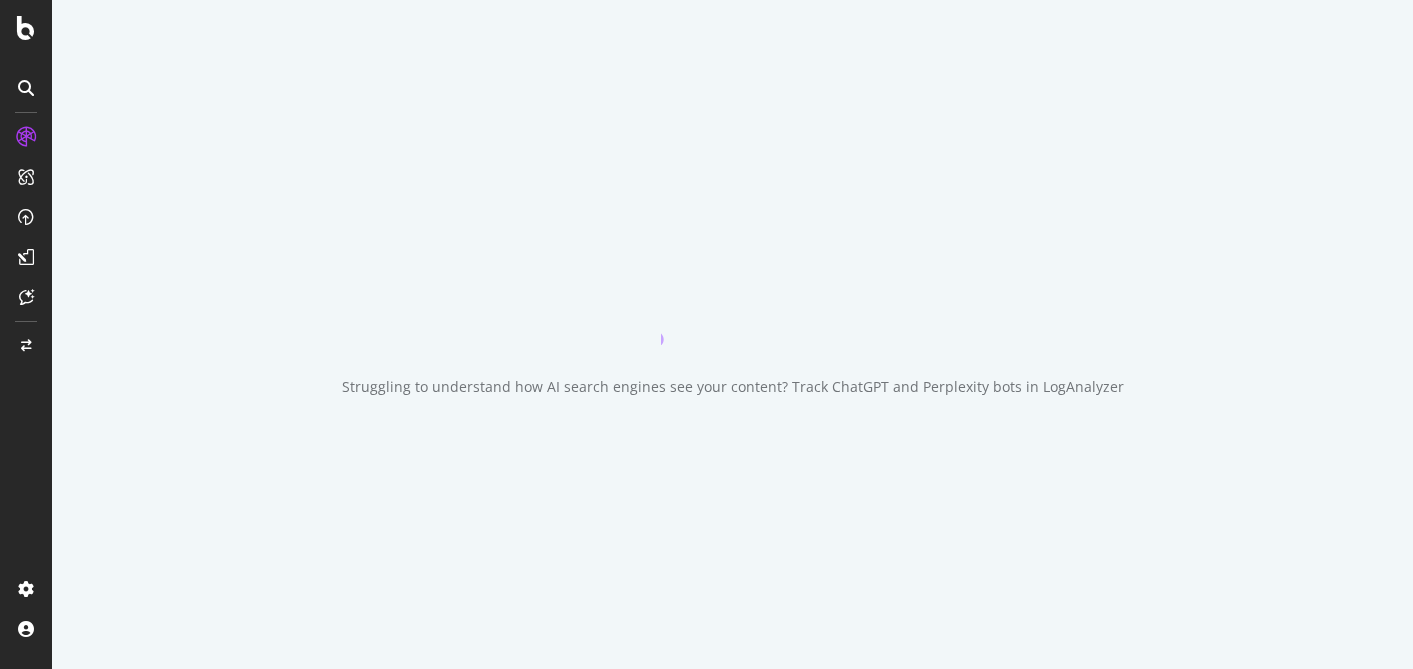 scroll, scrollTop: 0, scrollLeft: 0, axis: both 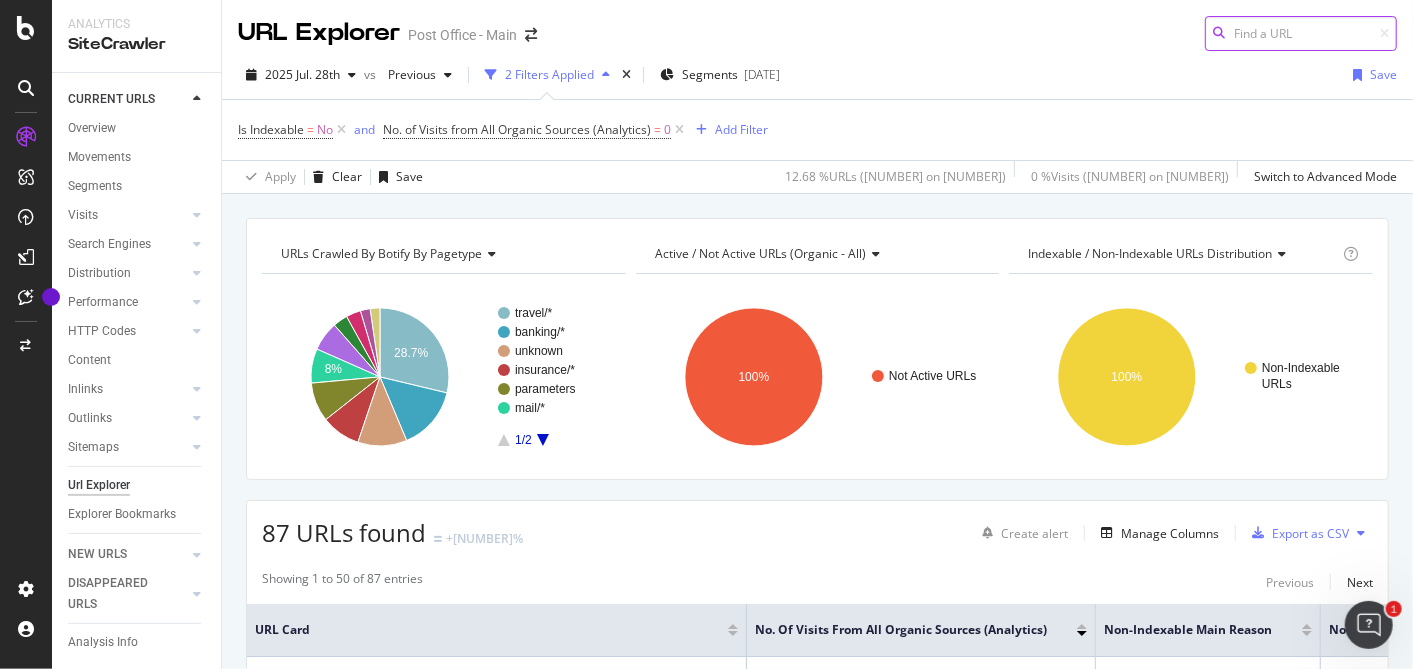 paste on "https://www.postoffice.co.uk/personal-loans/guides/secured-vs-unsecured" 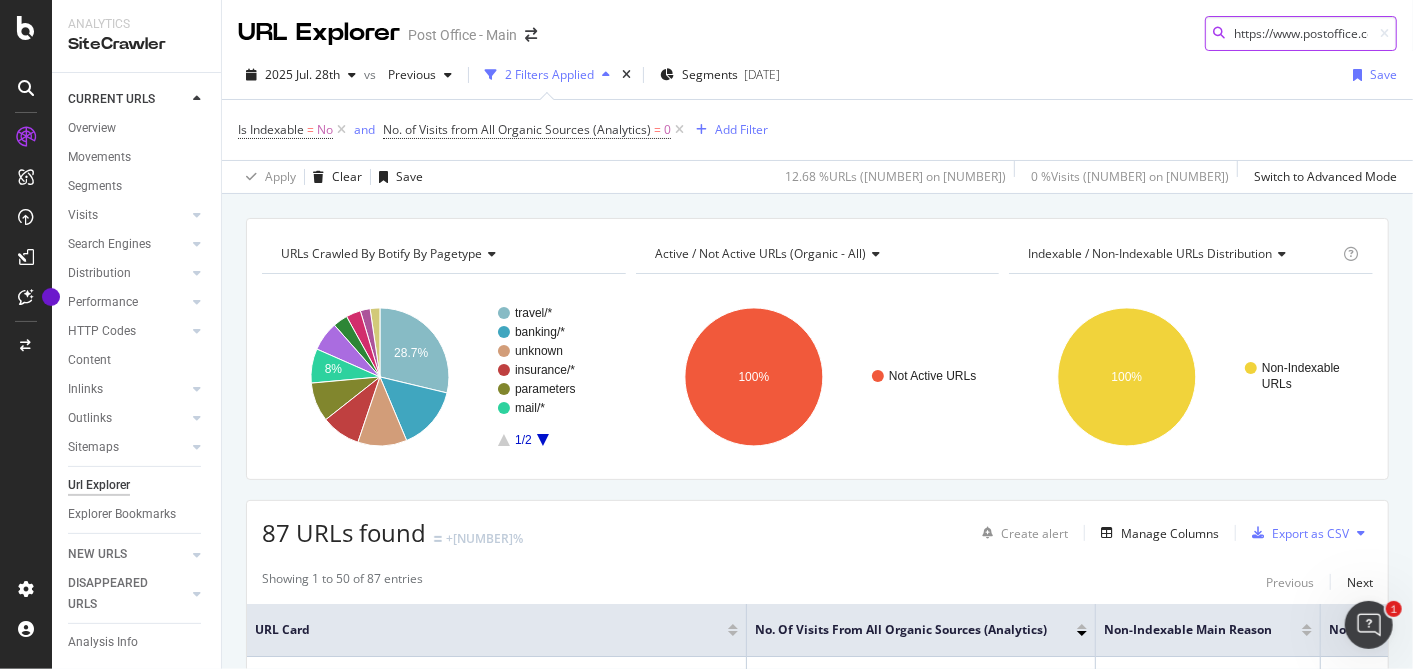 scroll, scrollTop: 0, scrollLeft: 279, axis: horizontal 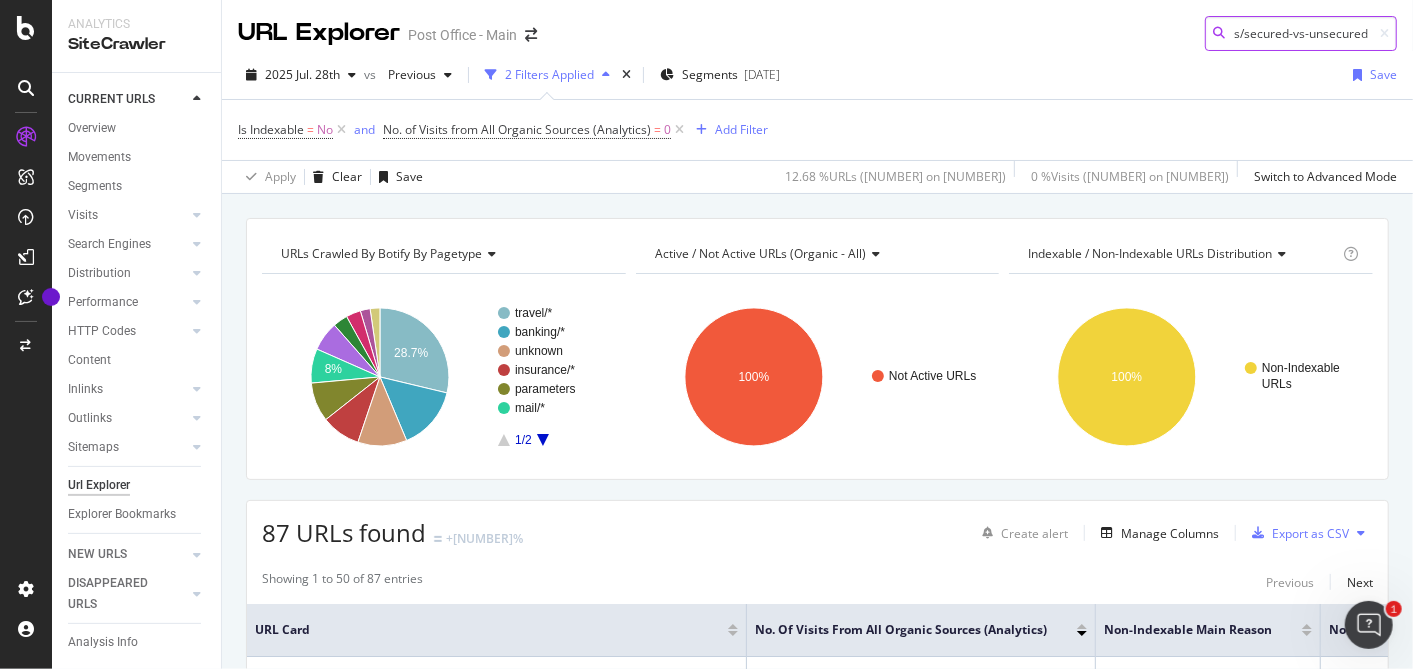 type on "https://www.postoffice.co.uk/personal-loans/guides/secured-vs-unsecured" 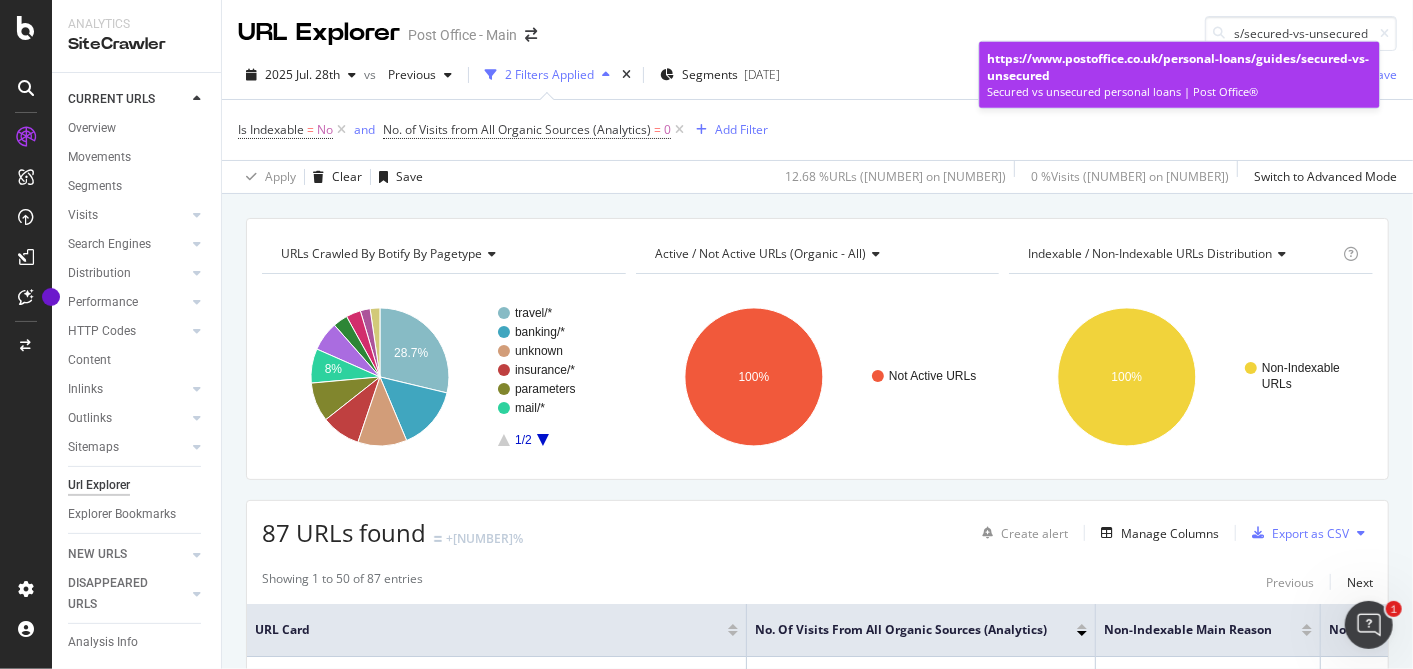 click on "https://www.postoffice.co.uk/personal-loans/guides/secured-vs-unsecured" at bounding box center (1178, 67) 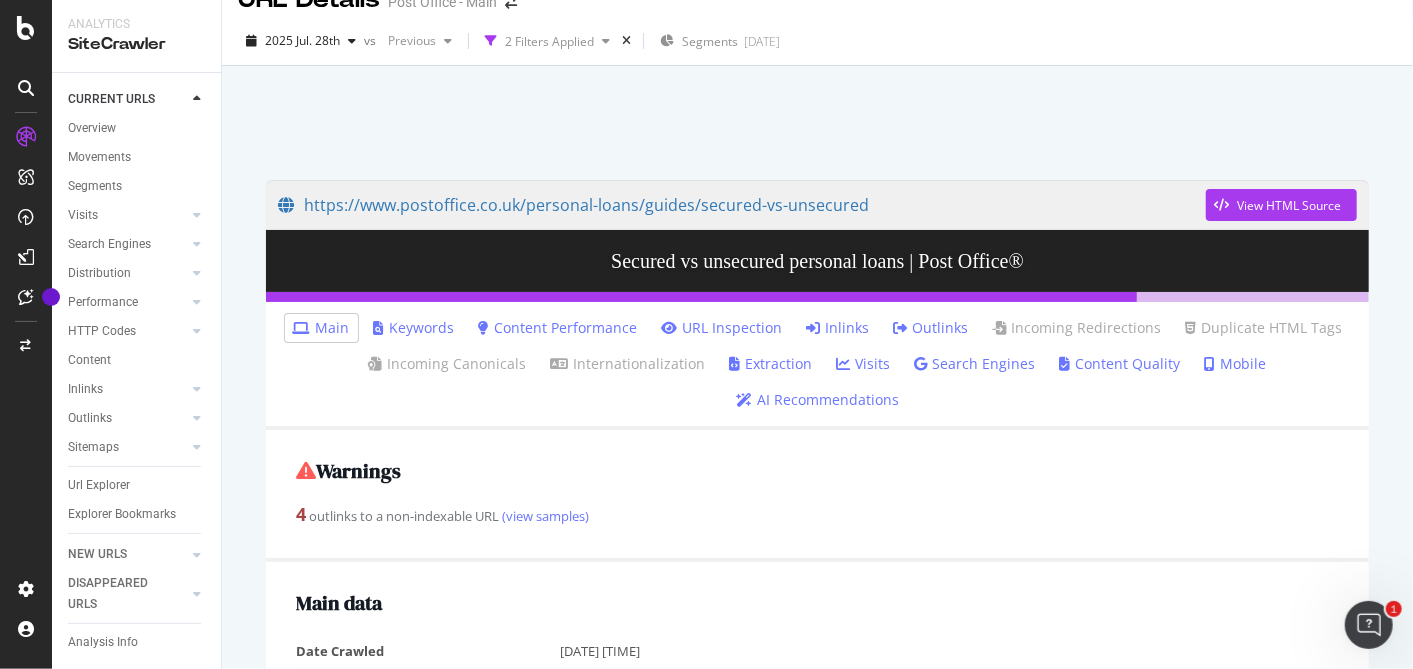 scroll, scrollTop: 0, scrollLeft: 0, axis: both 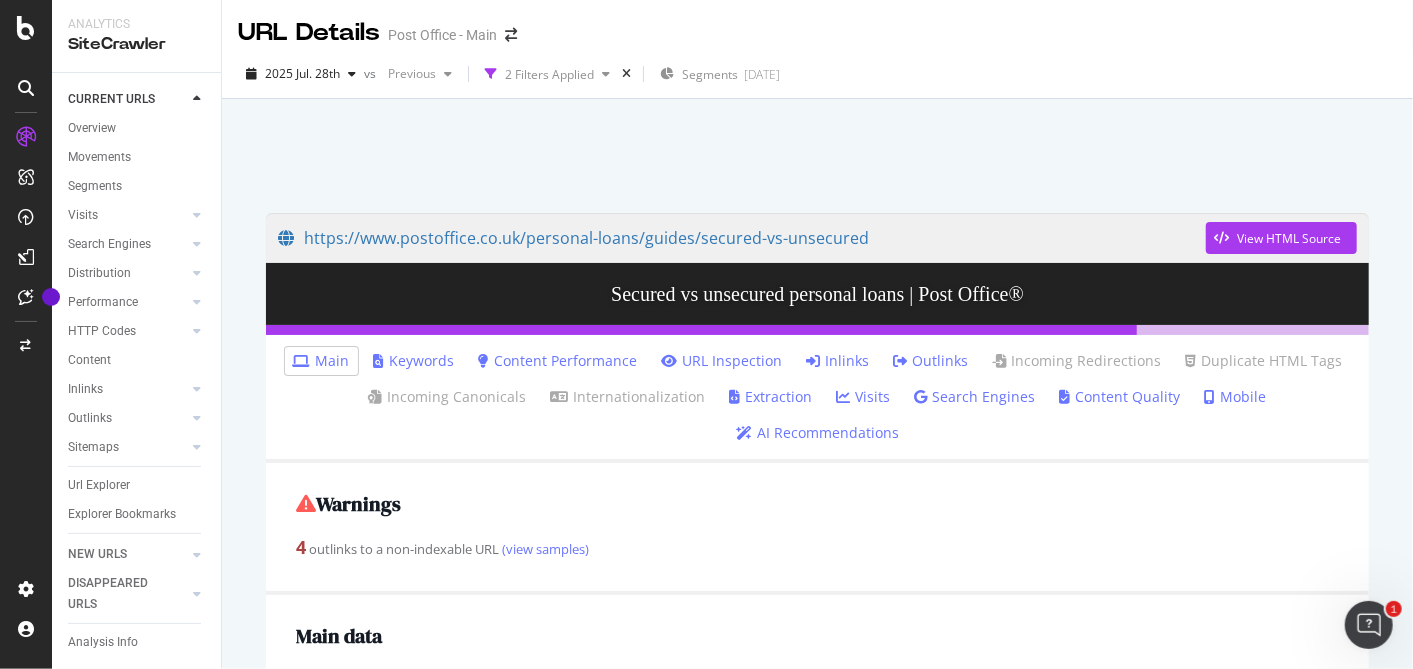 click at bounding box center [817, 150] 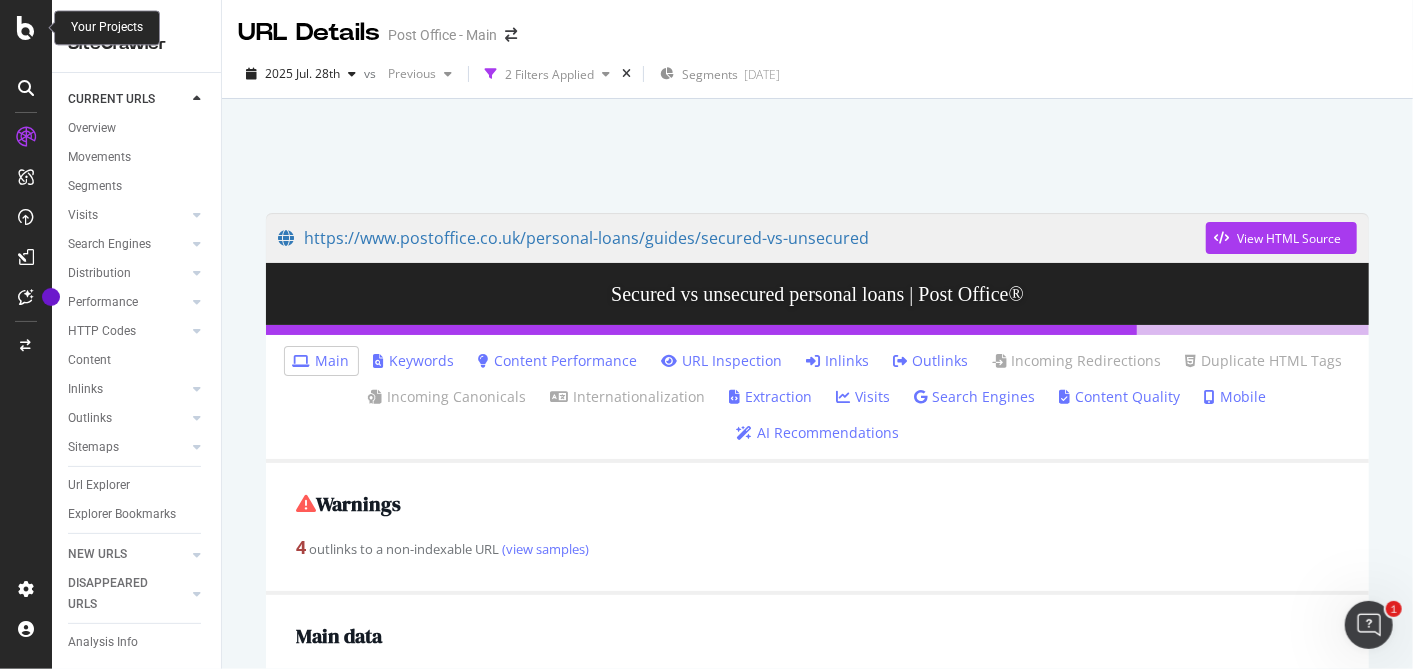 click at bounding box center (26, 28) 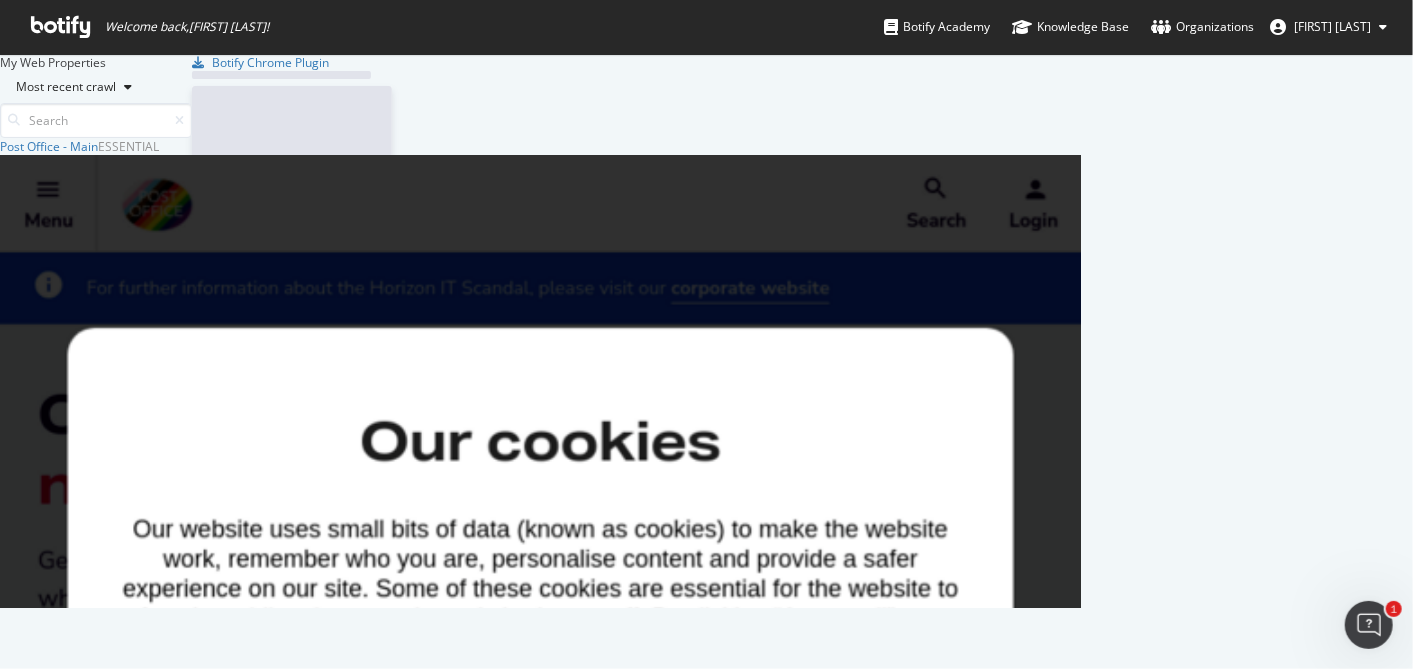 scroll, scrollTop: 18, scrollLeft: 18, axis: both 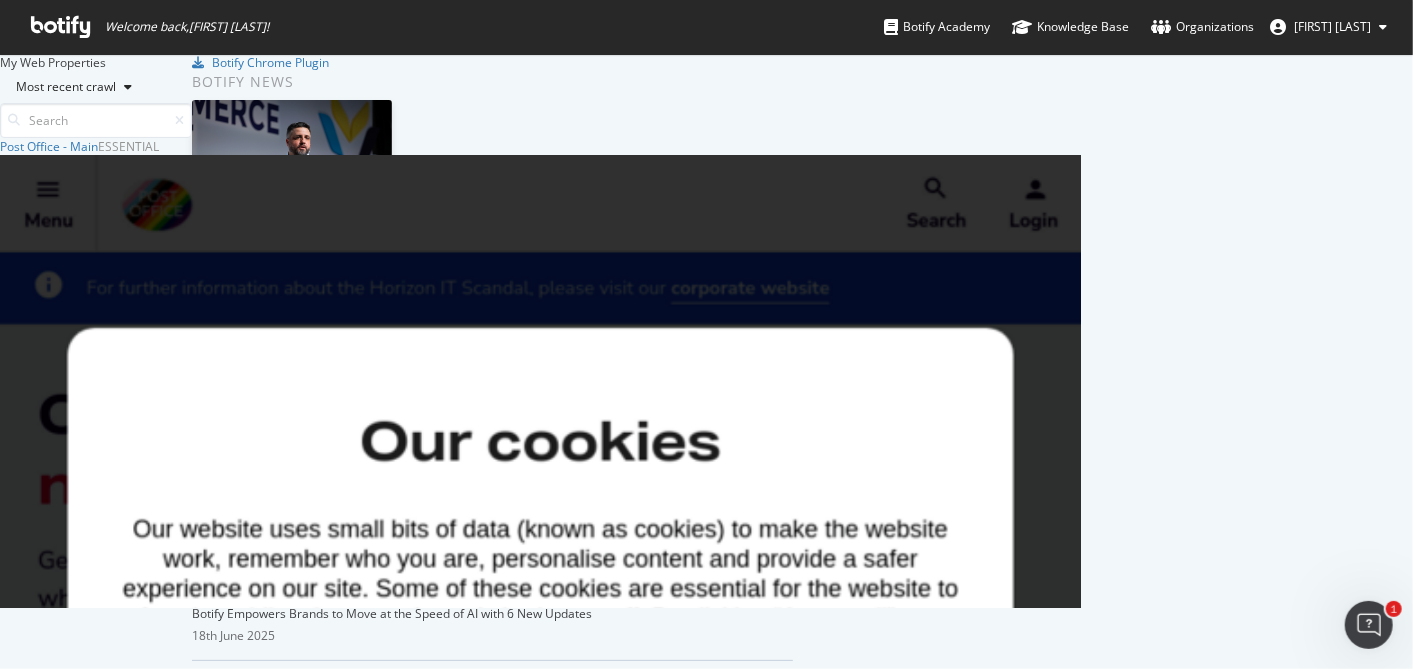 click at bounding box center (4, 1603) 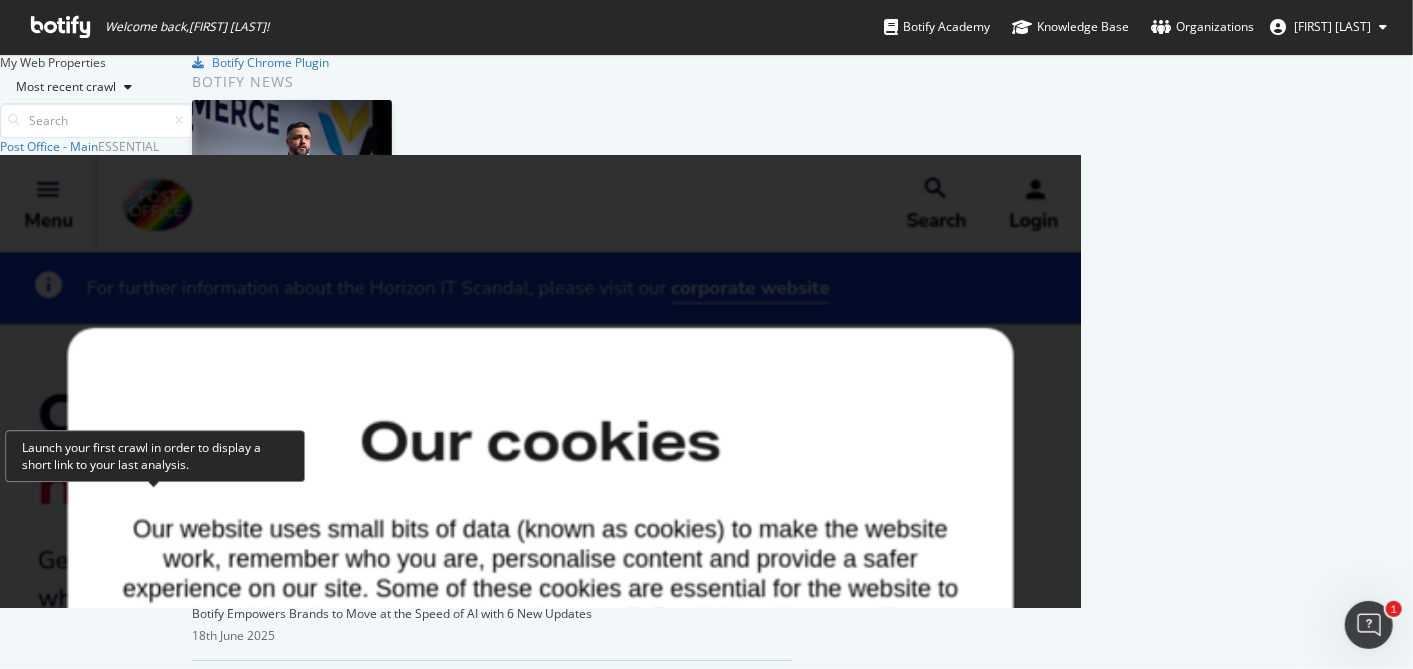 click on "Main (excluding subdomains)" at bounding box center [81, 1559] 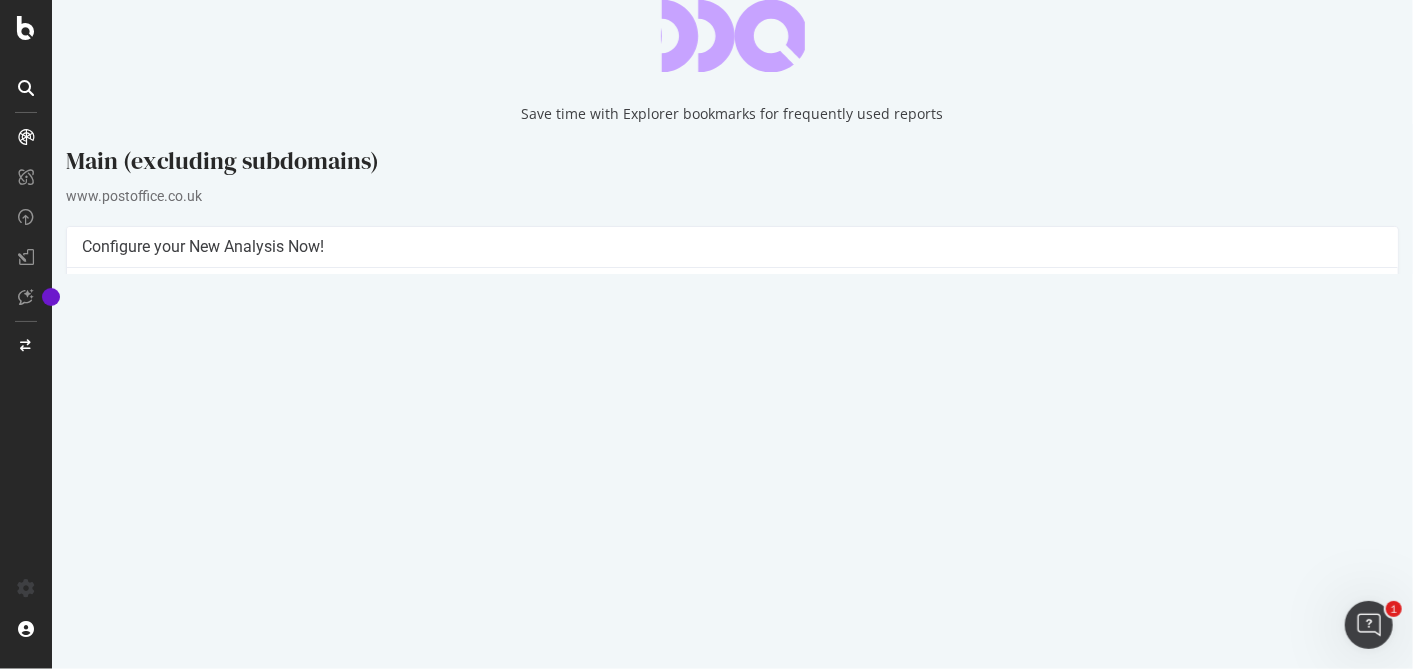 scroll, scrollTop: 0, scrollLeft: 0, axis: both 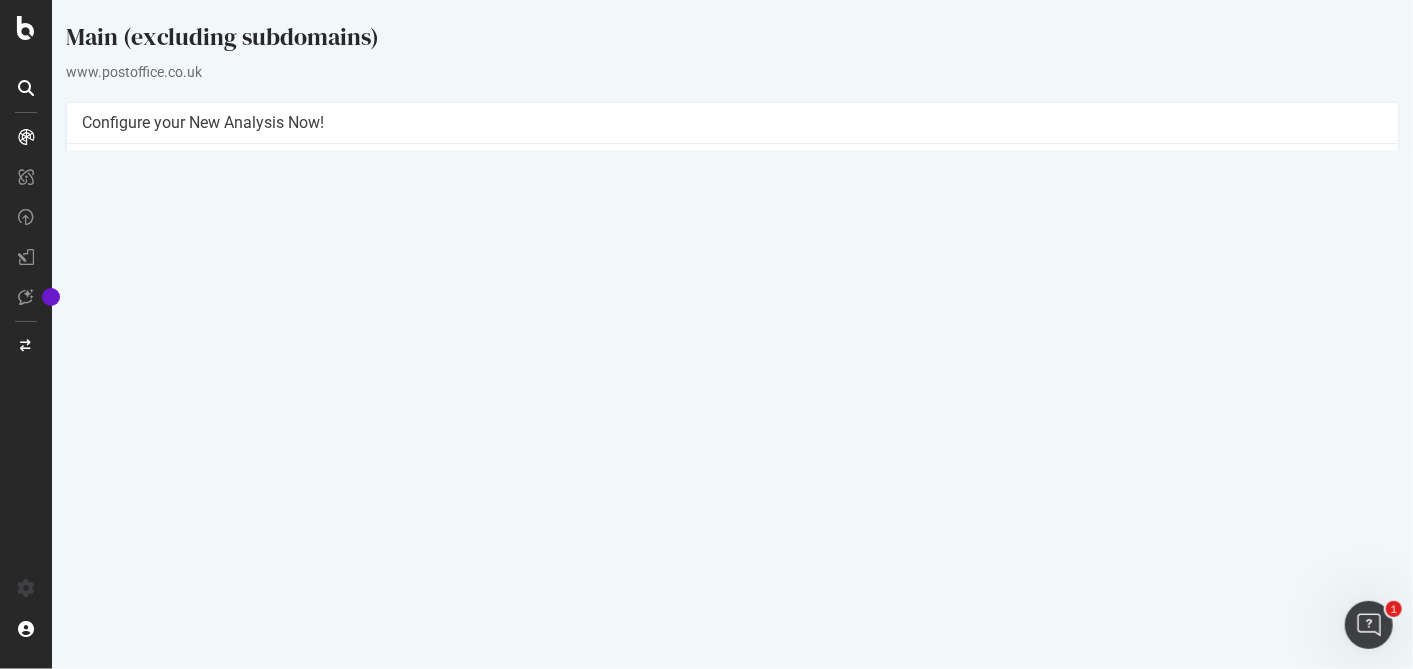 click on "Yes! Start Now" at bounding box center (706, 471) 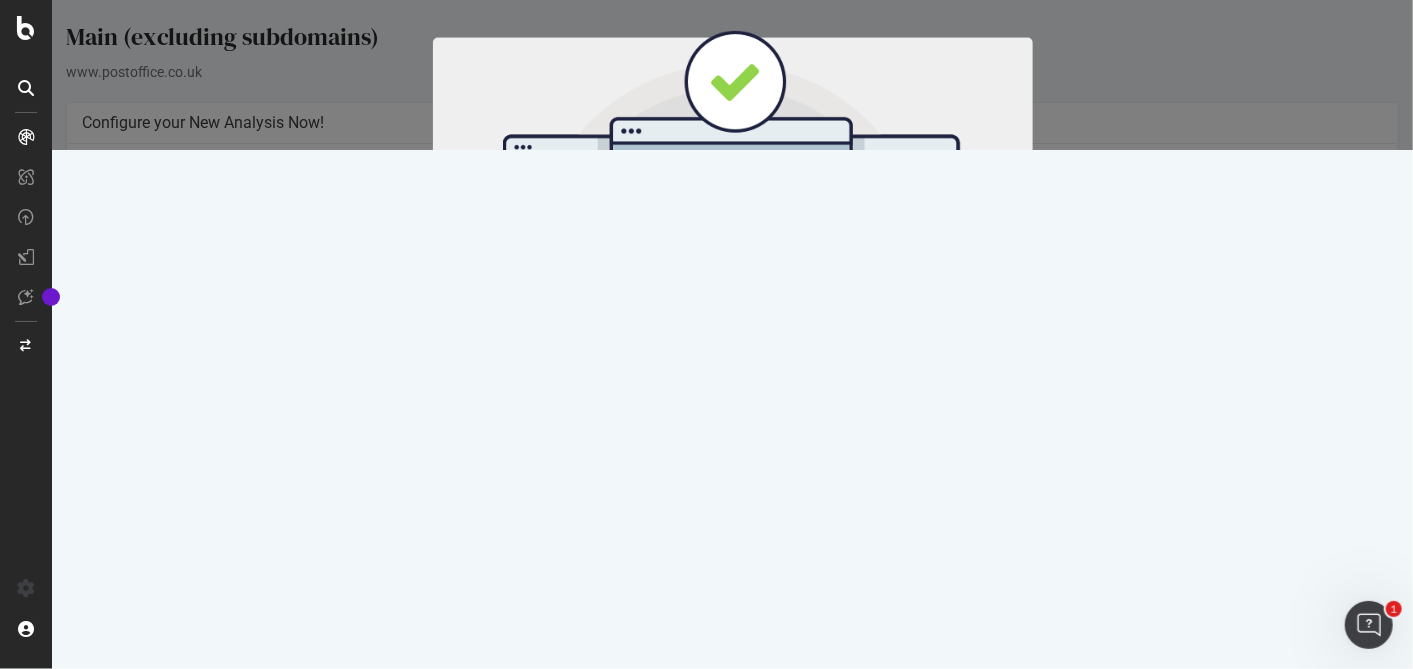 click on "Cancel" at bounding box center (685, 332) 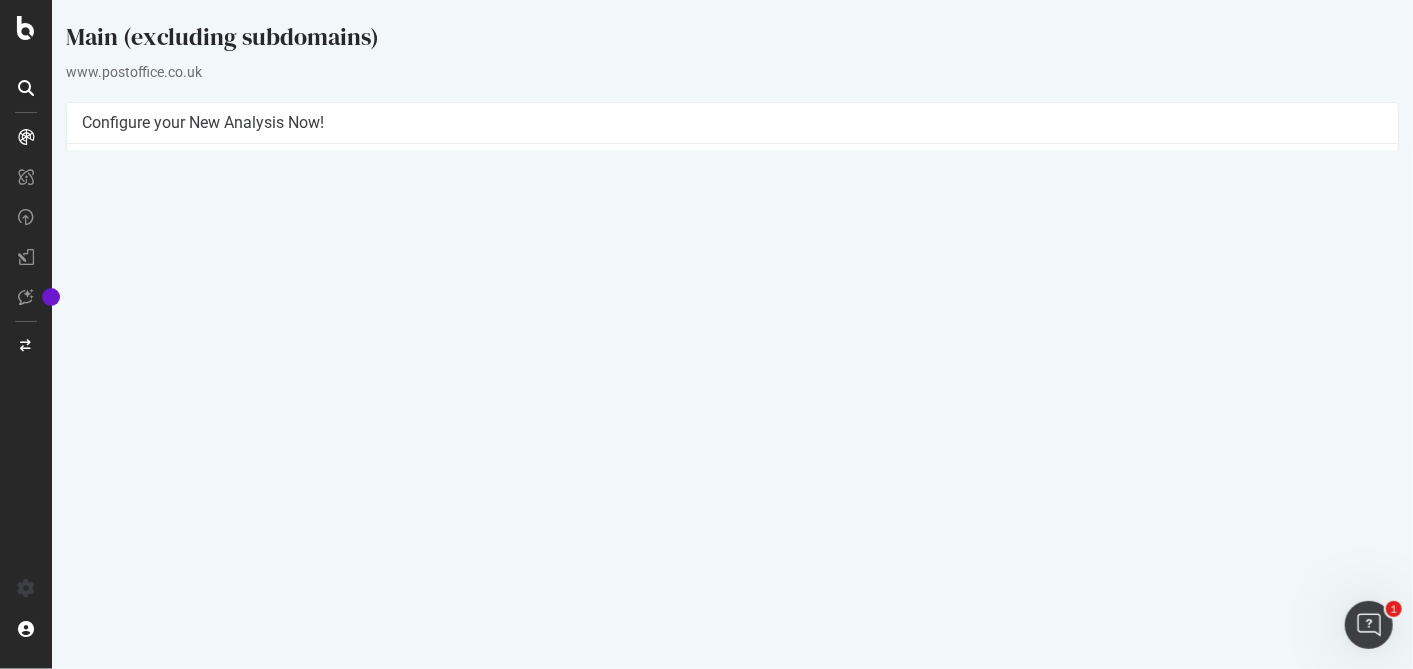 click on "Settings" at bounding box center [796, 469] 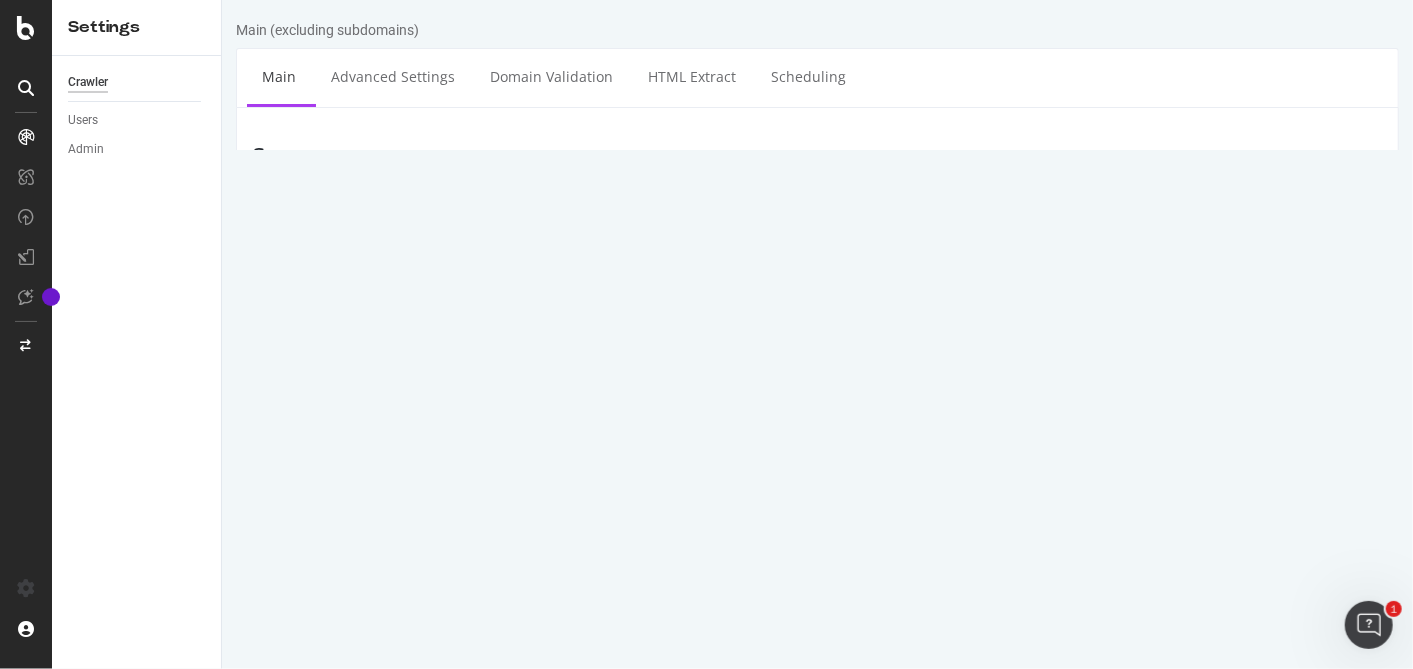 scroll, scrollTop: 0, scrollLeft: 0, axis: both 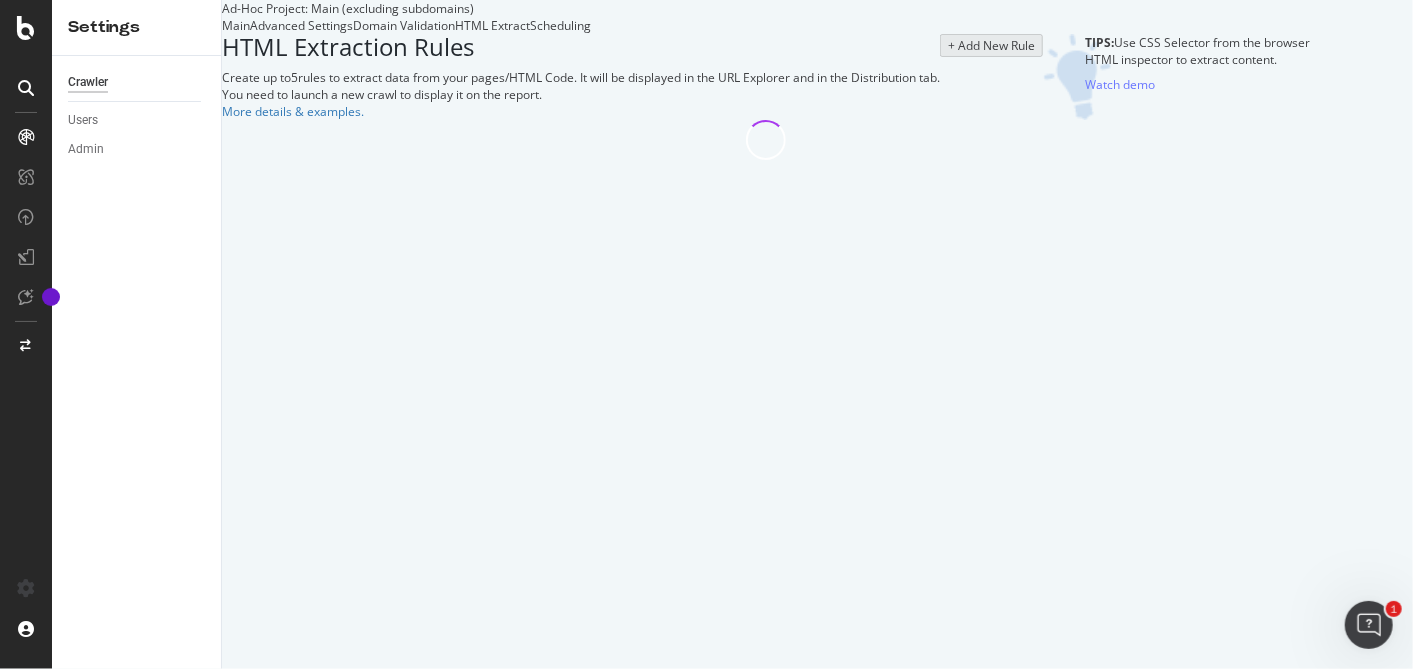 select on "exist" 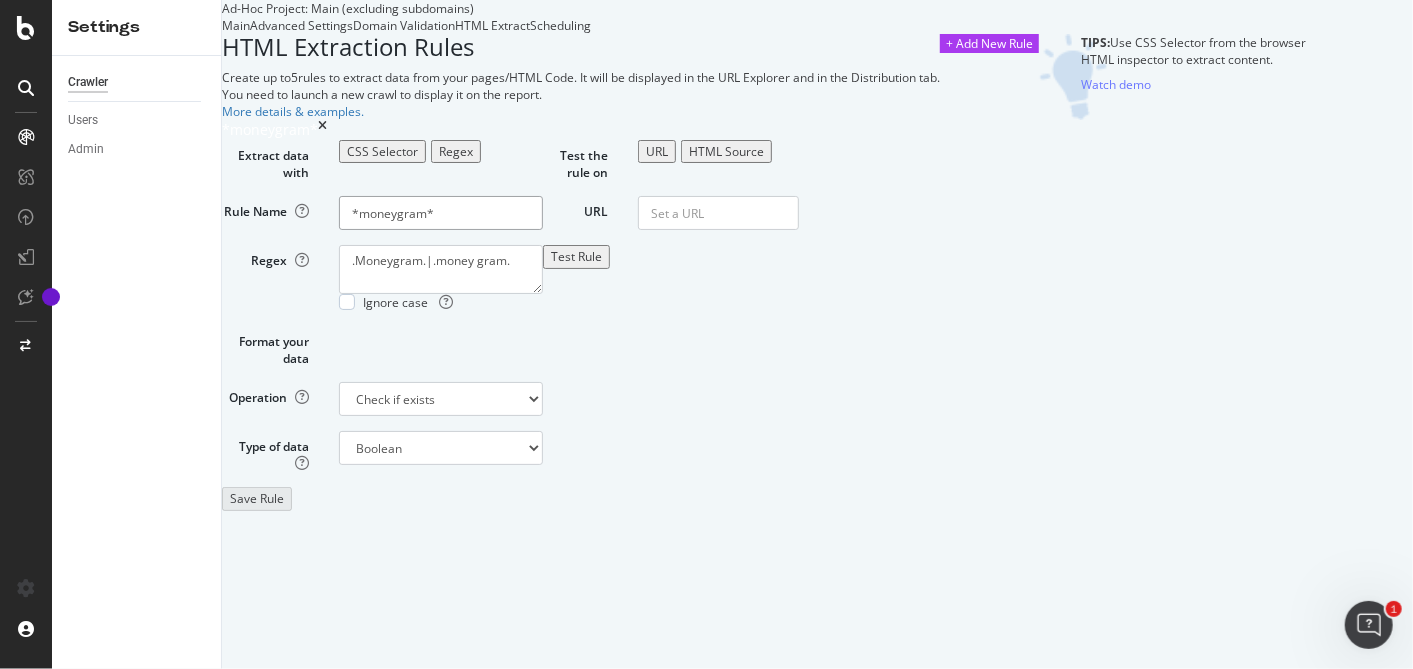 click on "*moneygram*" at bounding box center [441, 213] 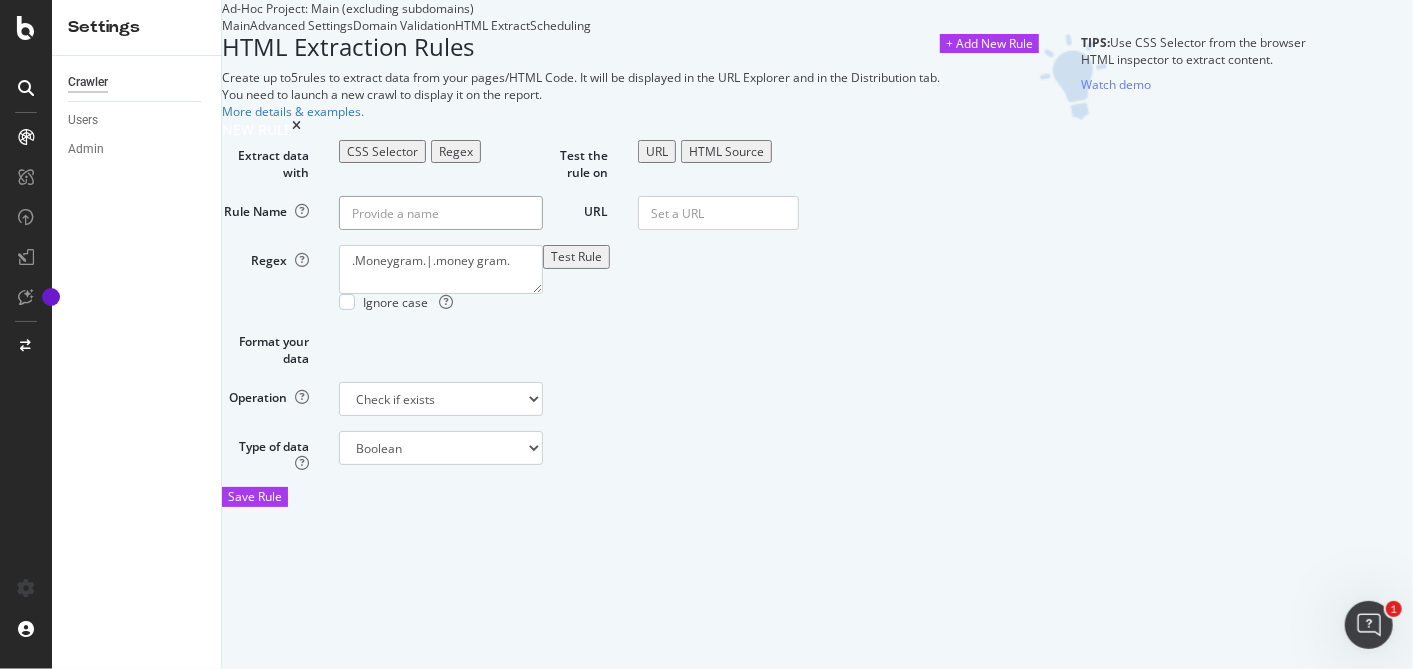 type 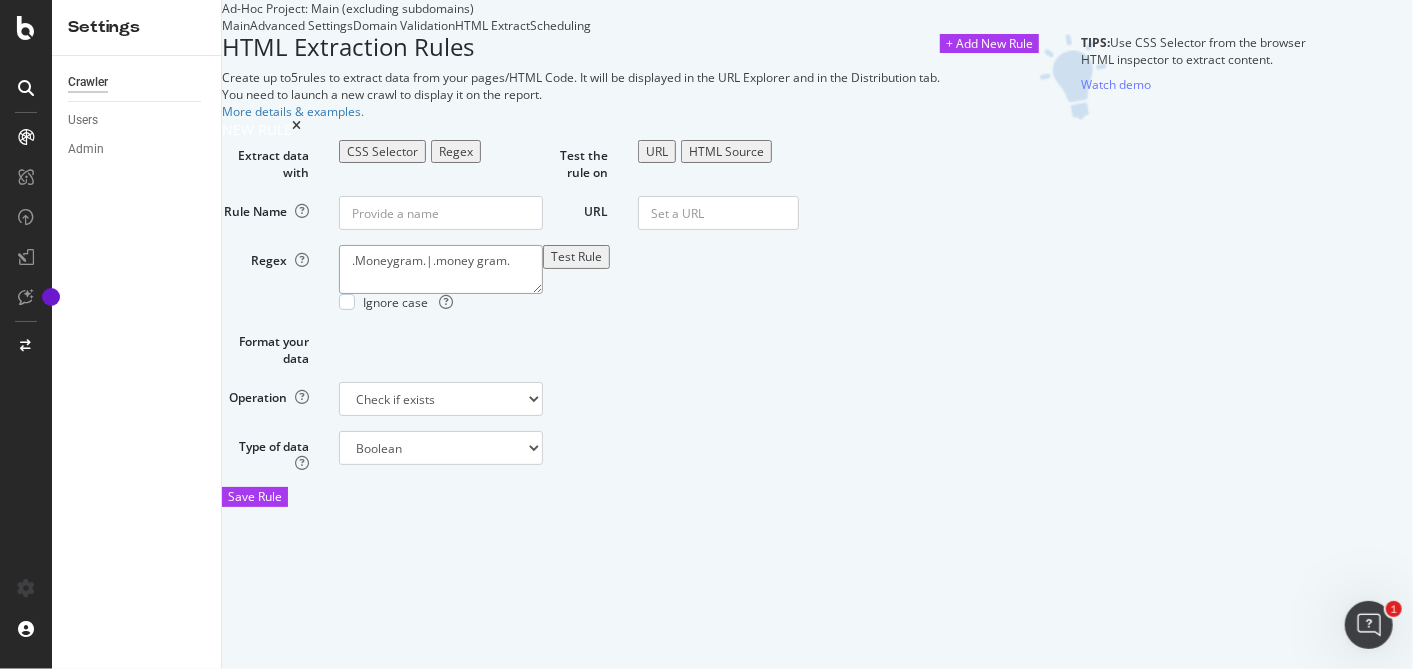 click on ".Moneygram.|.money gram." at bounding box center [441, 269] 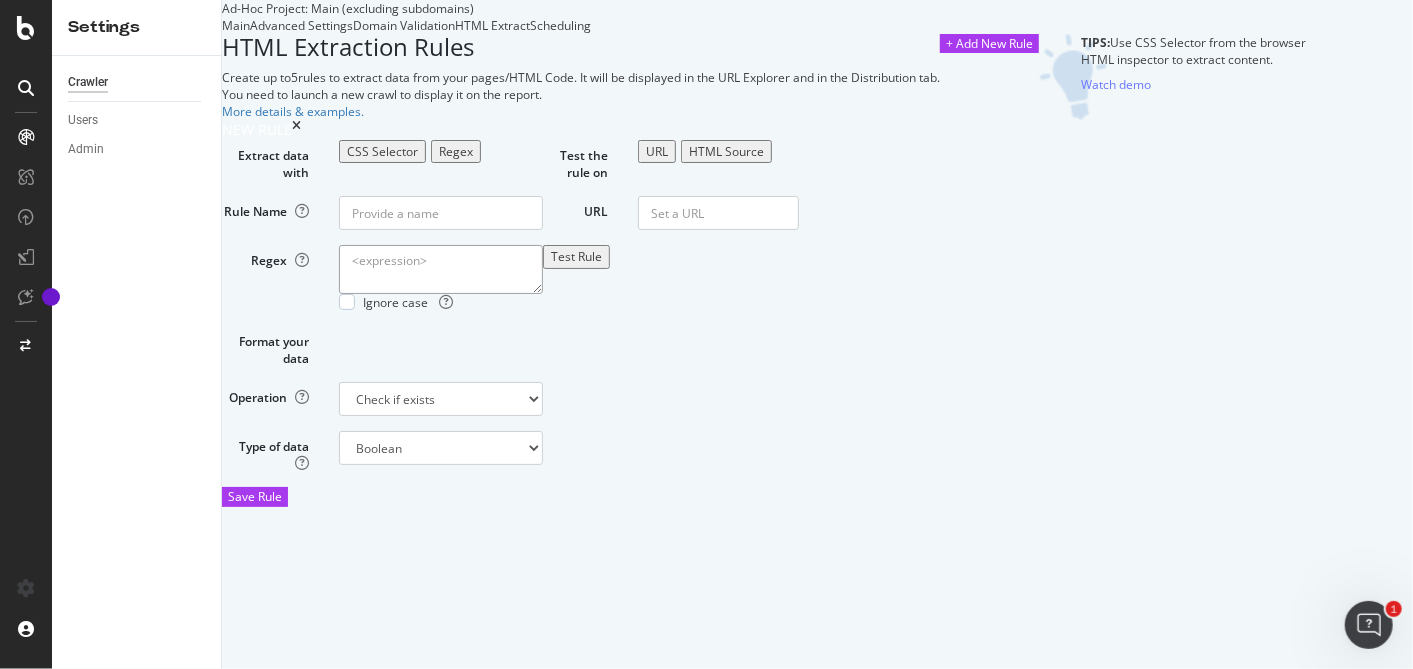scroll, scrollTop: 187, scrollLeft: 0, axis: vertical 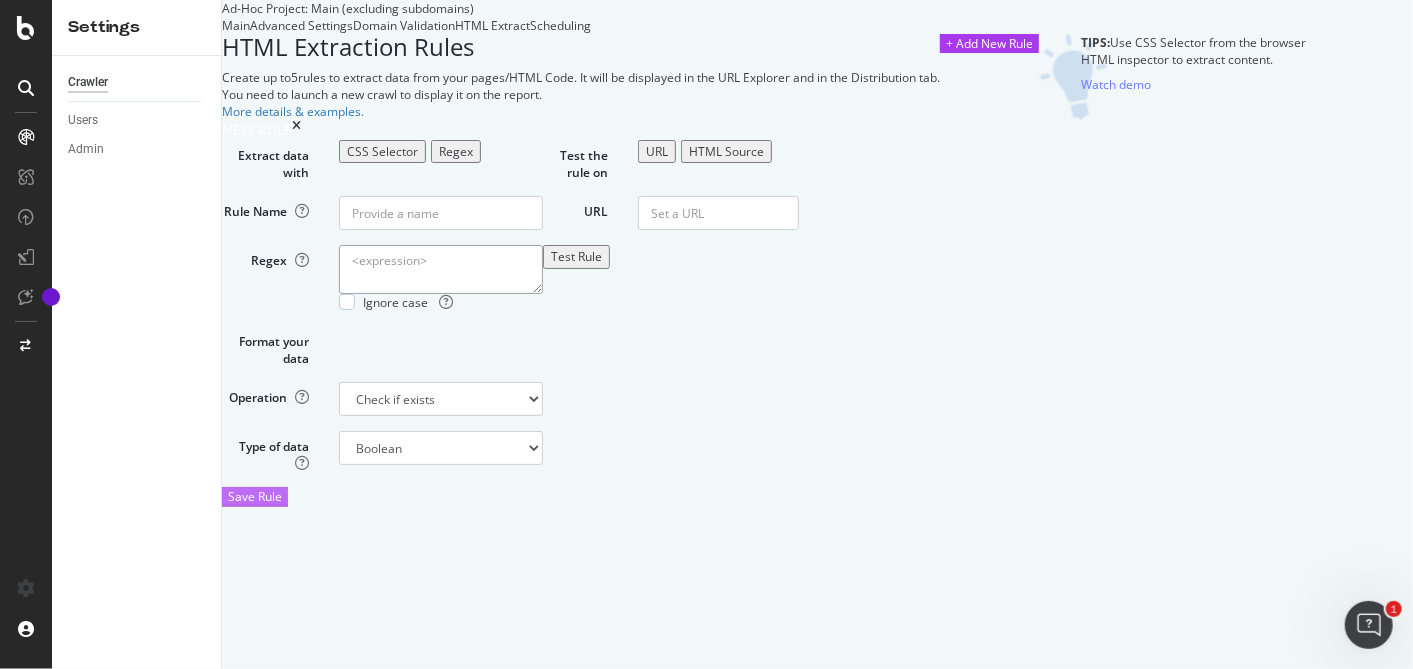 type 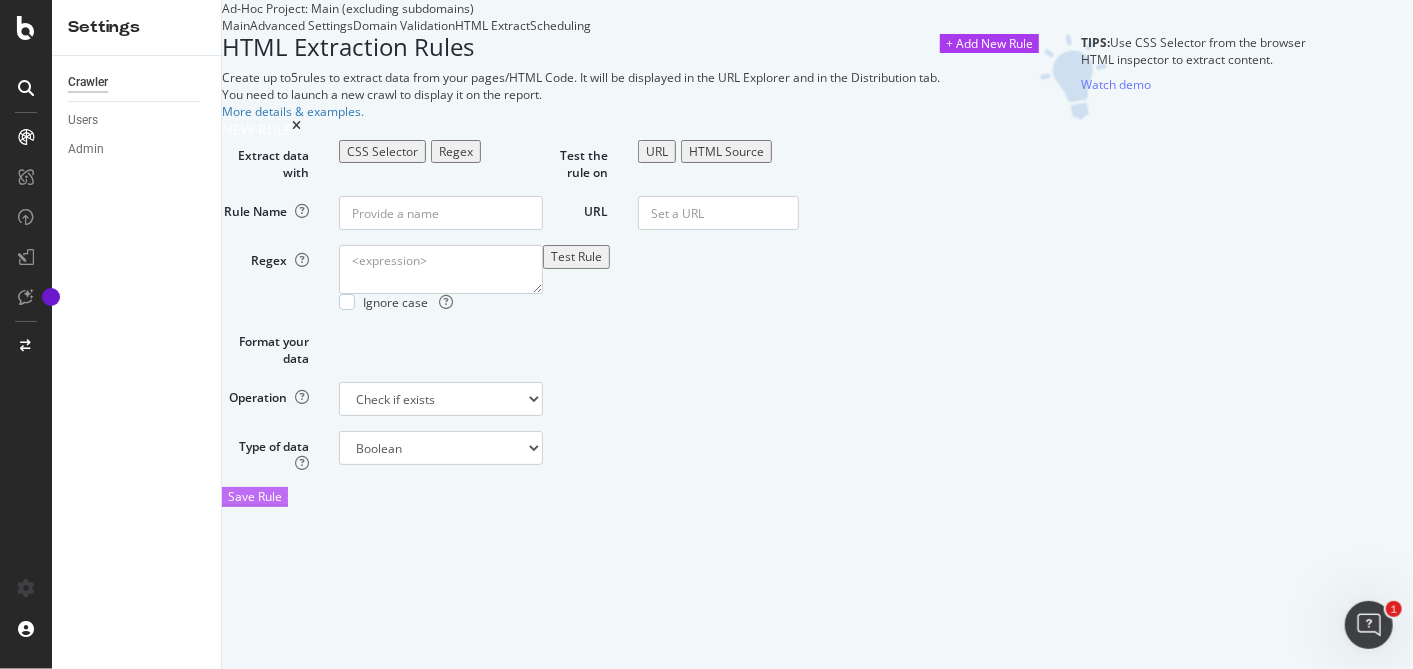click on "Save Rule" at bounding box center [255, 496] 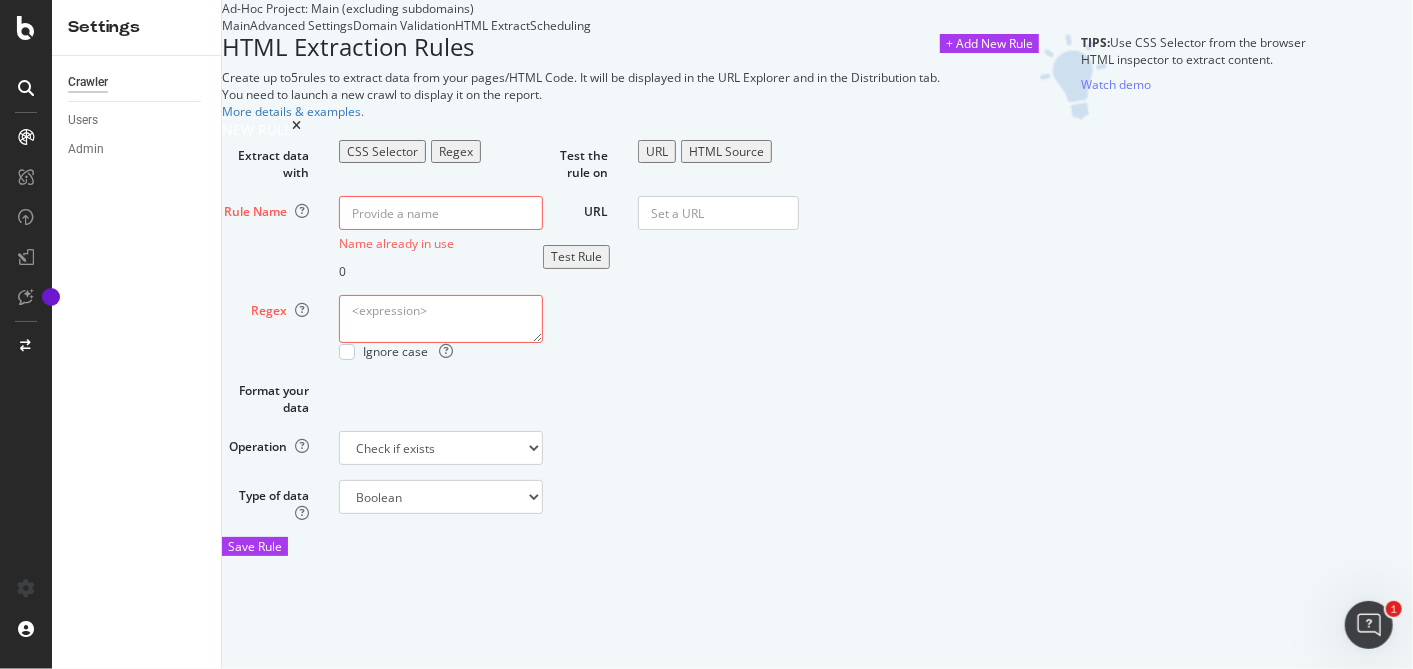 scroll, scrollTop: 26, scrollLeft: 0, axis: vertical 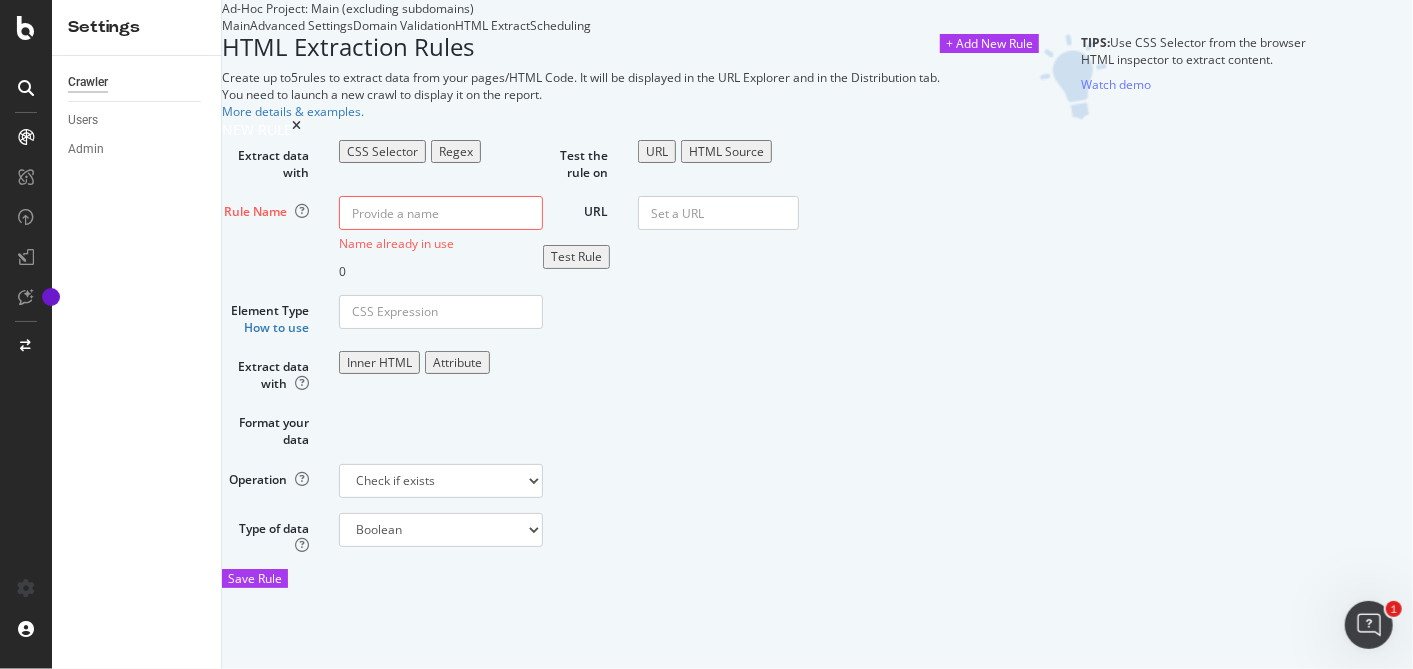 click on "Name already in use 0" at bounding box center (441, 237) 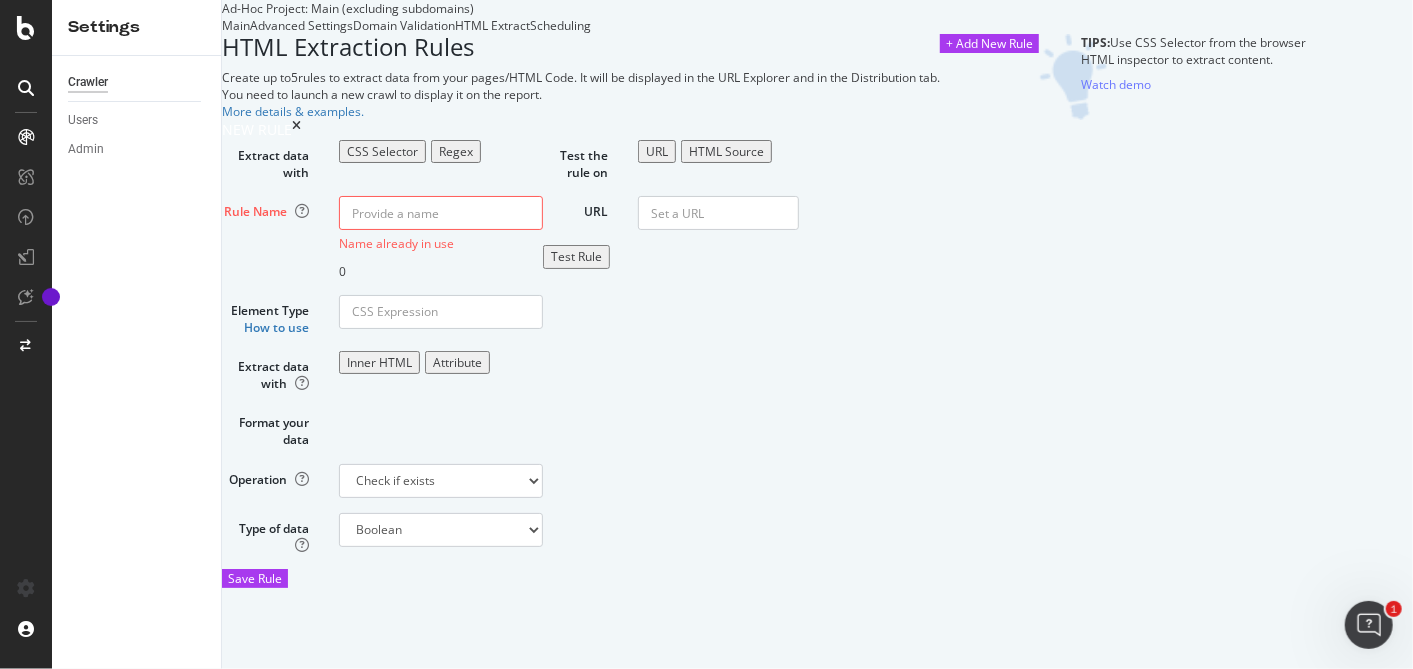 click at bounding box center [296, 130] 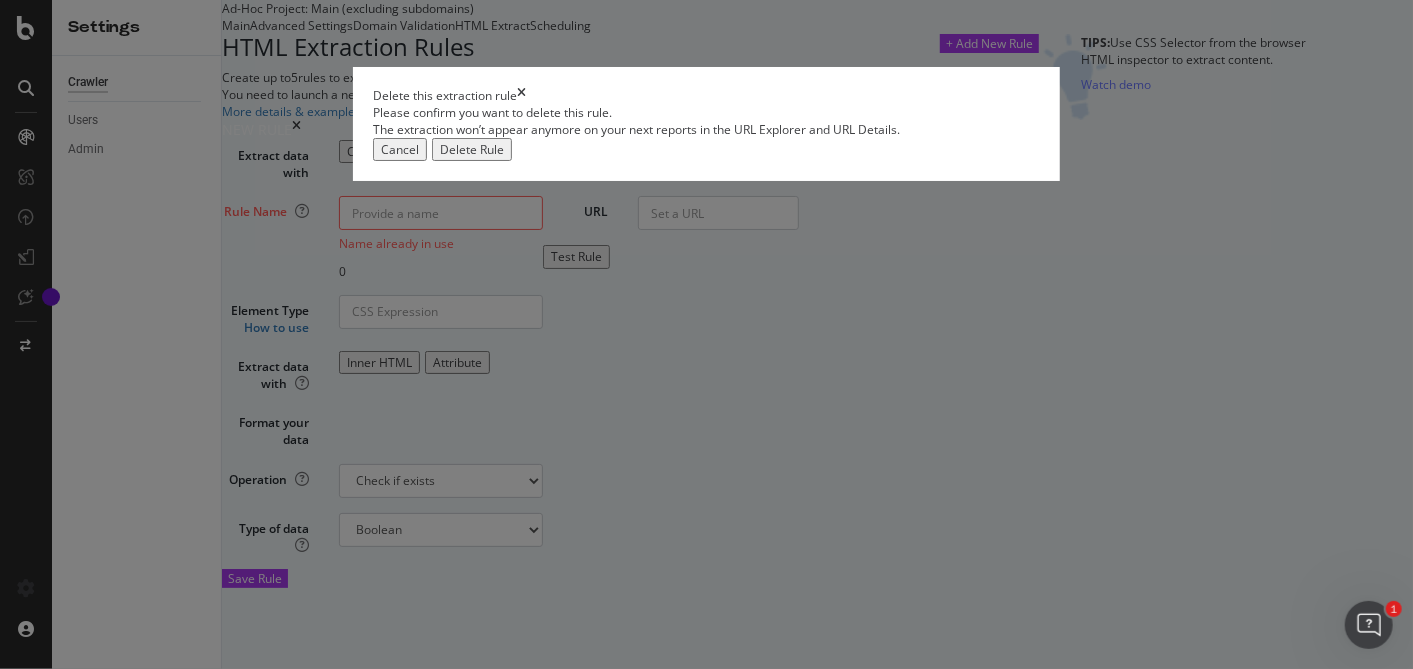 click on "Delete Rule" at bounding box center (472, 149) 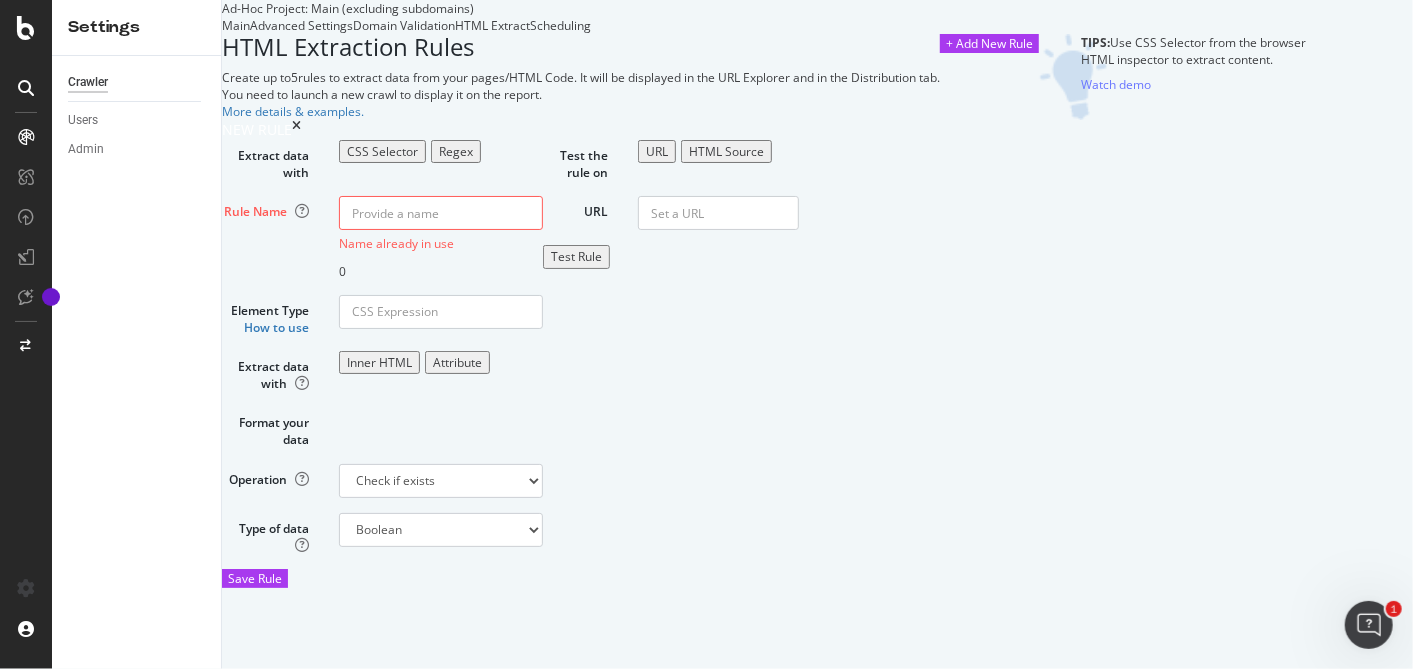 scroll, scrollTop: 0, scrollLeft: 0, axis: both 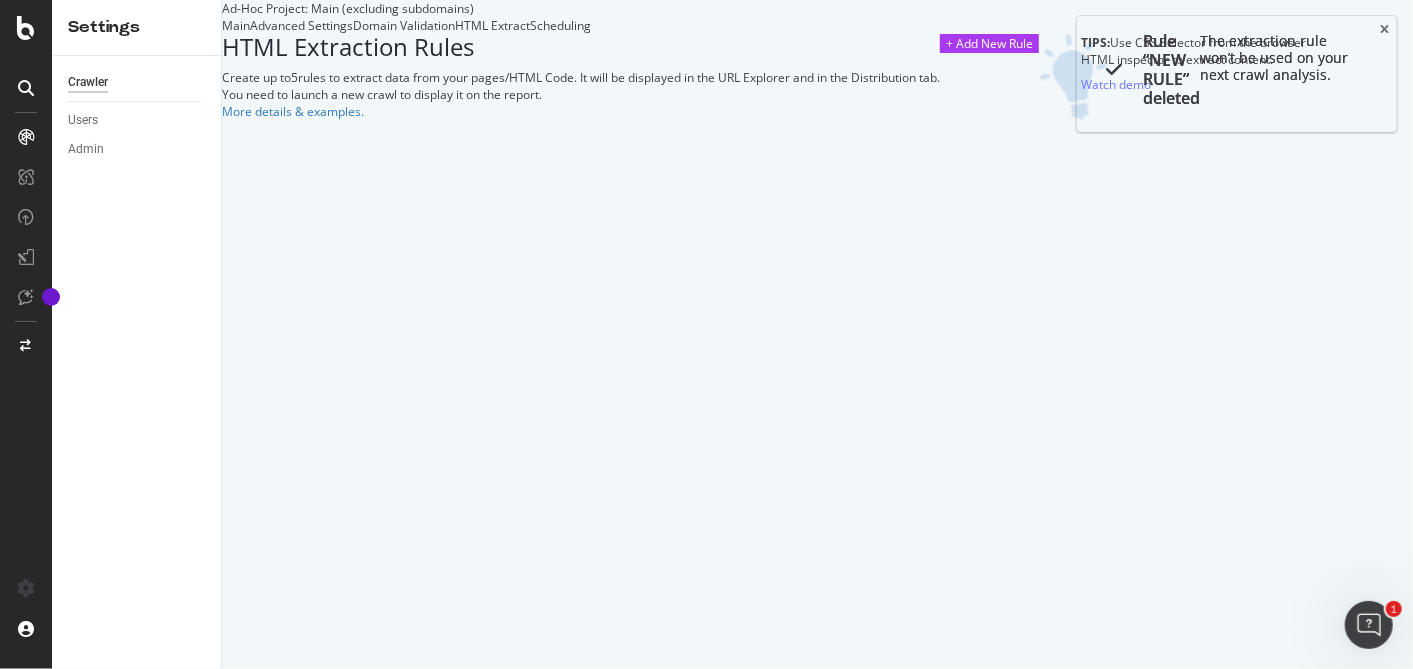 click on "Main" at bounding box center [236, 25] 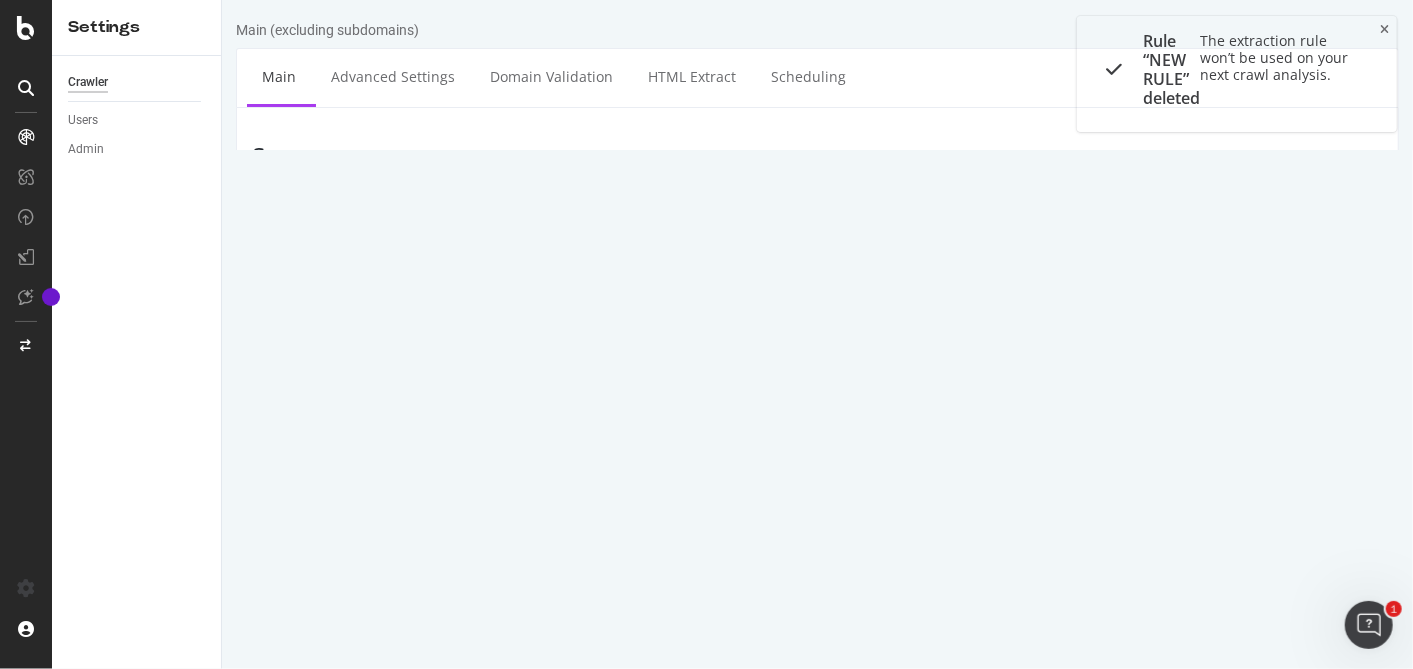 scroll, scrollTop: 0, scrollLeft: 0, axis: both 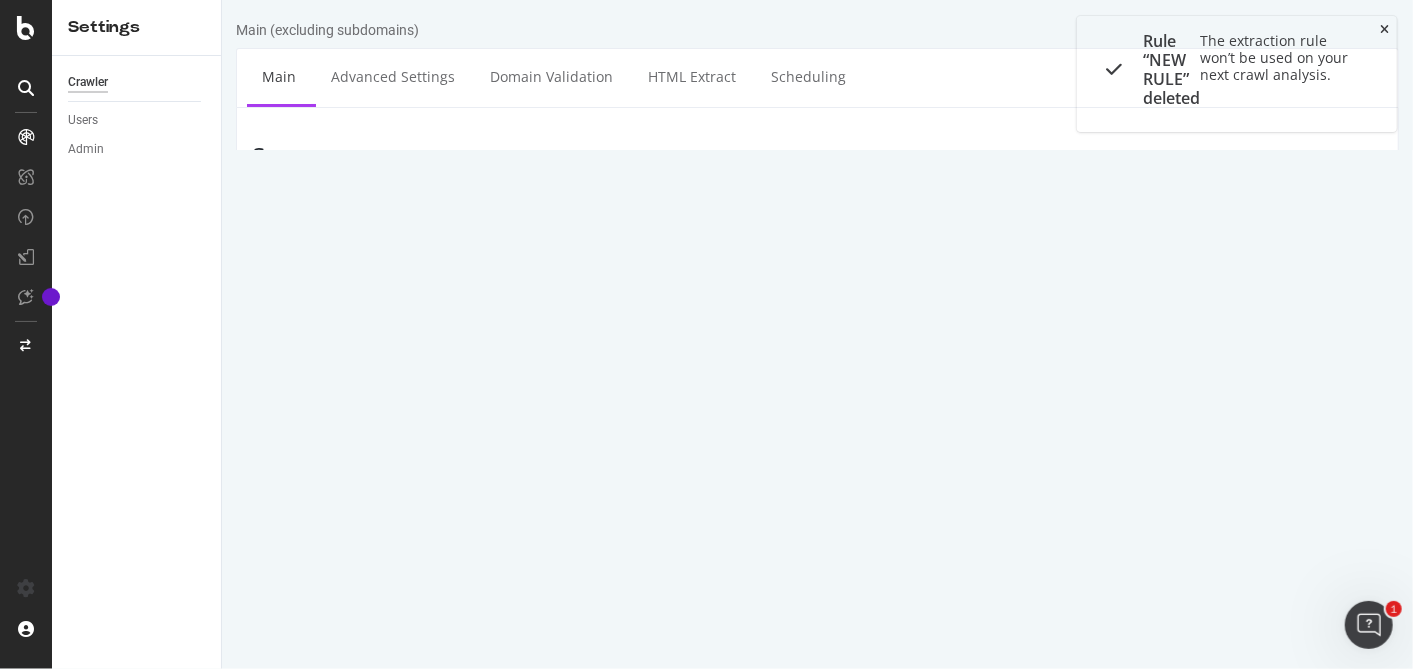 click at bounding box center [1384, 30] 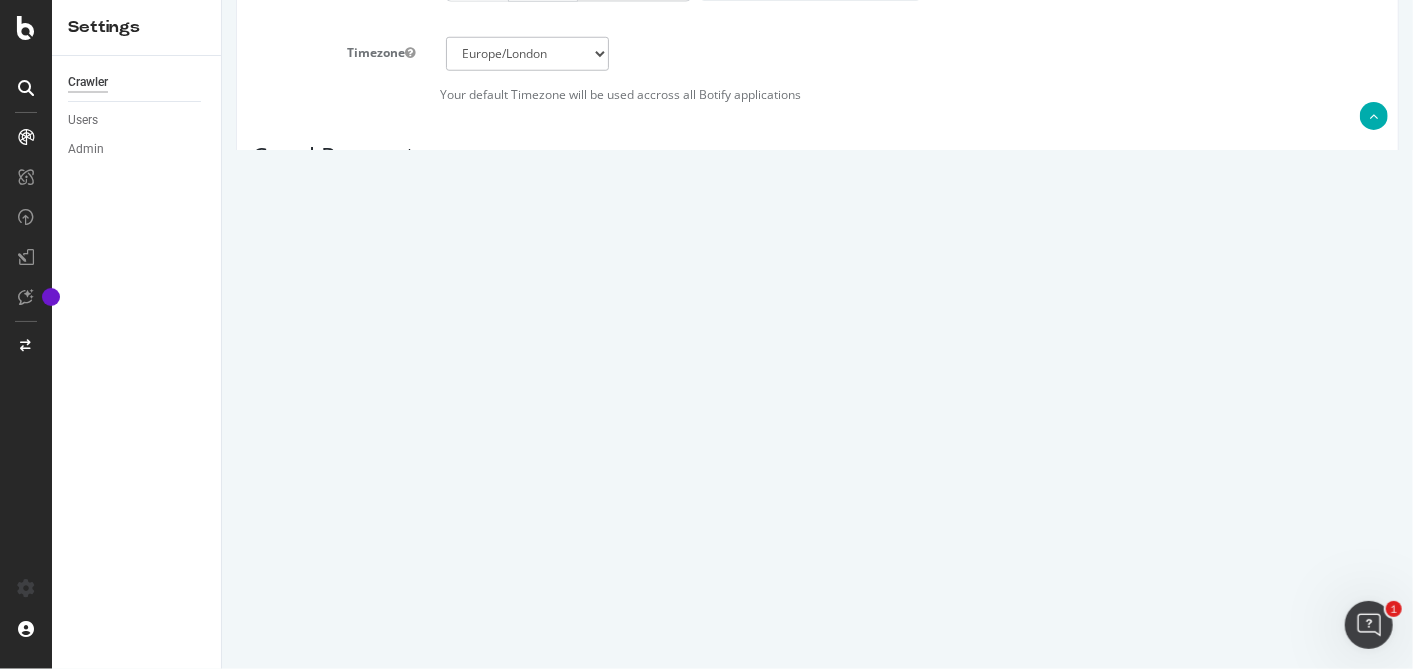 scroll, scrollTop: 1034, scrollLeft: 0, axis: vertical 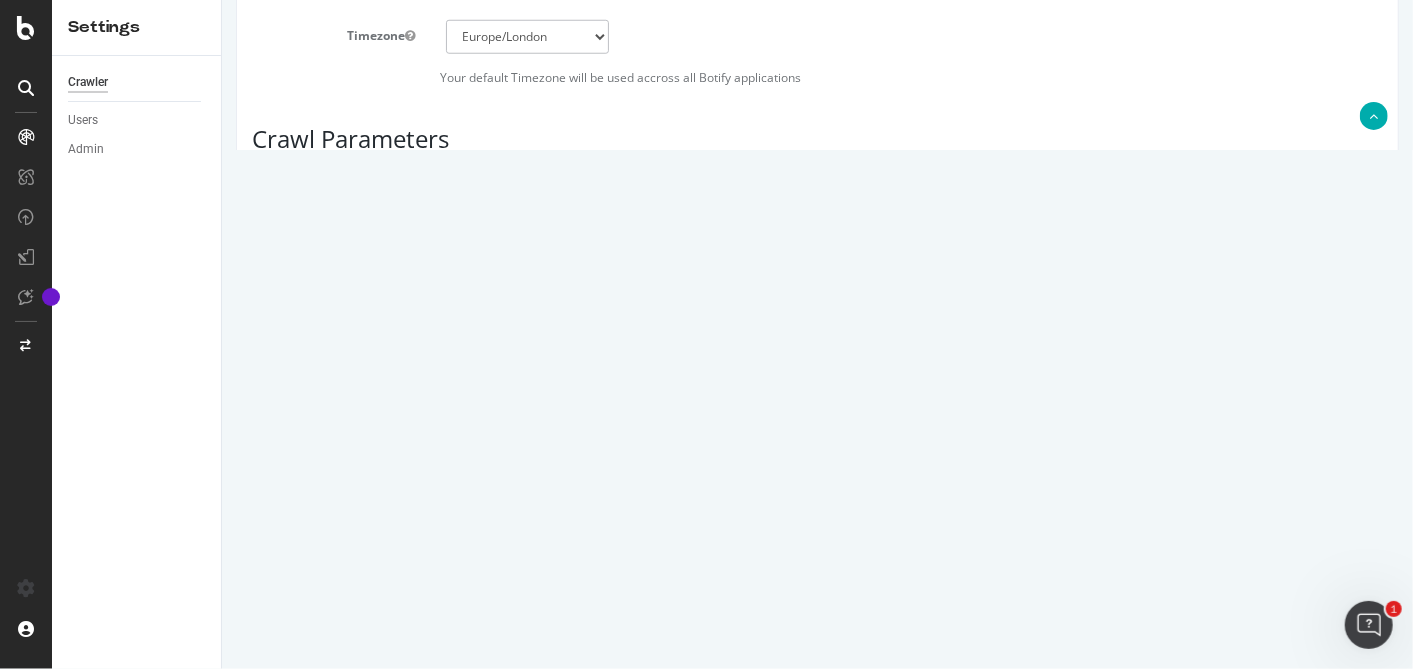 click on "Save & Back to Project" at bounding box center (840, 608) 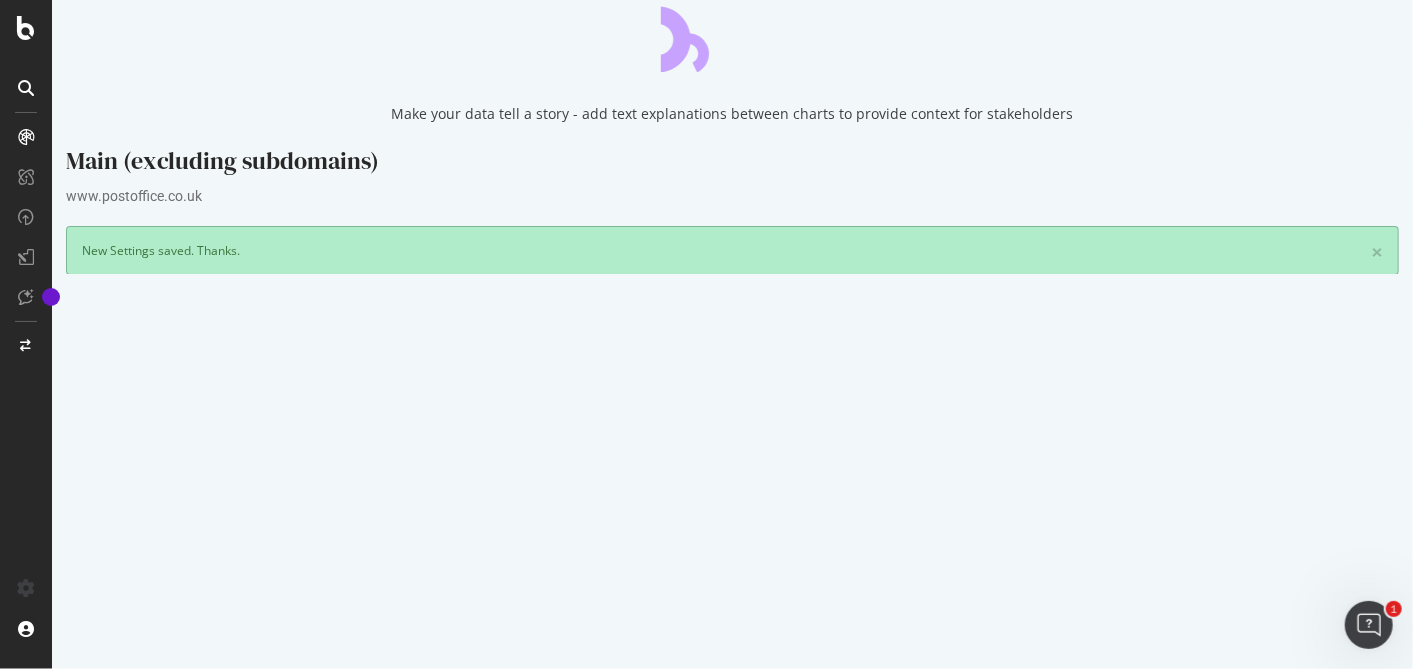 scroll, scrollTop: 0, scrollLeft: 0, axis: both 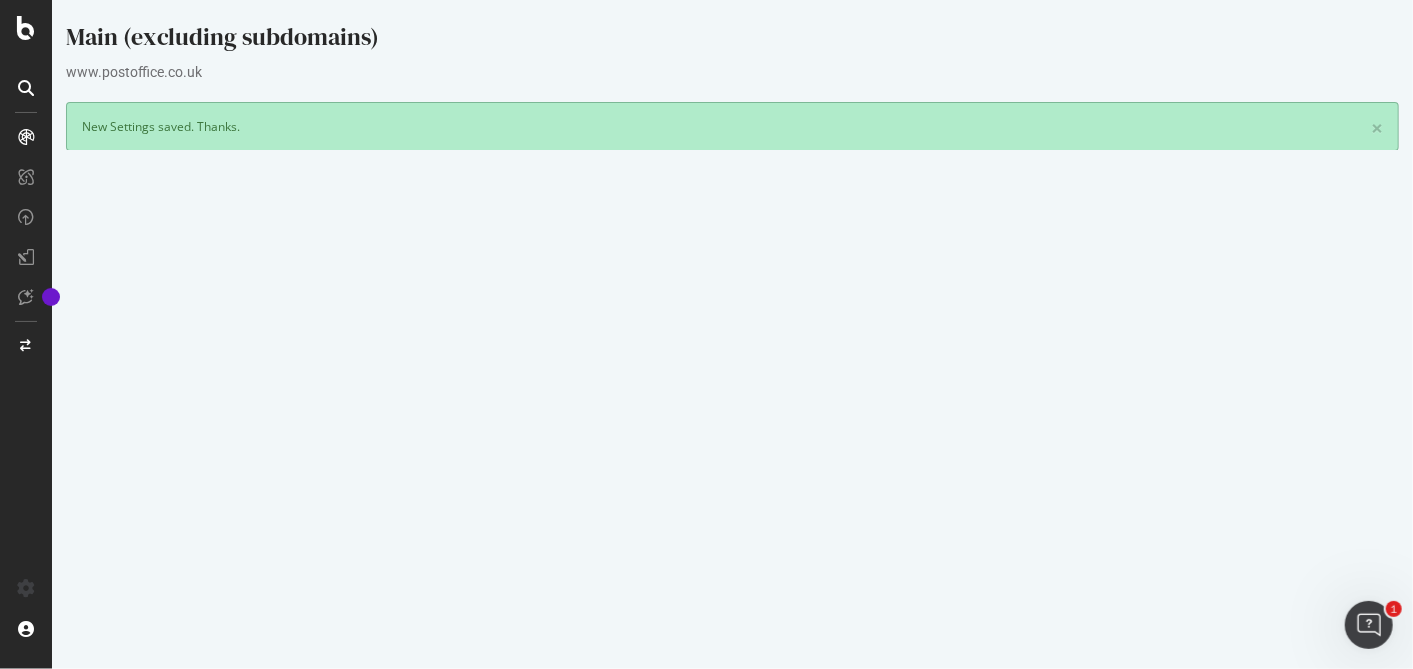 click on "Yes! Start Now" at bounding box center (706, 540) 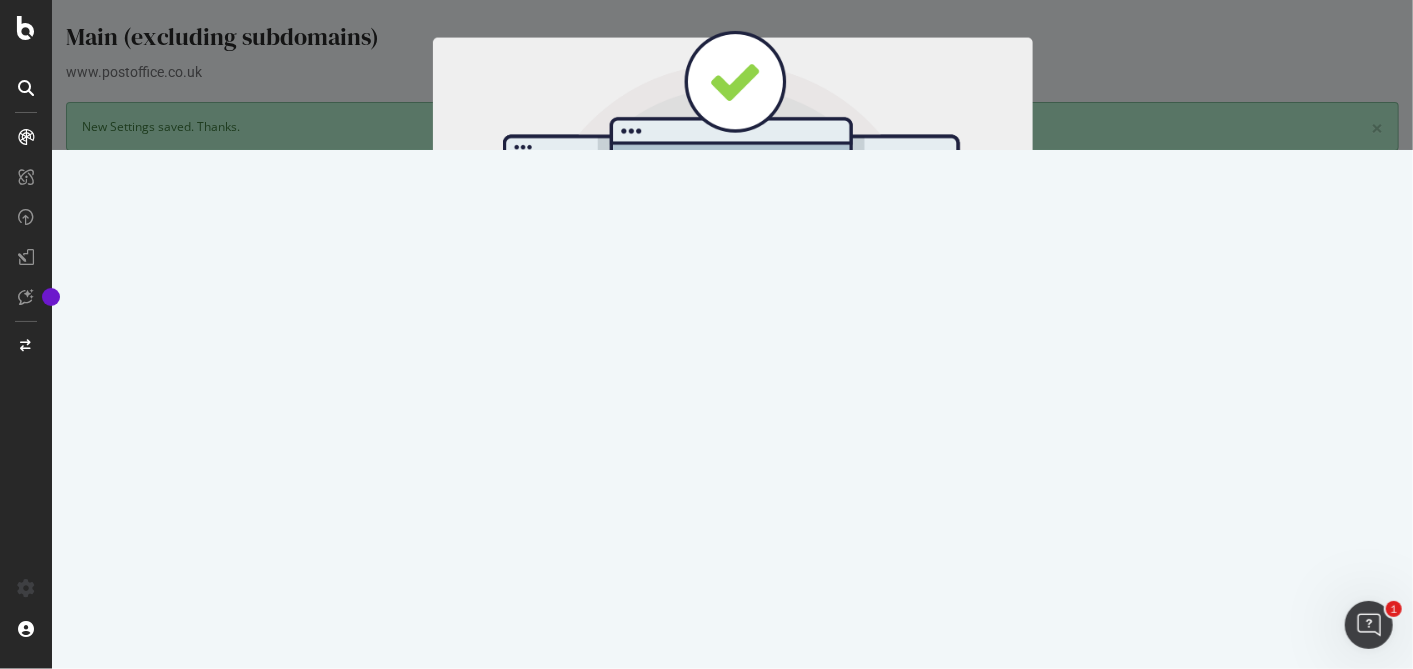 click on "Start Now" at bounding box center [768, 332] 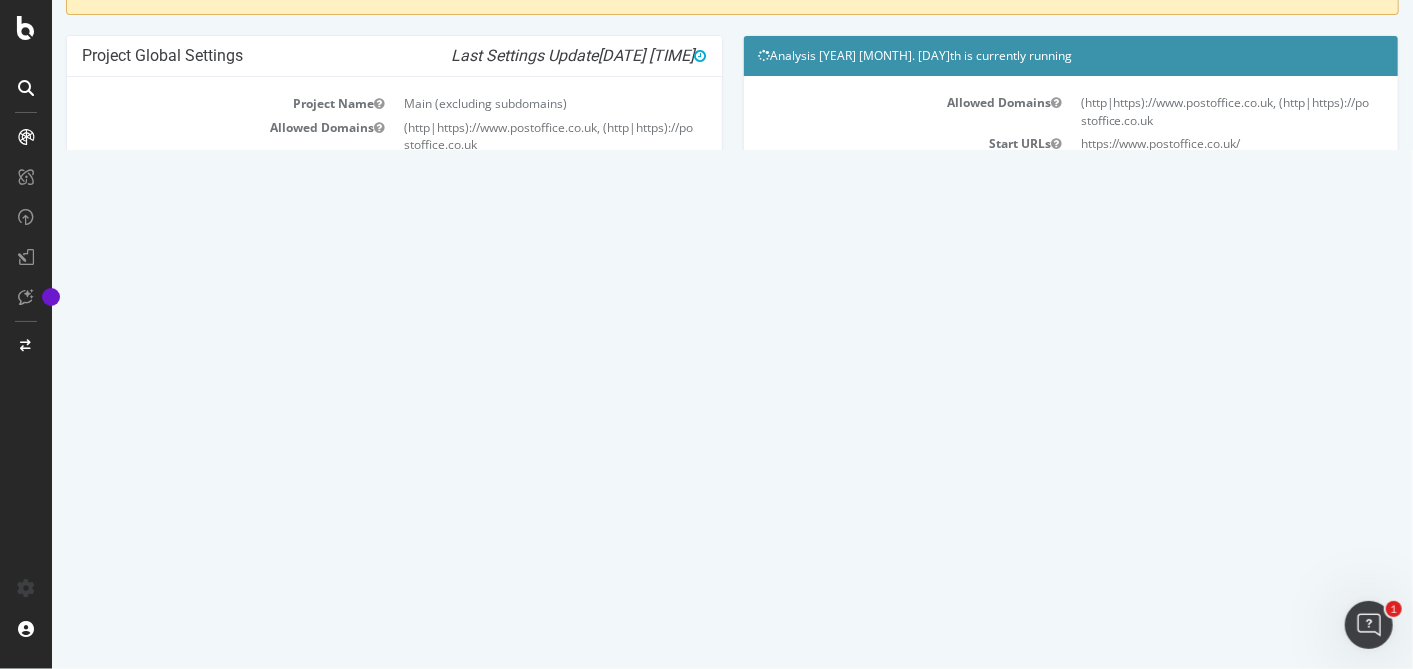 scroll, scrollTop: 135, scrollLeft: 0, axis: vertical 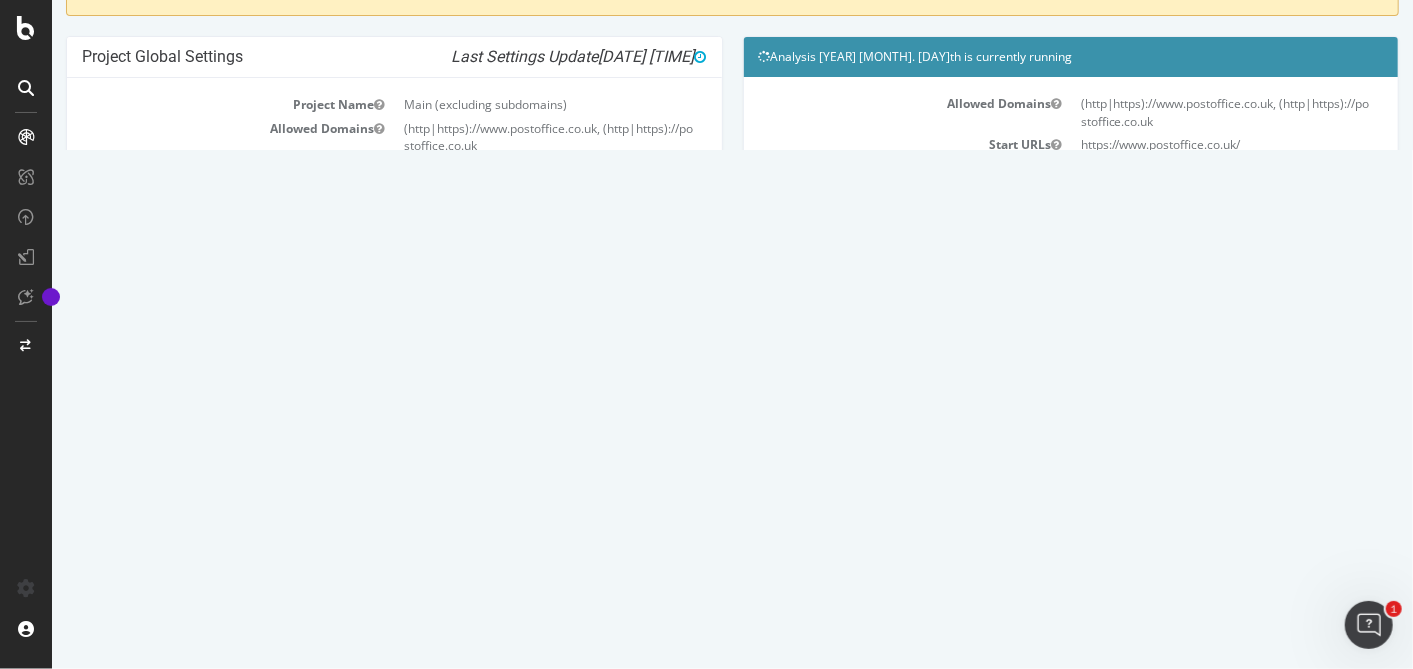 click on "2025 Aug. 7th
prepare" at bounding box center [159, 599] 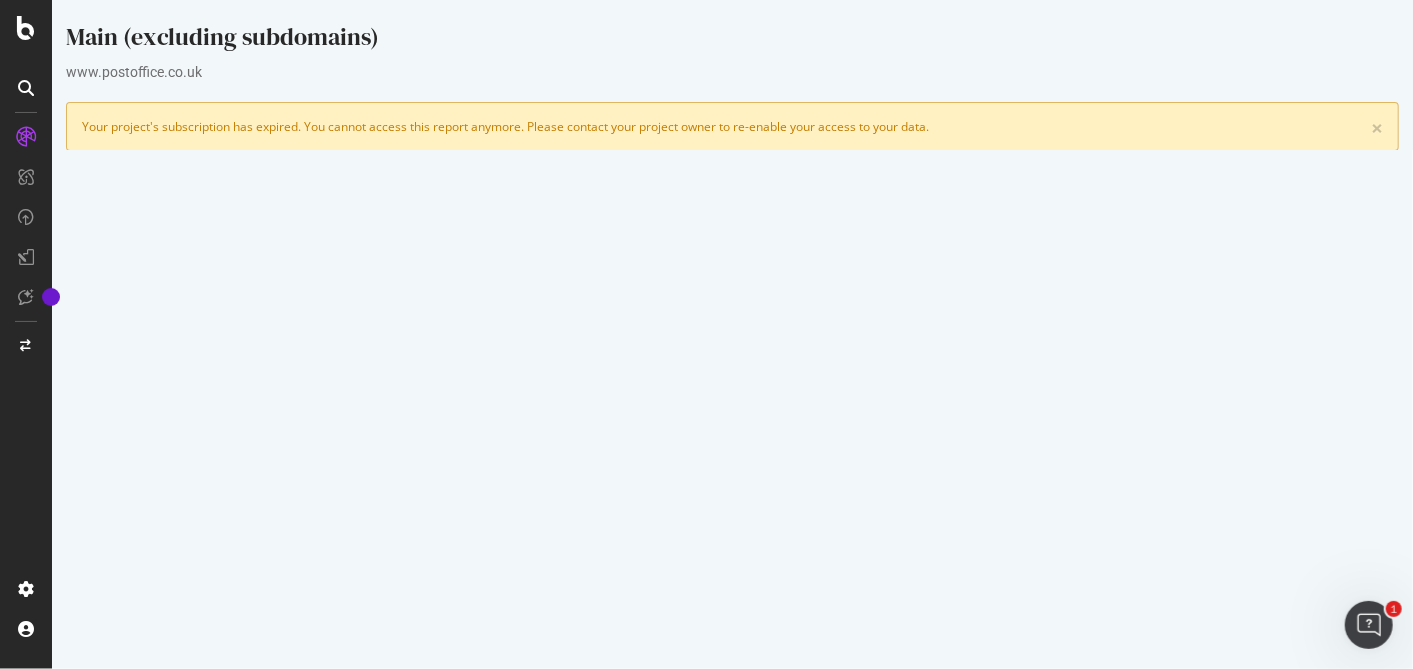 scroll, scrollTop: 138, scrollLeft: 0, axis: vertical 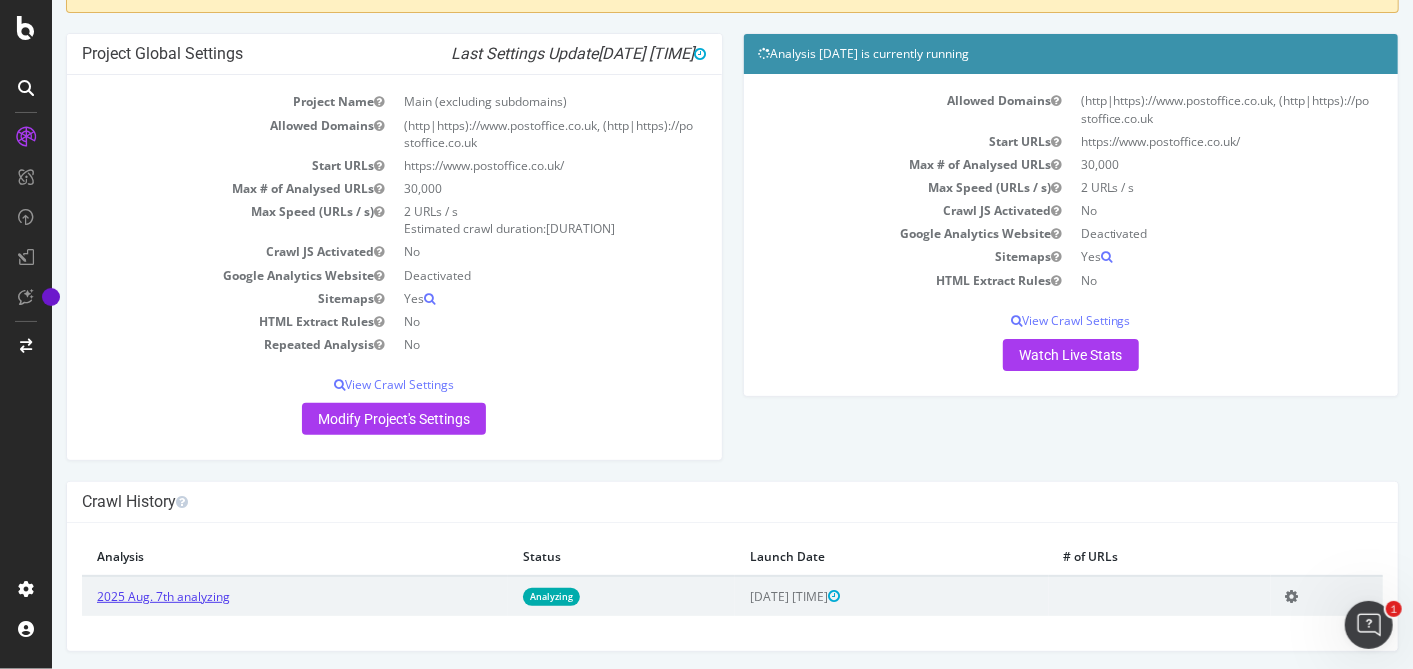 click on "2025 Aug. 7th
analyzing" at bounding box center (162, 596) 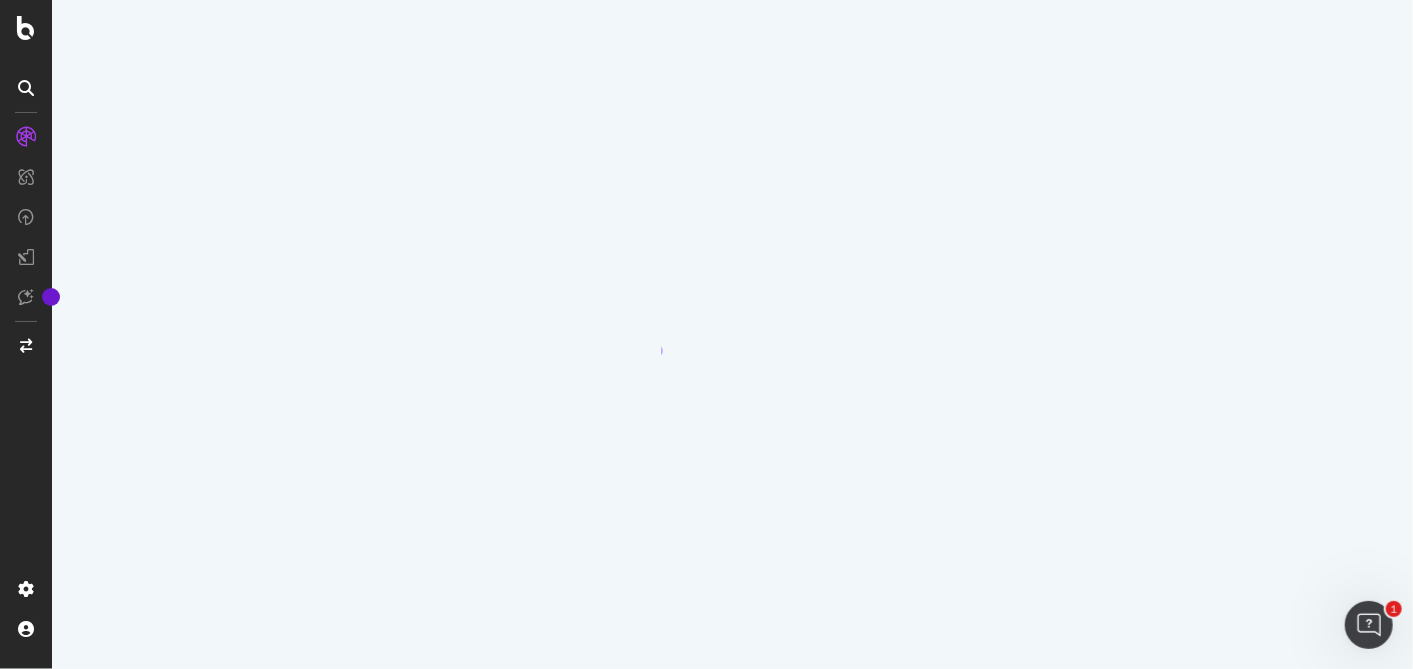 scroll, scrollTop: 0, scrollLeft: 0, axis: both 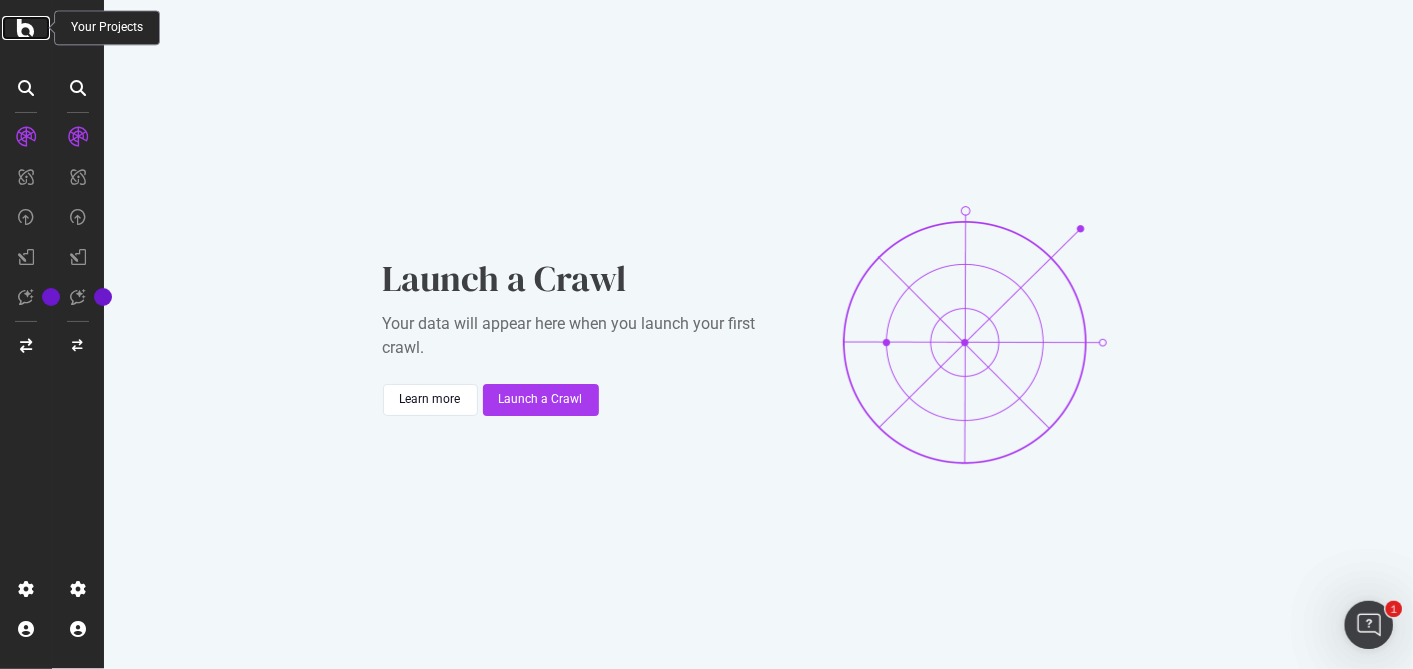 click at bounding box center [26, 28] 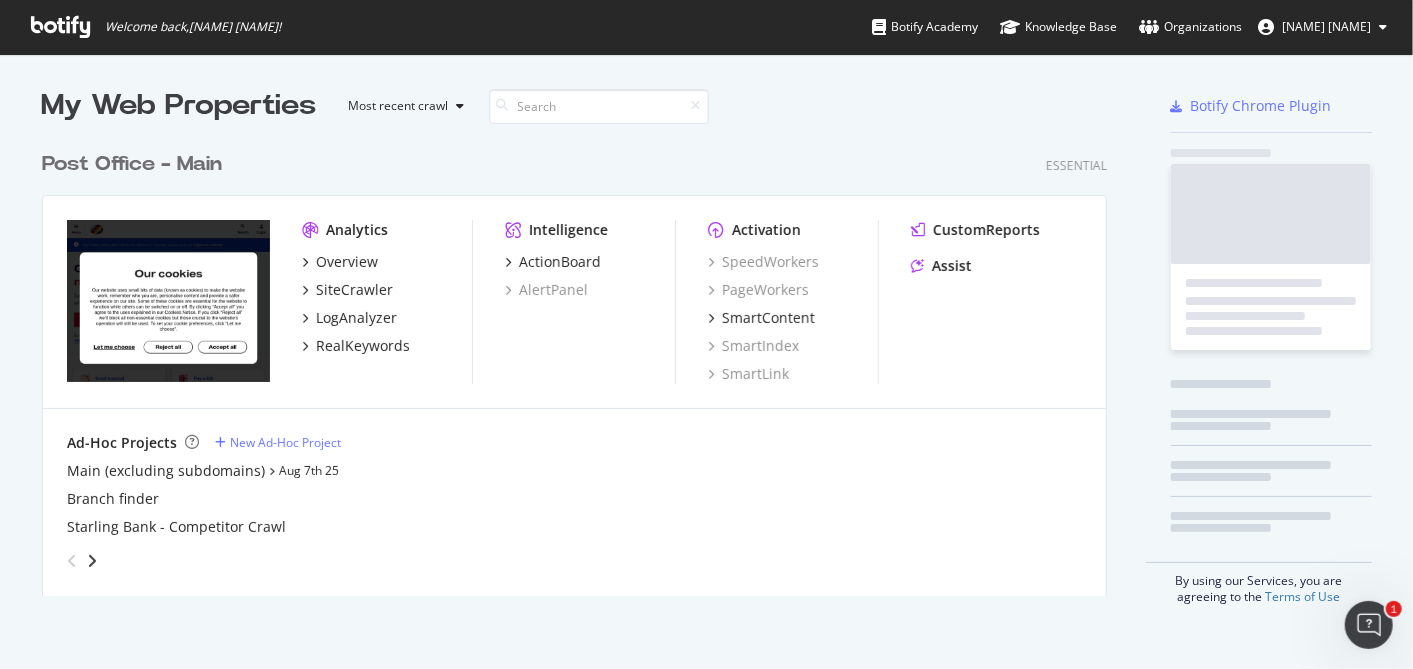 scroll, scrollTop: 18, scrollLeft: 18, axis: both 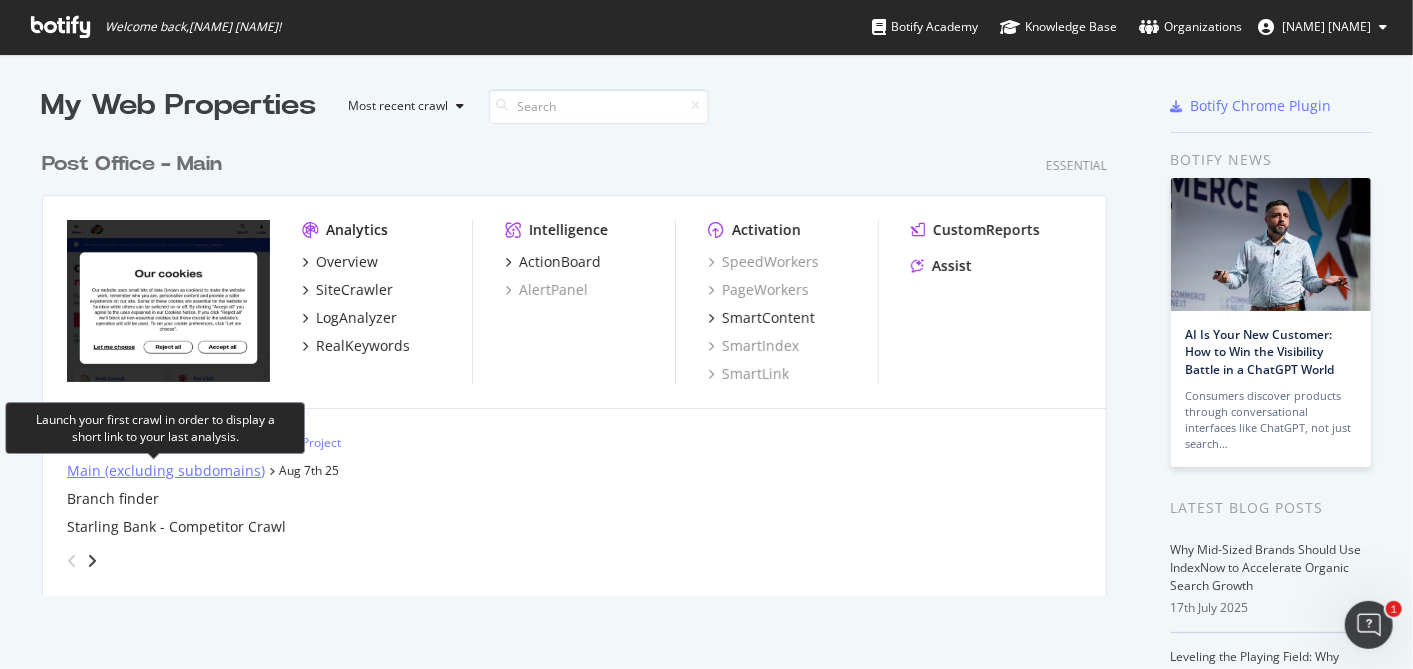 click on "Main (excluding subdomains)" at bounding box center [166, 471] 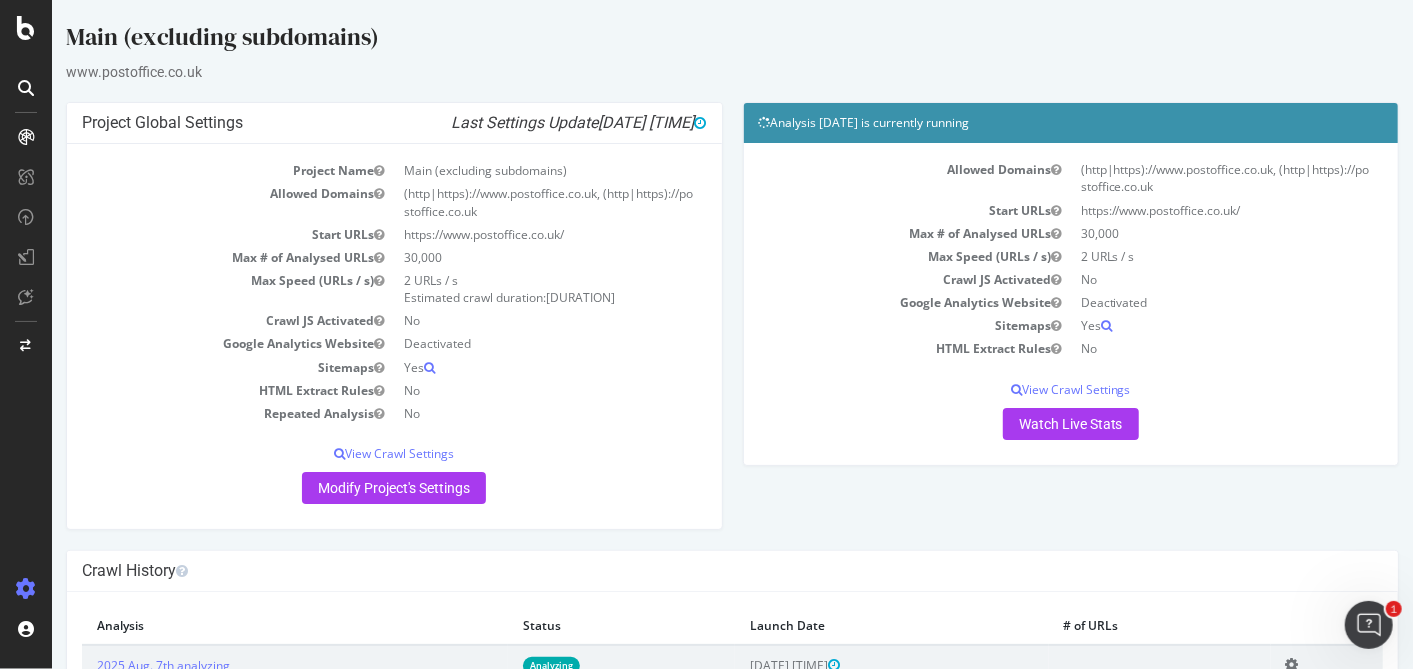 scroll, scrollTop: 0, scrollLeft: 0, axis: both 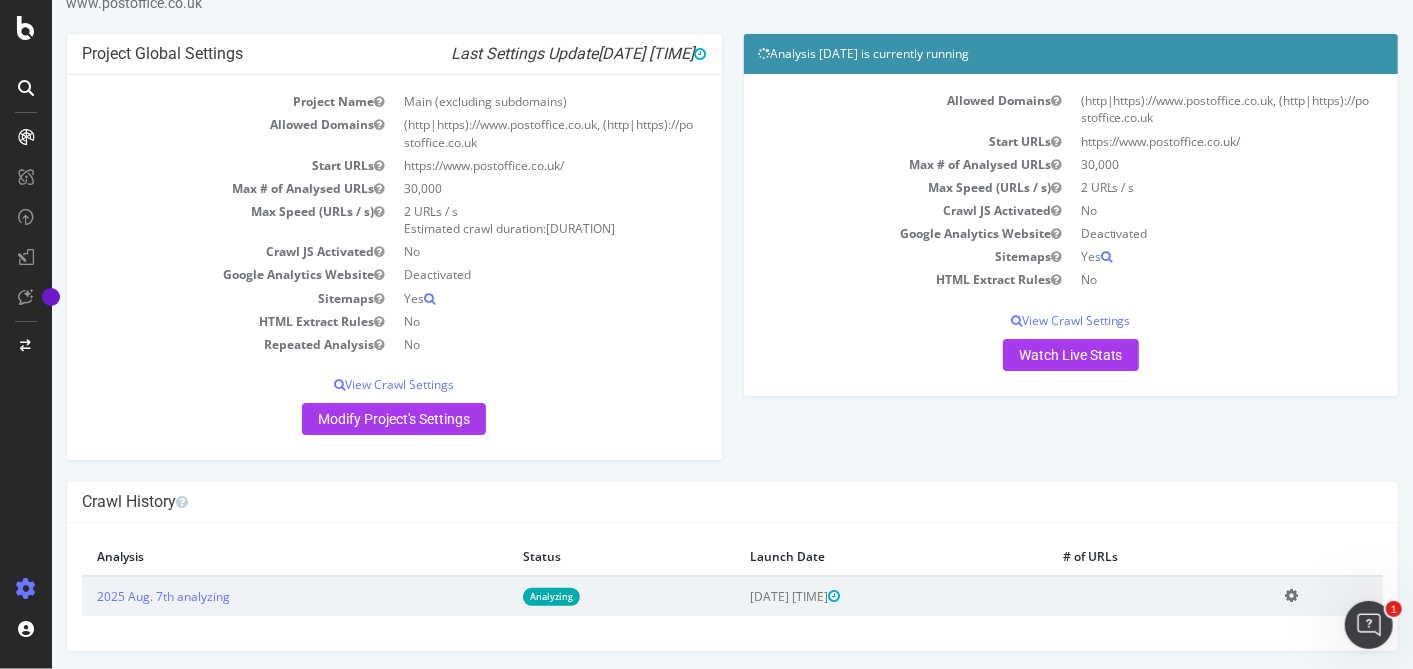 click at bounding box center (1291, 595) 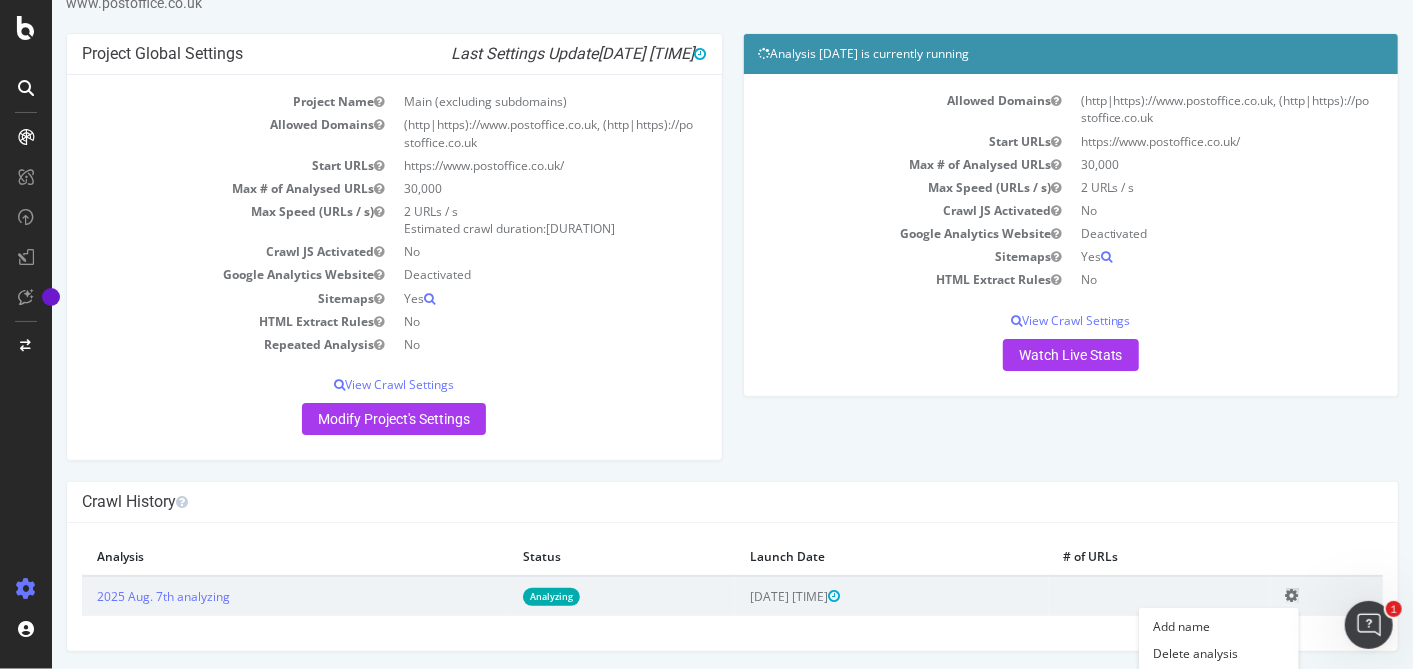 scroll, scrollTop: 68, scrollLeft: 0, axis: vertical 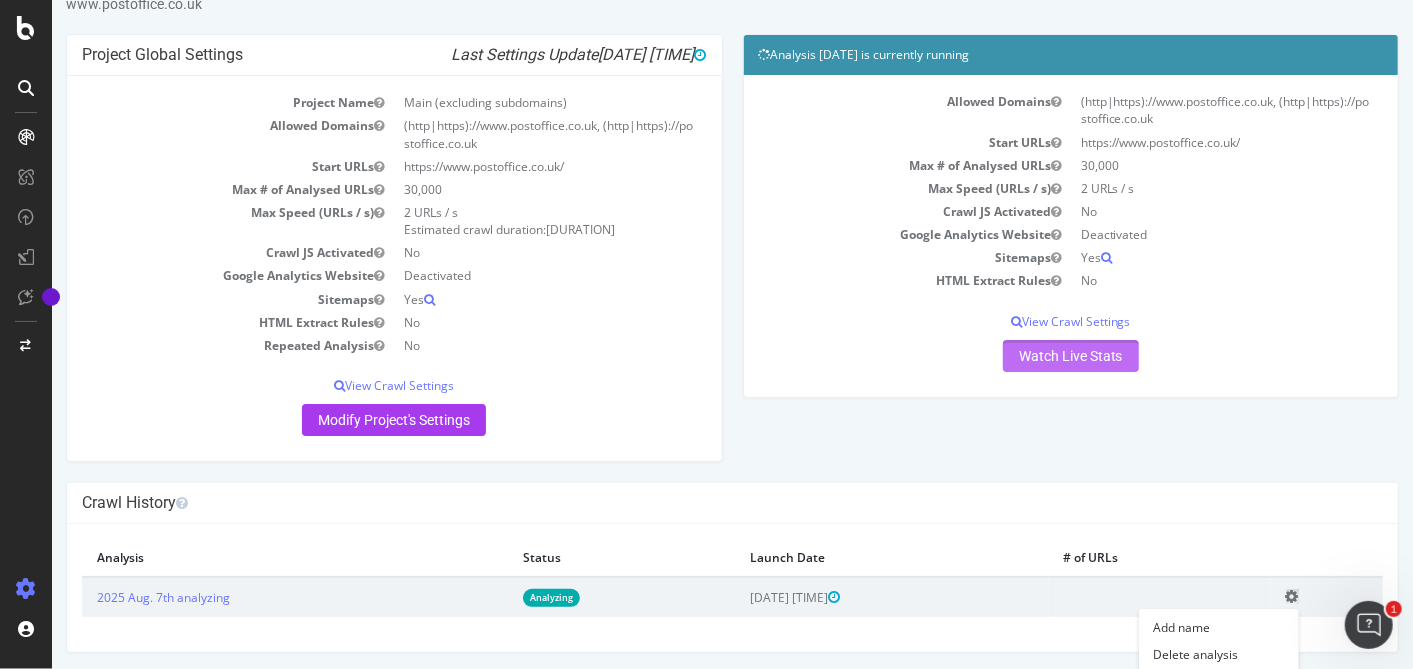 click on "Watch Live Stats" at bounding box center (1070, 356) 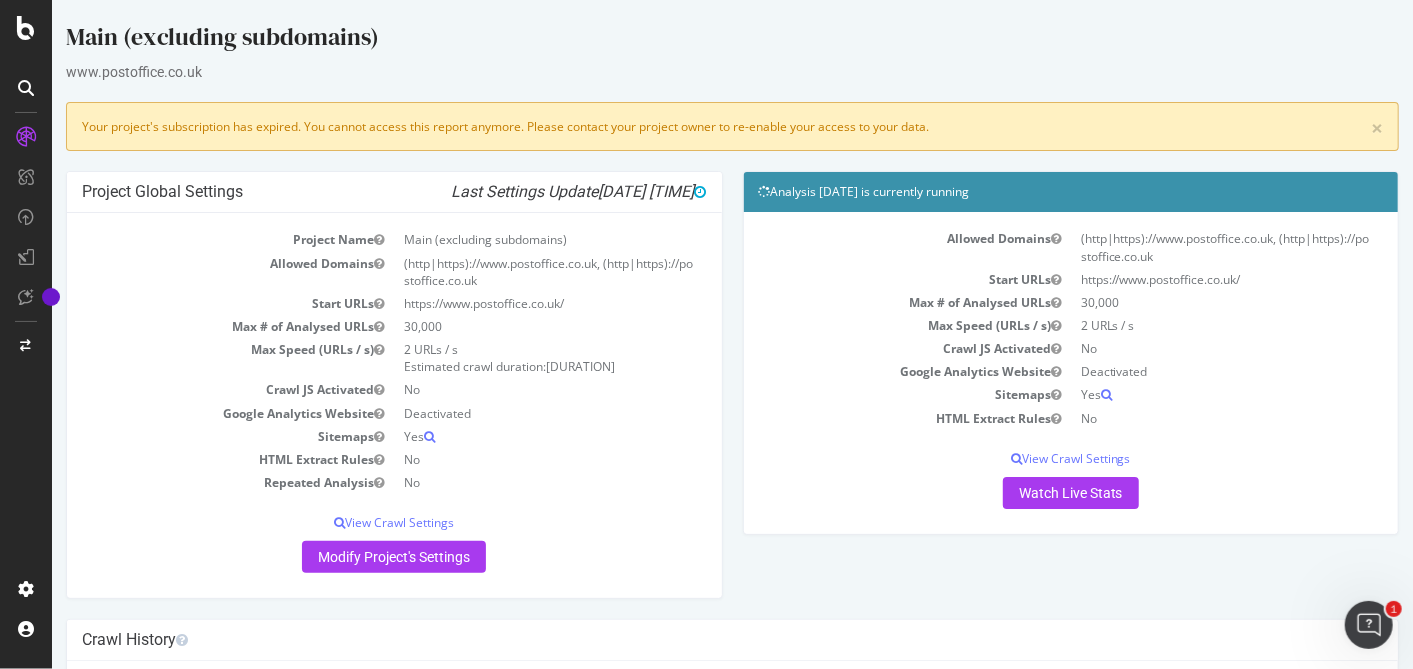 scroll, scrollTop: 0, scrollLeft: 0, axis: both 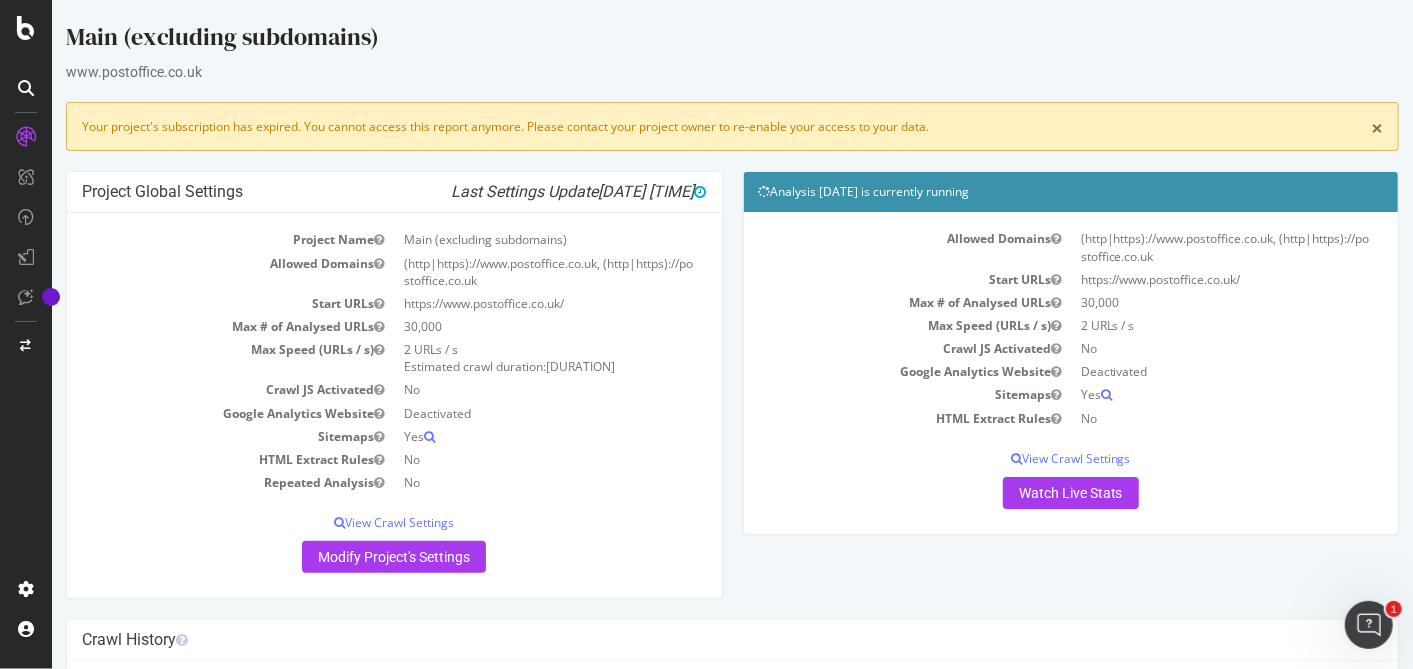 click on "×" at bounding box center (1376, 128) 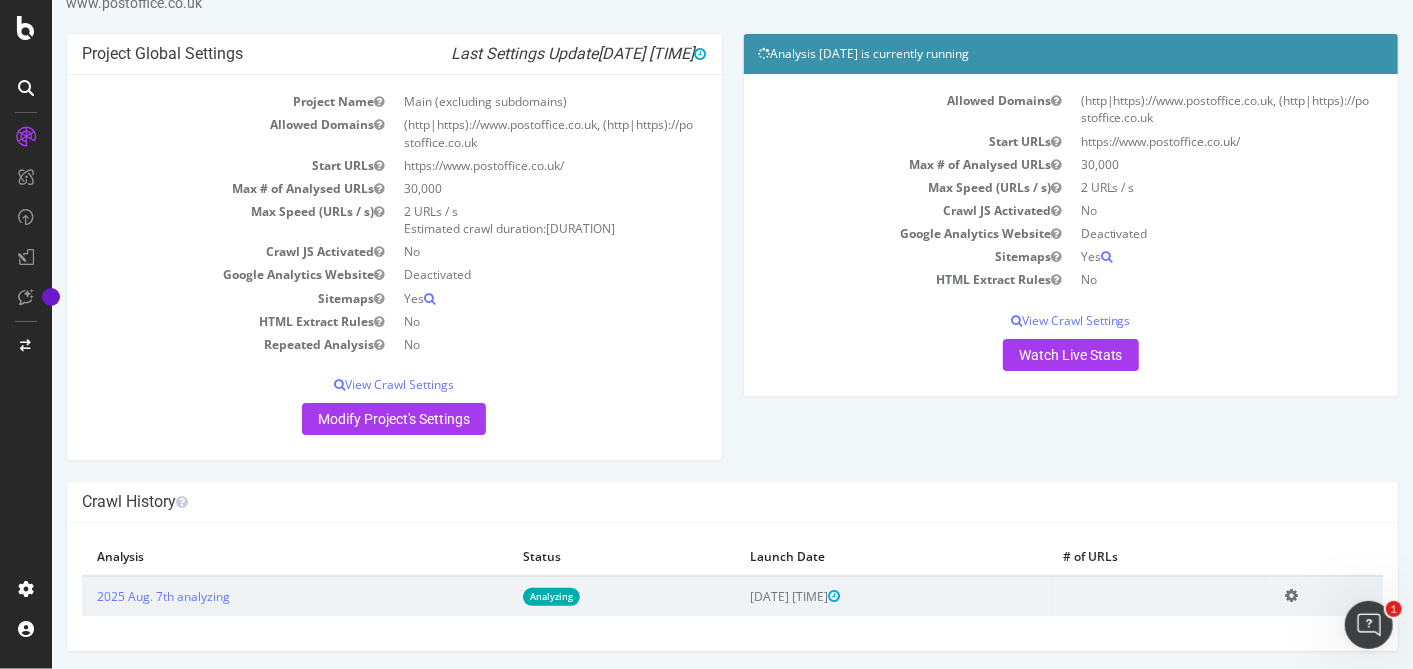 scroll, scrollTop: 68, scrollLeft: 0, axis: vertical 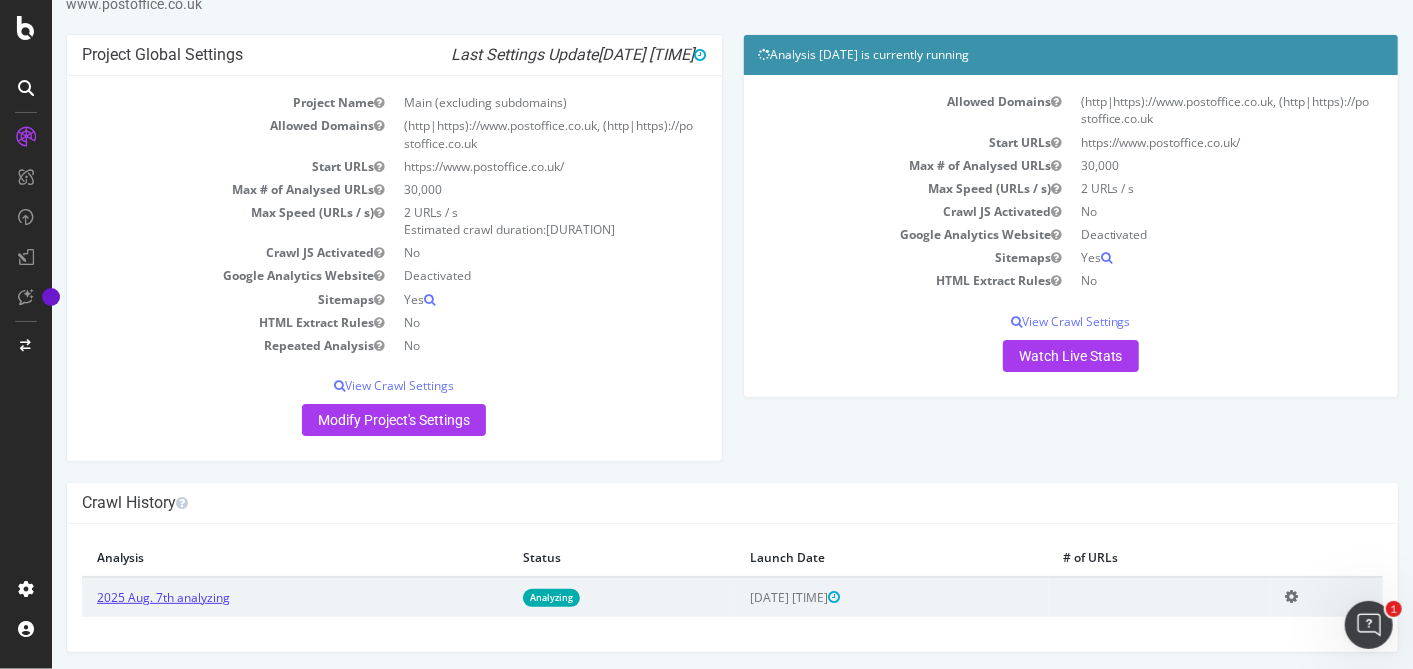click on "2025 Aug. 7th
analyzing" at bounding box center [162, 597] 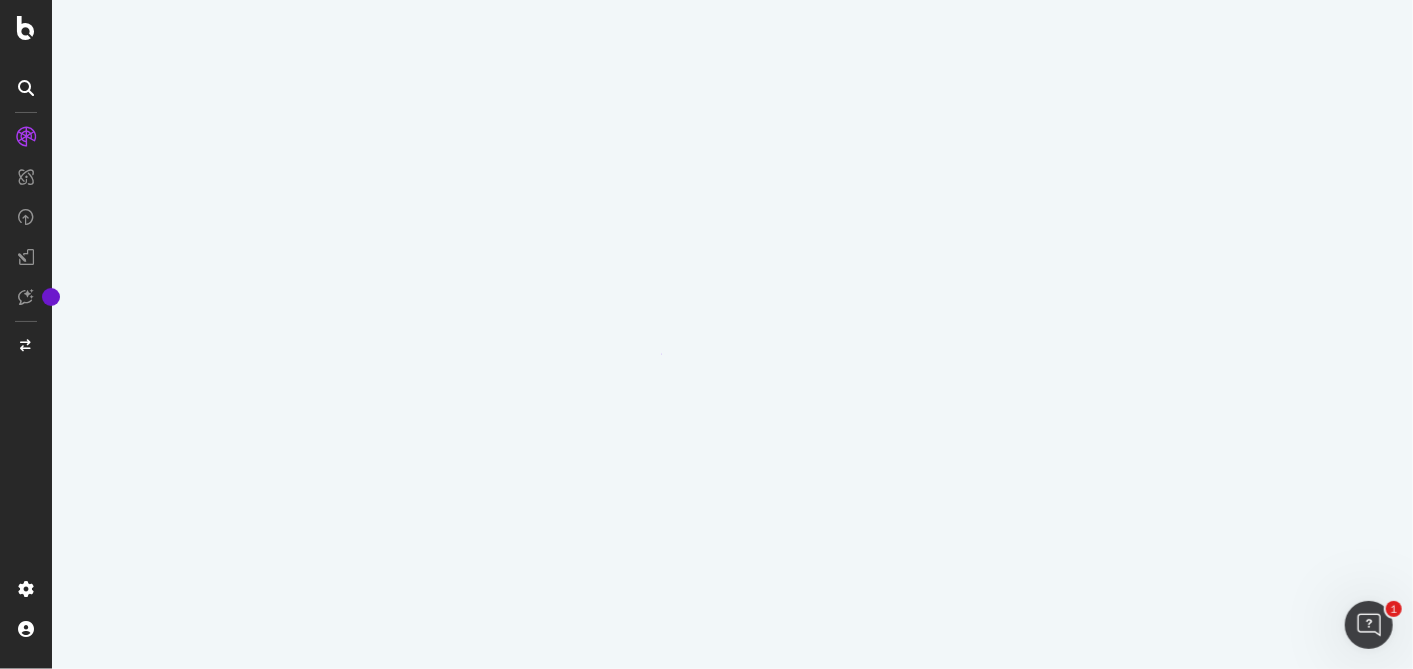 scroll, scrollTop: 0, scrollLeft: 0, axis: both 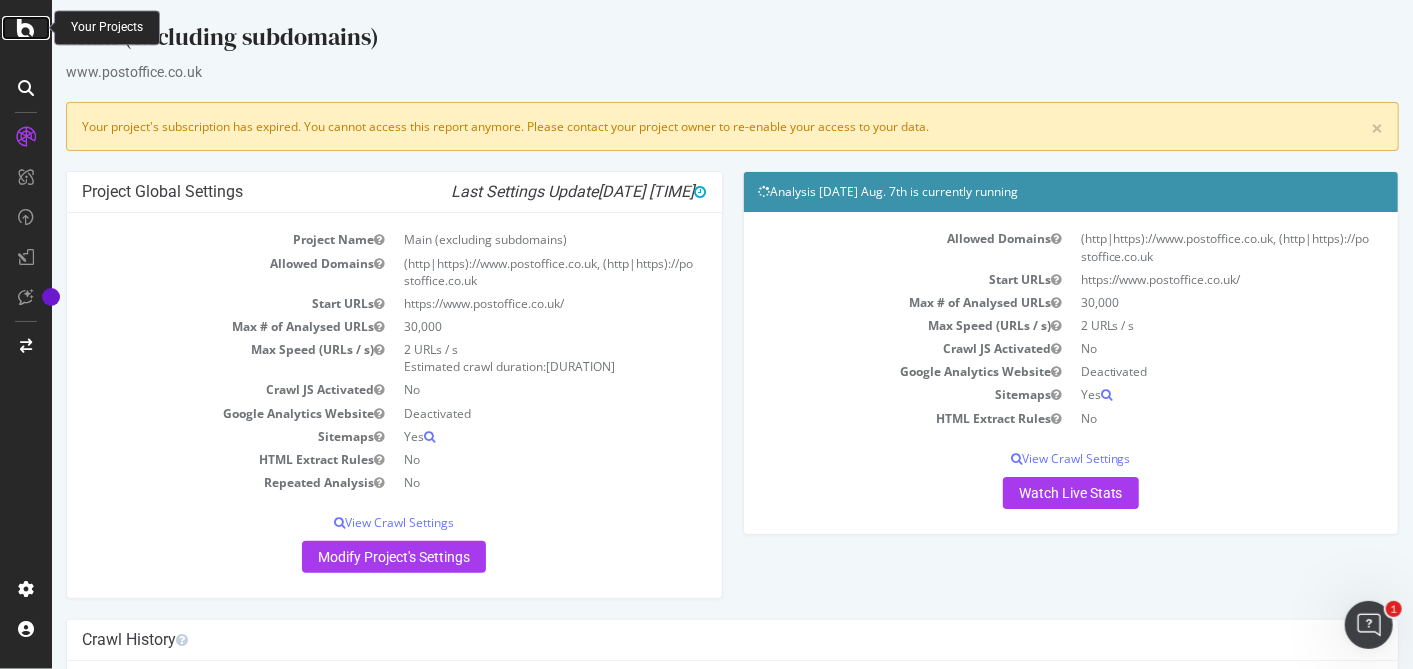 click at bounding box center (26, 28) 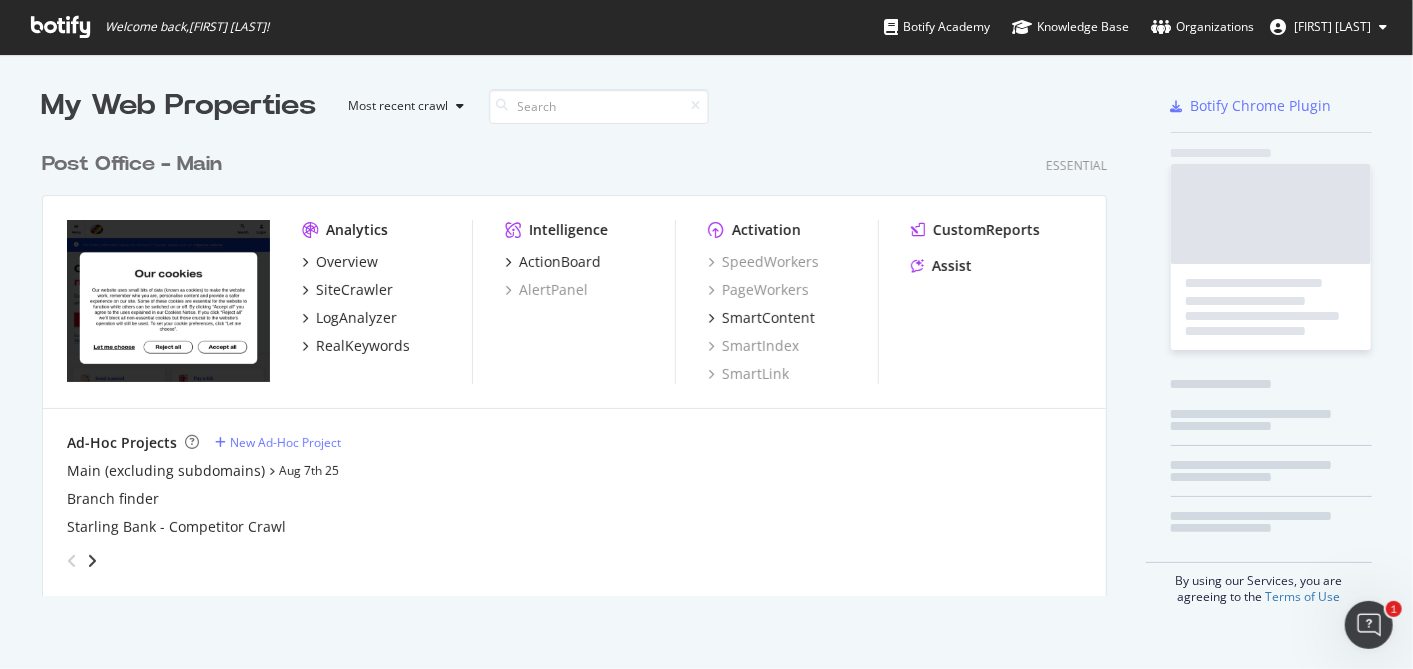scroll, scrollTop: 18, scrollLeft: 18, axis: both 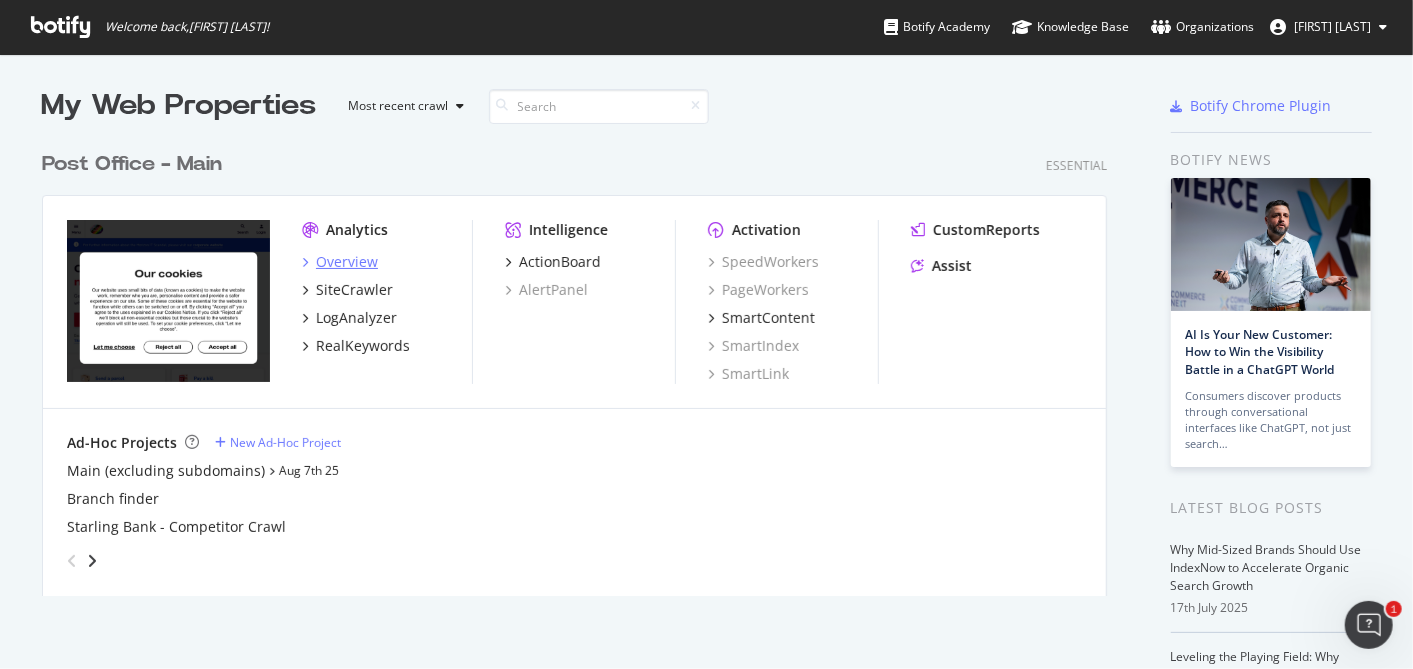 click on "Overview" at bounding box center (347, 262) 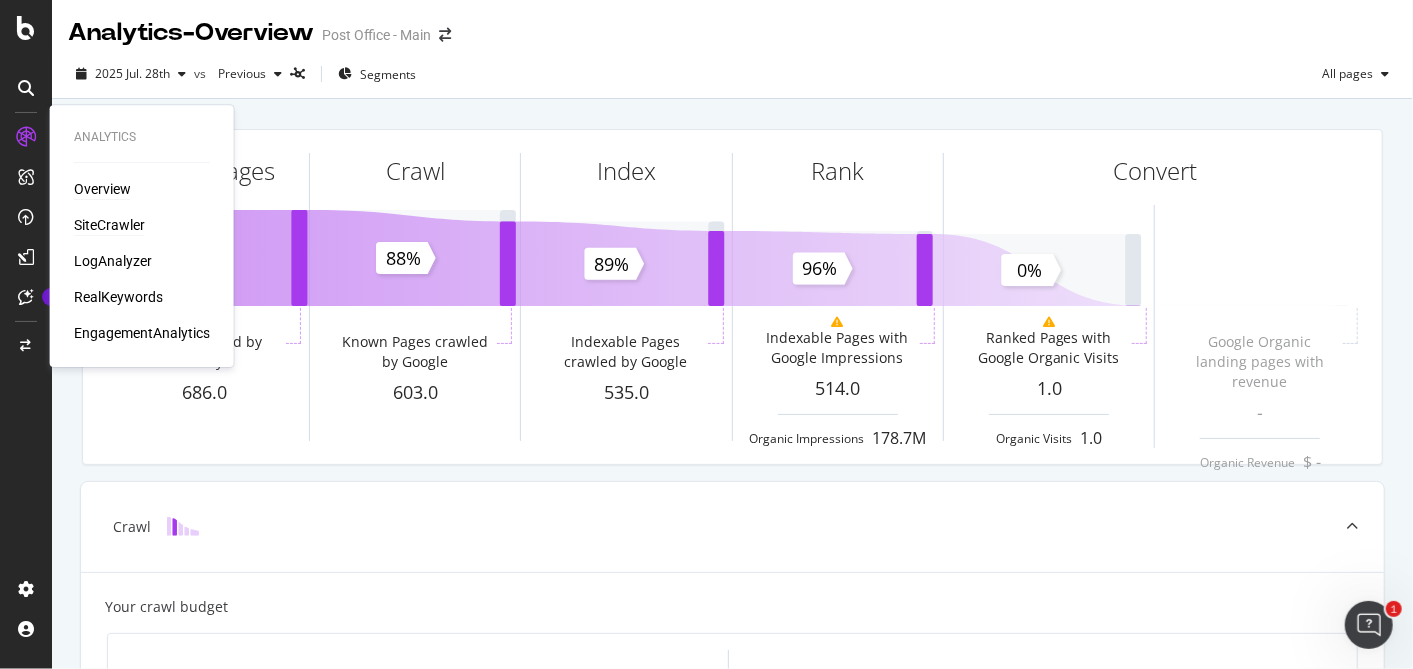 click on "SiteCrawler" at bounding box center (109, 225) 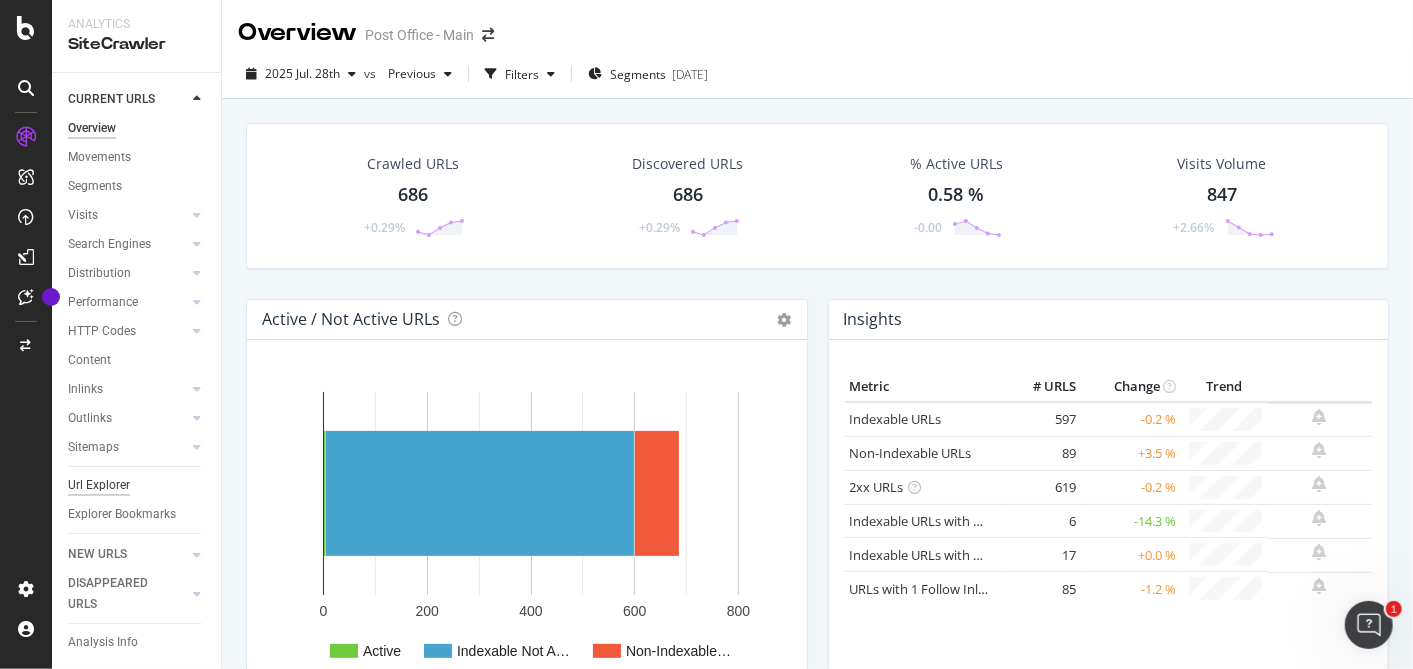 click on "Url Explorer" at bounding box center [99, 485] 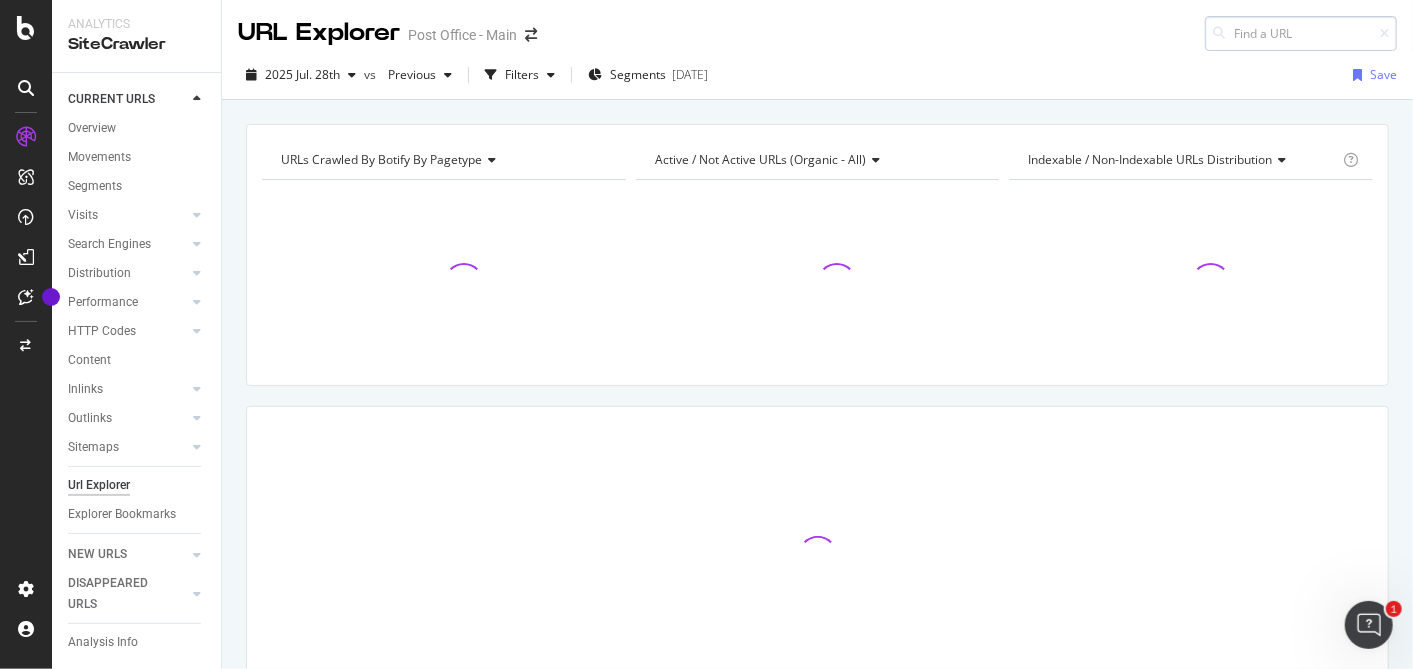 click at bounding box center (1301, 33) 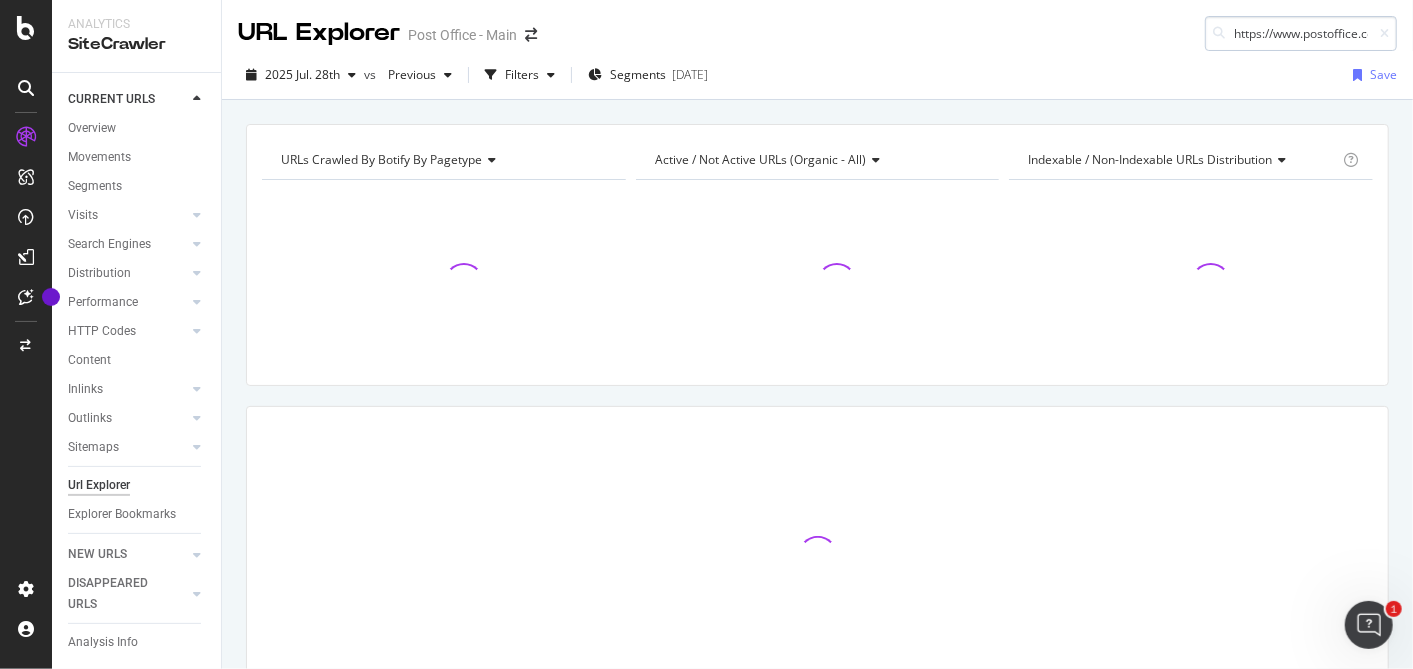 scroll, scrollTop: 0, scrollLeft: 279, axis: horizontal 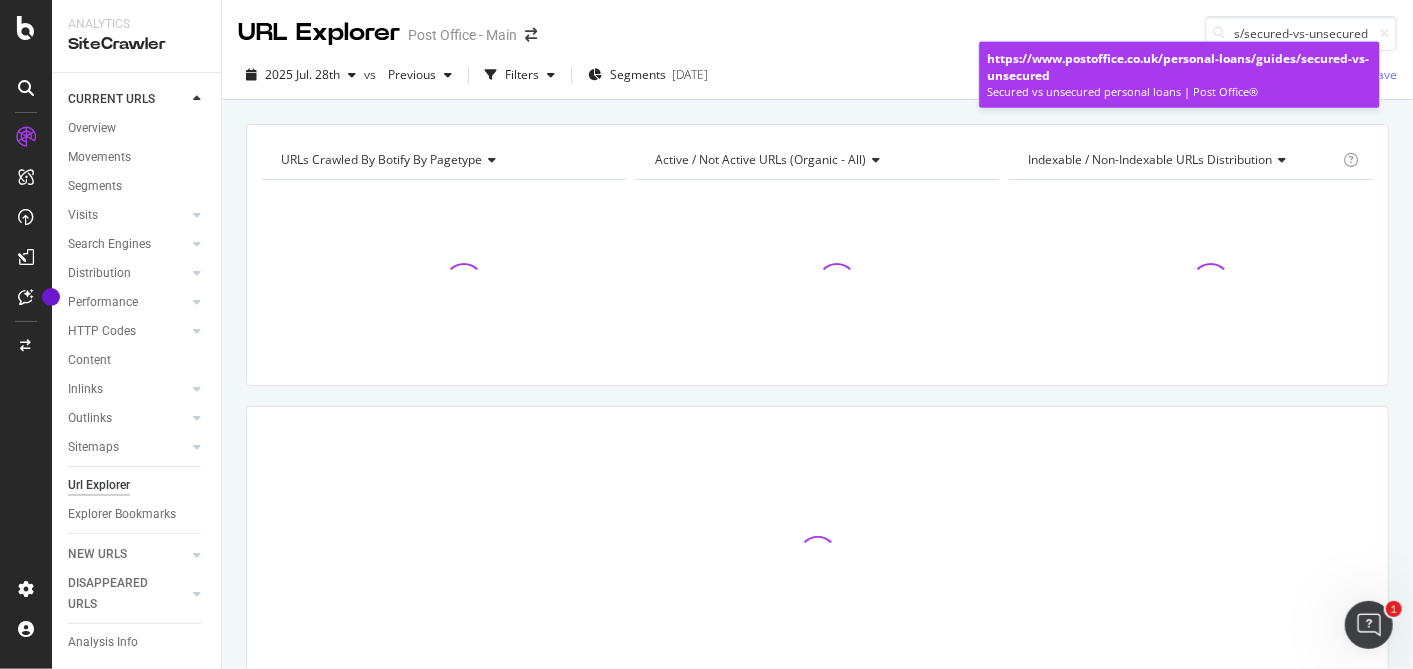 type on "https://www.postoffice.co.uk/personal-loans/guides/secured-vs-unsecured" 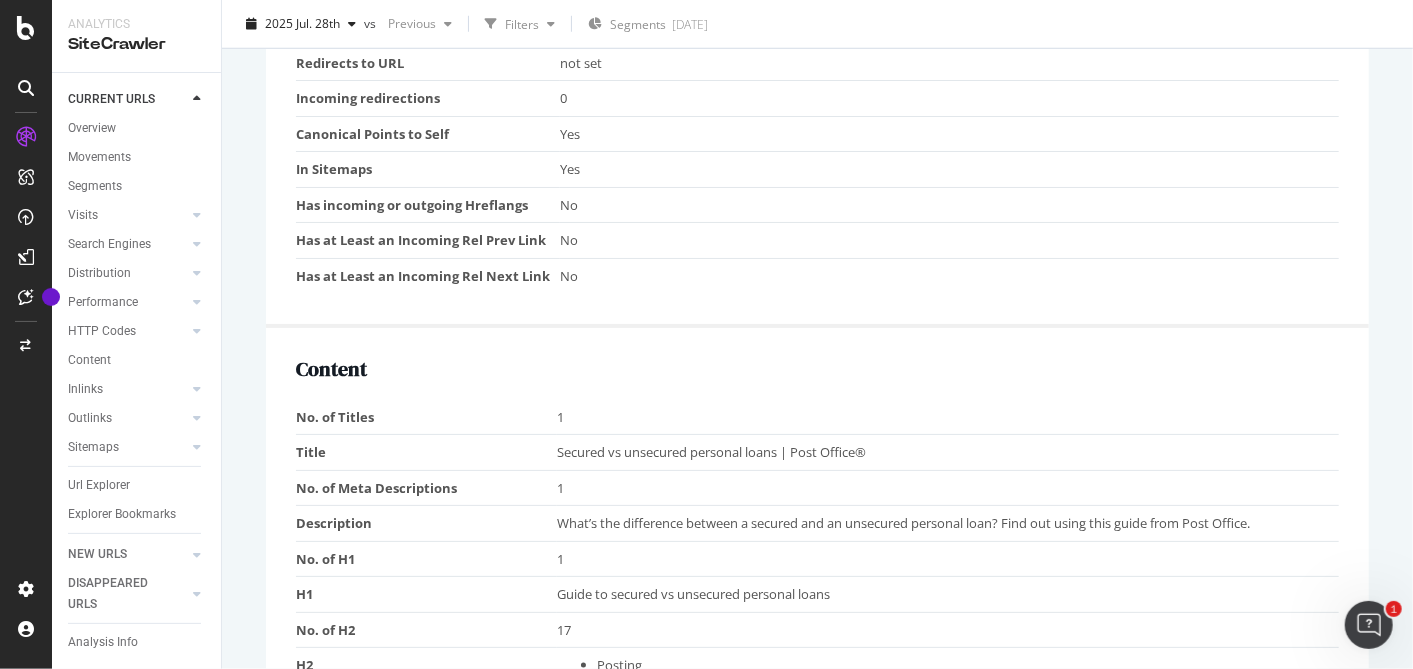 scroll, scrollTop: 1394, scrollLeft: 0, axis: vertical 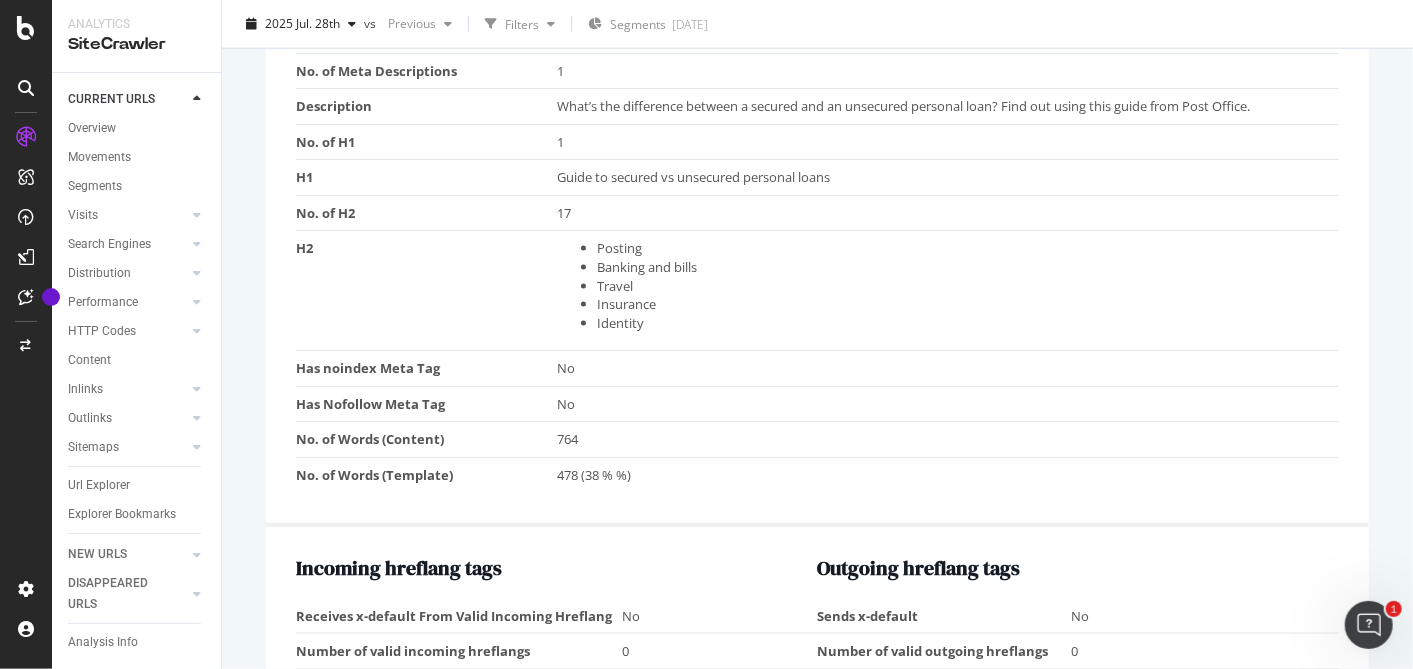 click at bounding box center (26, 28) 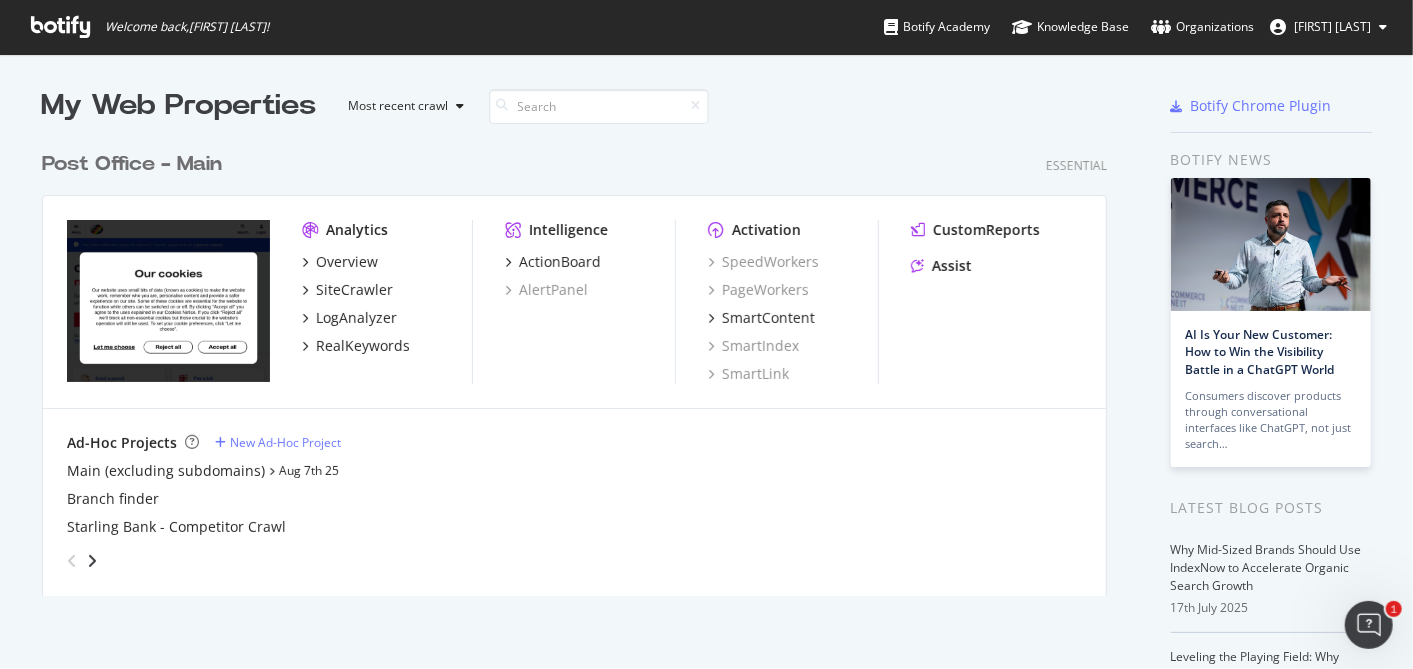 scroll, scrollTop: 18, scrollLeft: 18, axis: both 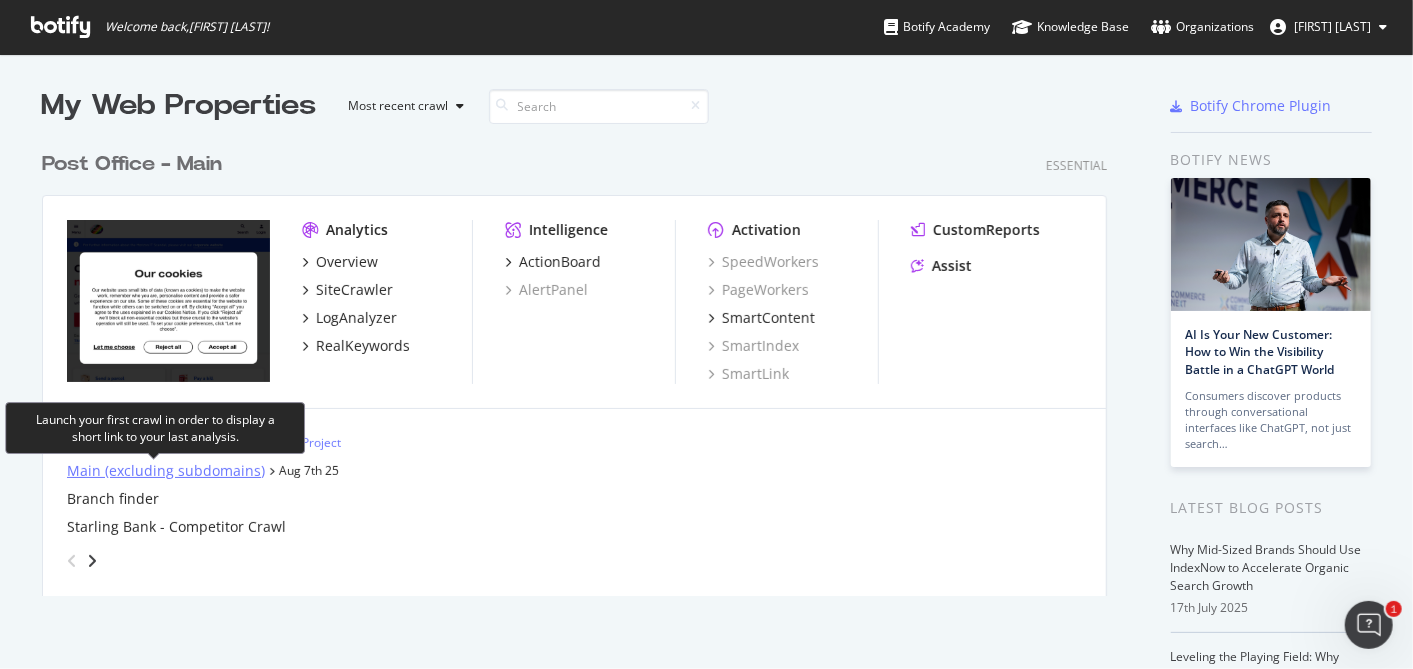 click on "Main (excluding subdomains)" at bounding box center (166, 471) 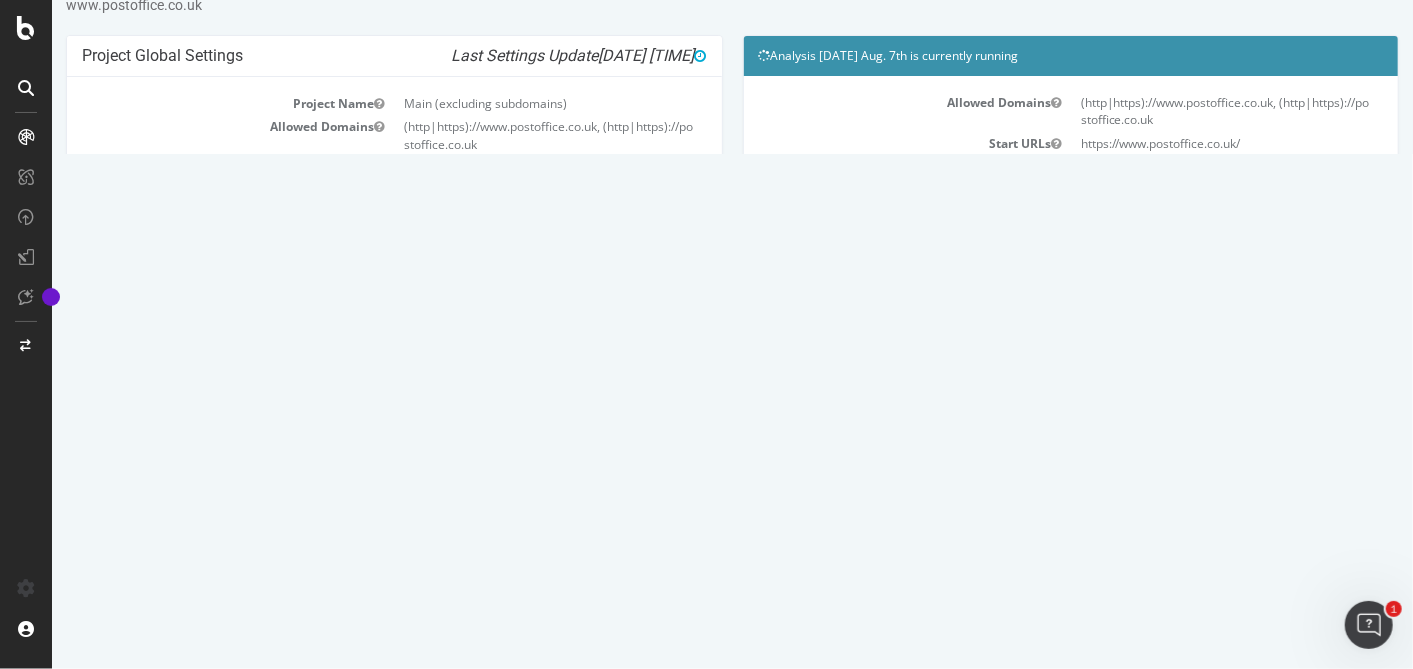 scroll, scrollTop: 68, scrollLeft: 0, axis: vertical 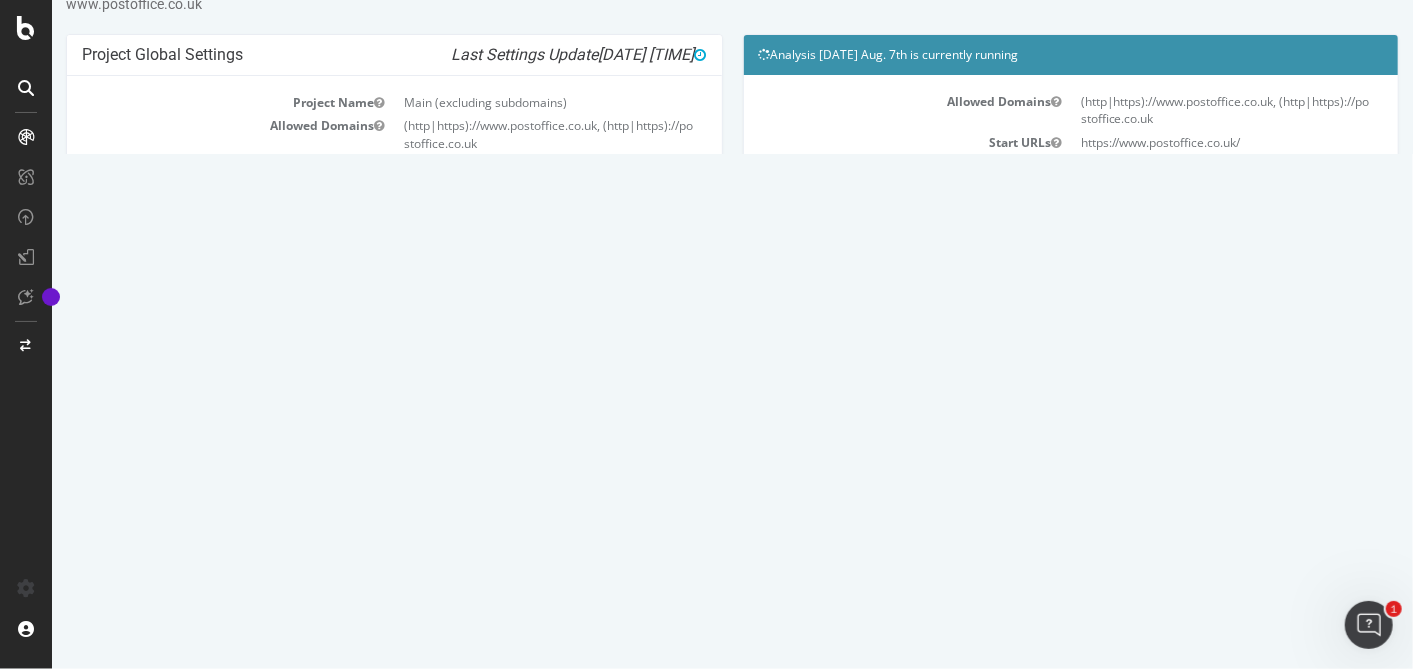 click at bounding box center [833, 597] 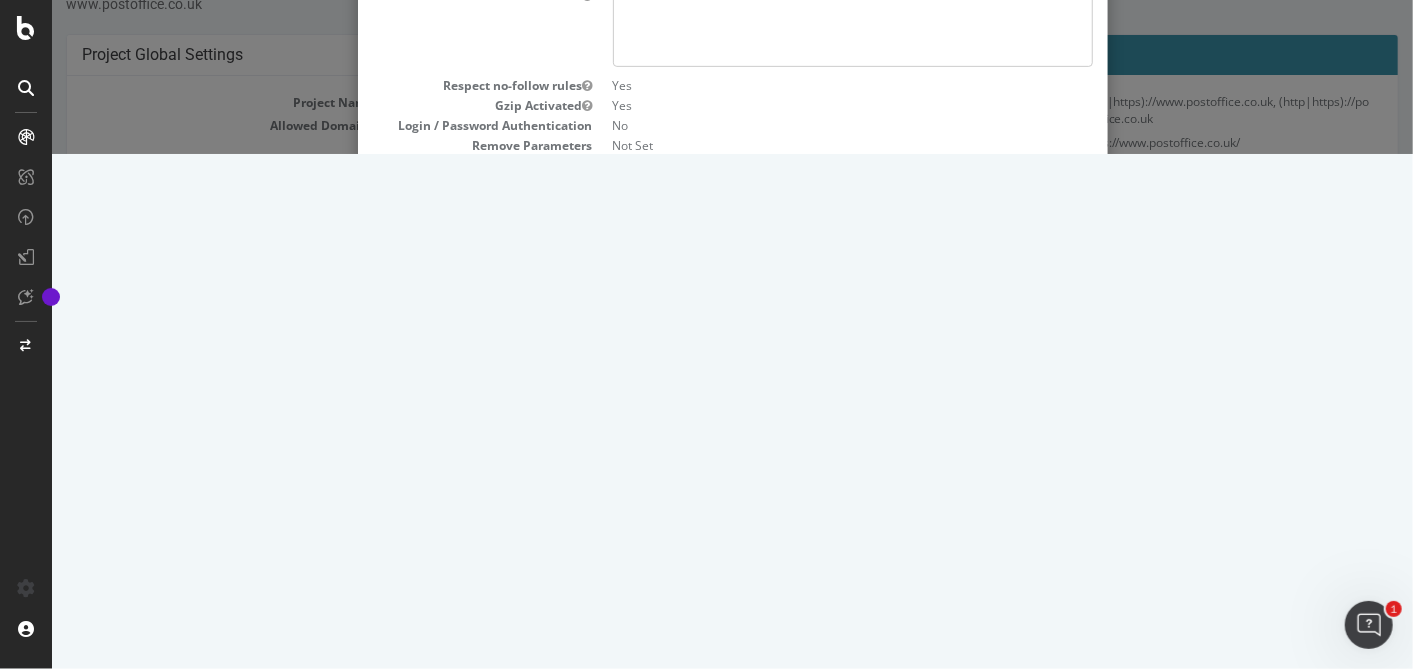 scroll, scrollTop: 477, scrollLeft: 0, axis: vertical 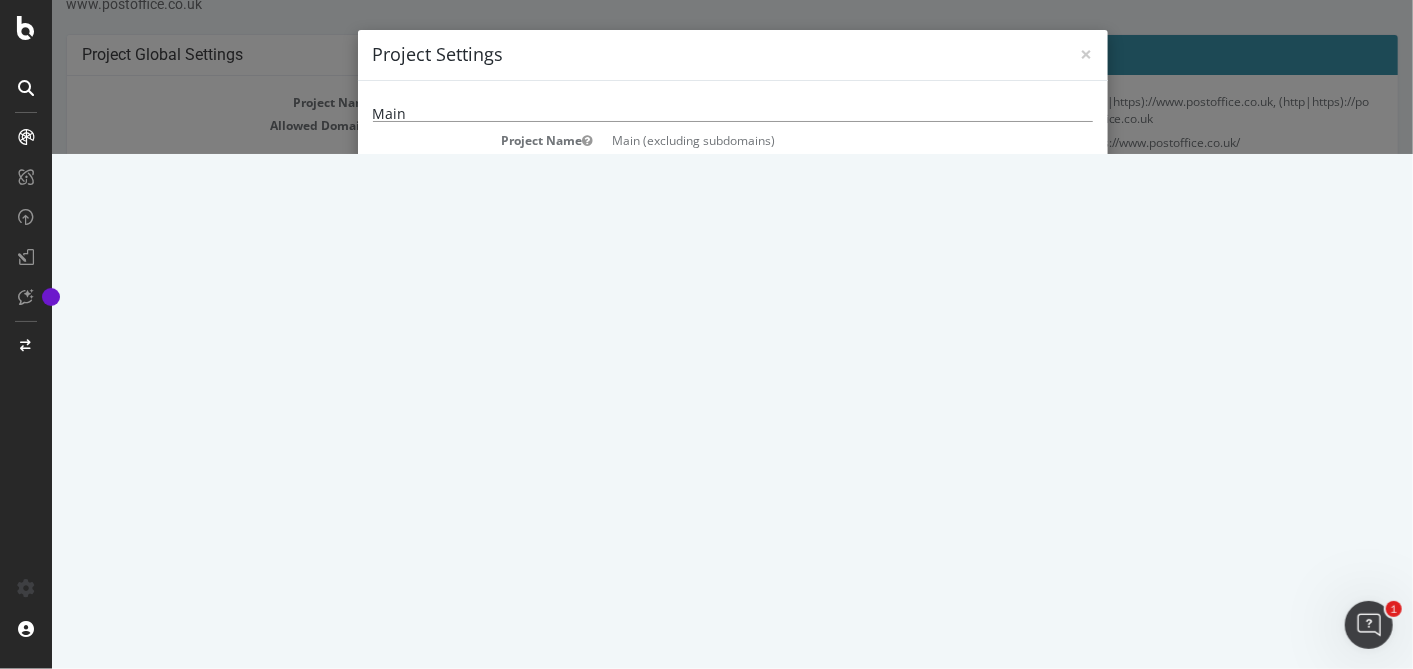 click on "× Close
Project Settings
Main Project Name
Main (excluding subdomains) Start URLs
[URL]
Allowed Domains
[PROTOCOL]//www.postoffice.co.uk [PROTOCOL]//postoffice.co.uk Max # of URLs
30,000 Max Speed (URLs / s)
2
Crawl JS Activated
No Max depth
Not Set
Sitemaps
[URL] Advanced settings Compare with previous analysis
Yes Desktop User Agent
Mozilla/5.0 (compatible; botify; http://botify.com) Mobile User Agent
Mozilla/5.0 Mobile (compatible; botify; http://botify.com) Virtual Robots.txt
Respect no-follow rules
Yes Gzip Activated
Yes Login / Password Authentication
No
Remove Parameters
Not Set
Advanced URL Rewriting
Not Set
Yes 0 No" at bounding box center (731, 77) 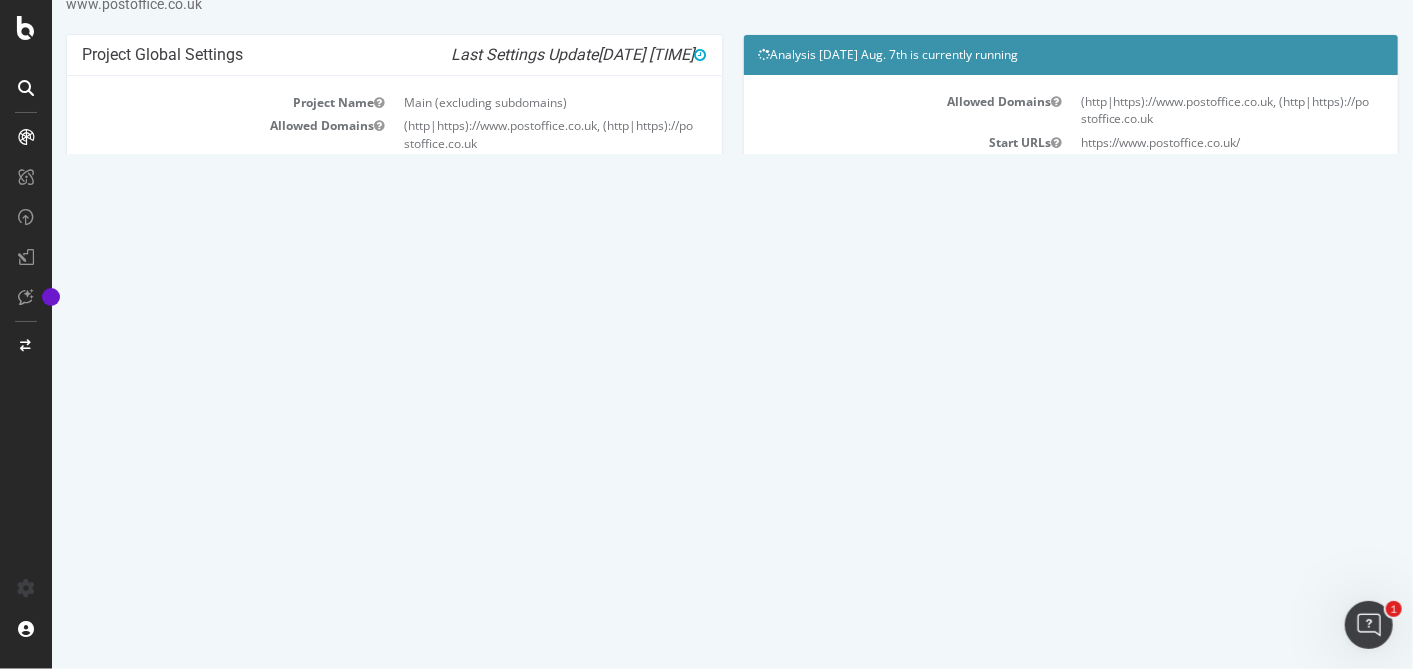 click on "Modify Project's Settings" at bounding box center [393, 420] 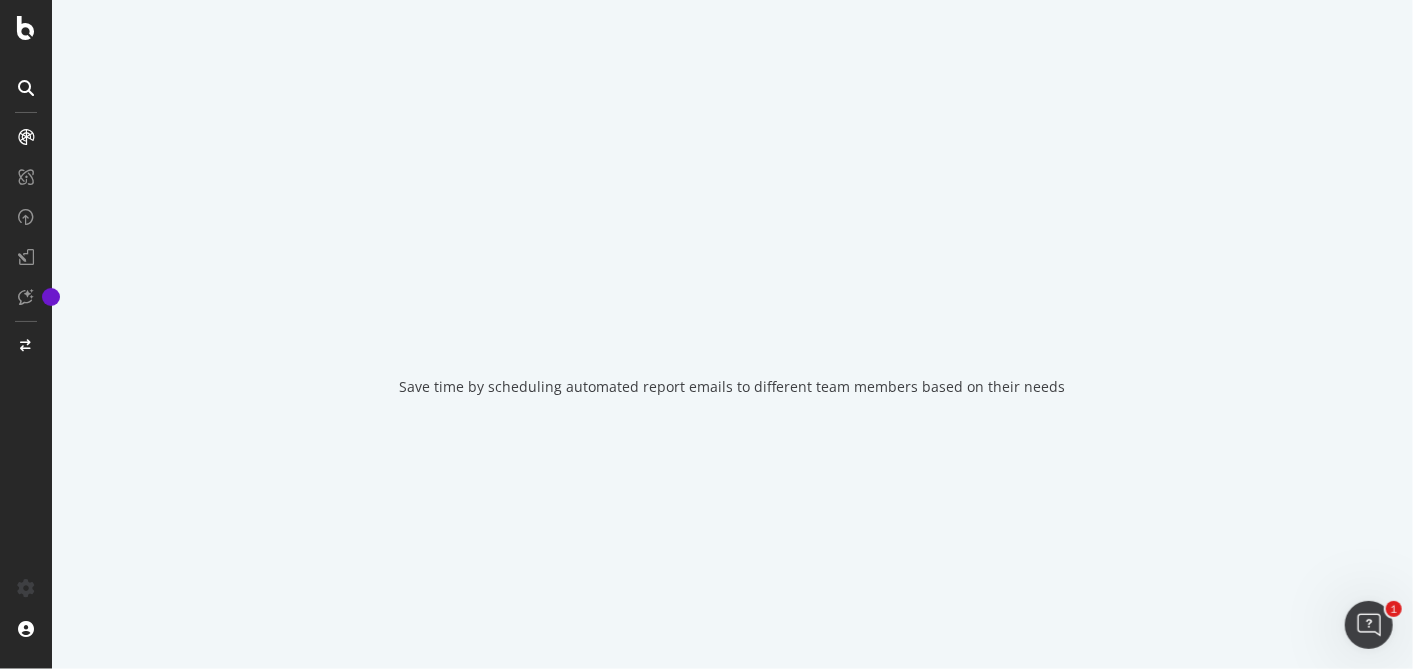 scroll, scrollTop: 0, scrollLeft: 0, axis: both 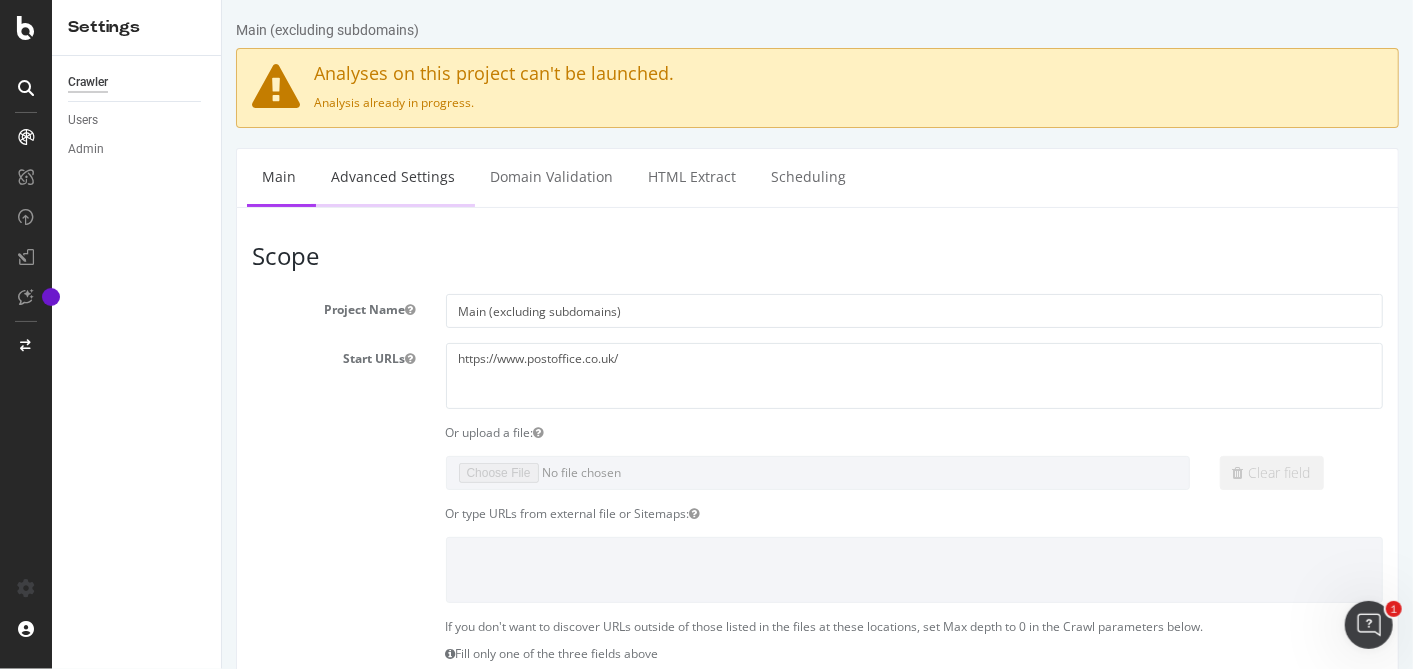 click on "Advanced Settings" at bounding box center (392, 176) 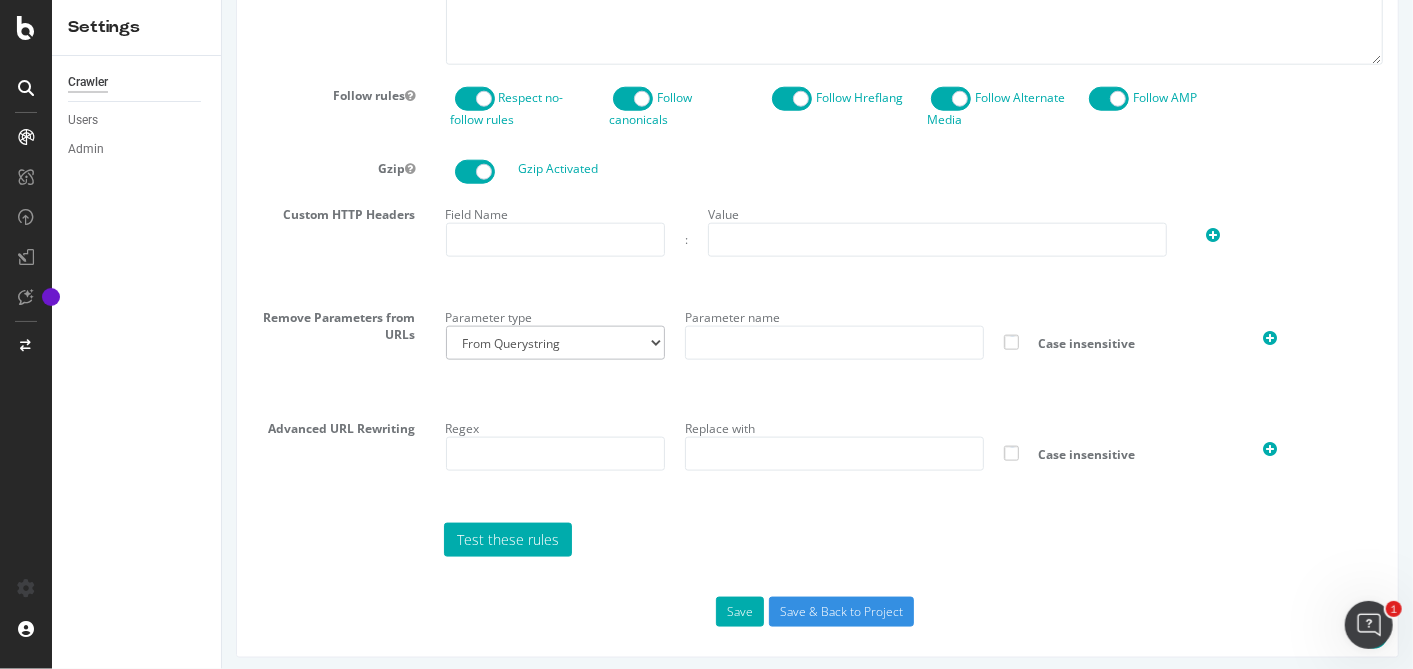 scroll, scrollTop: 0, scrollLeft: 0, axis: both 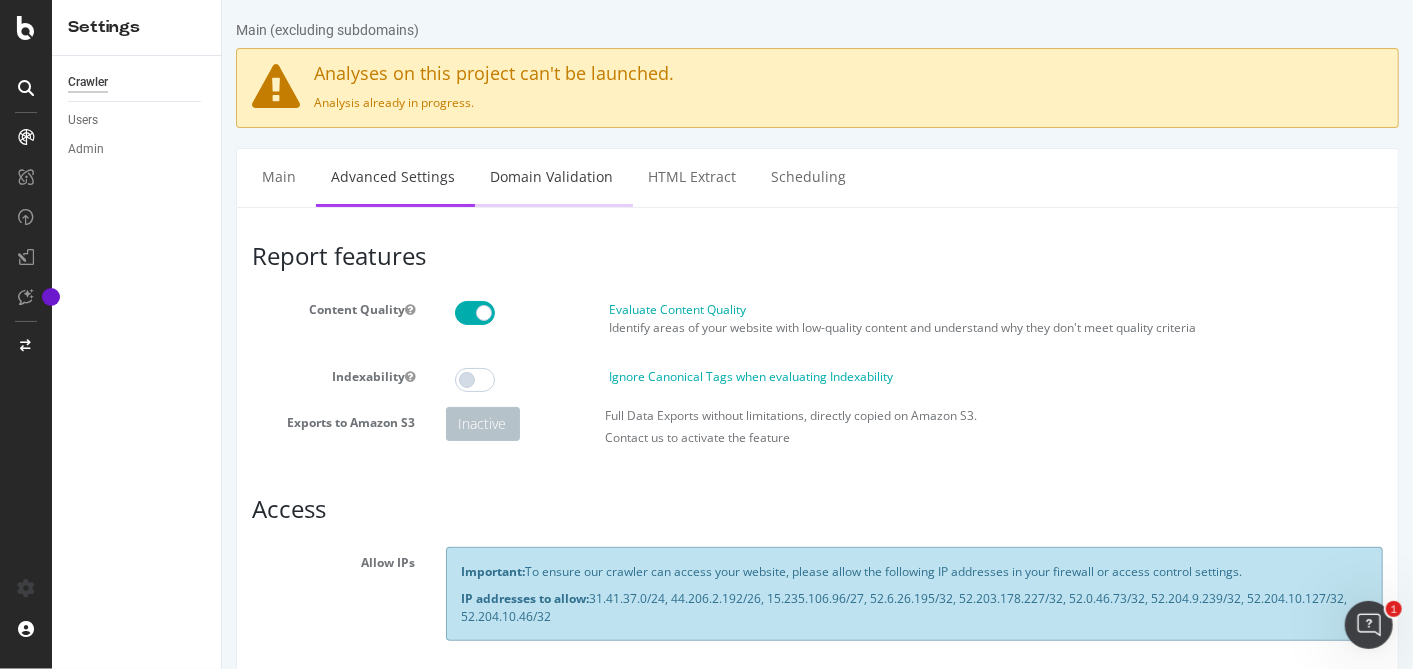 click on "Domain Validation" at bounding box center [550, 176] 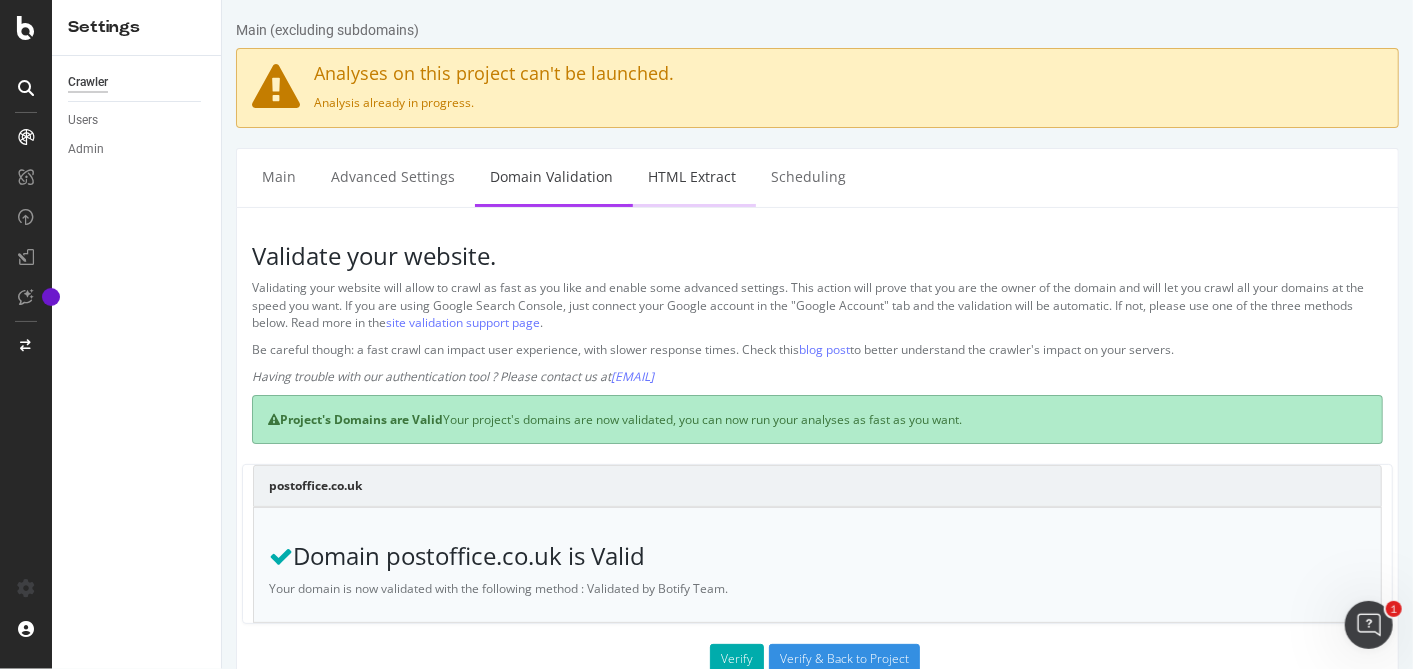 scroll, scrollTop: 0, scrollLeft: 0, axis: both 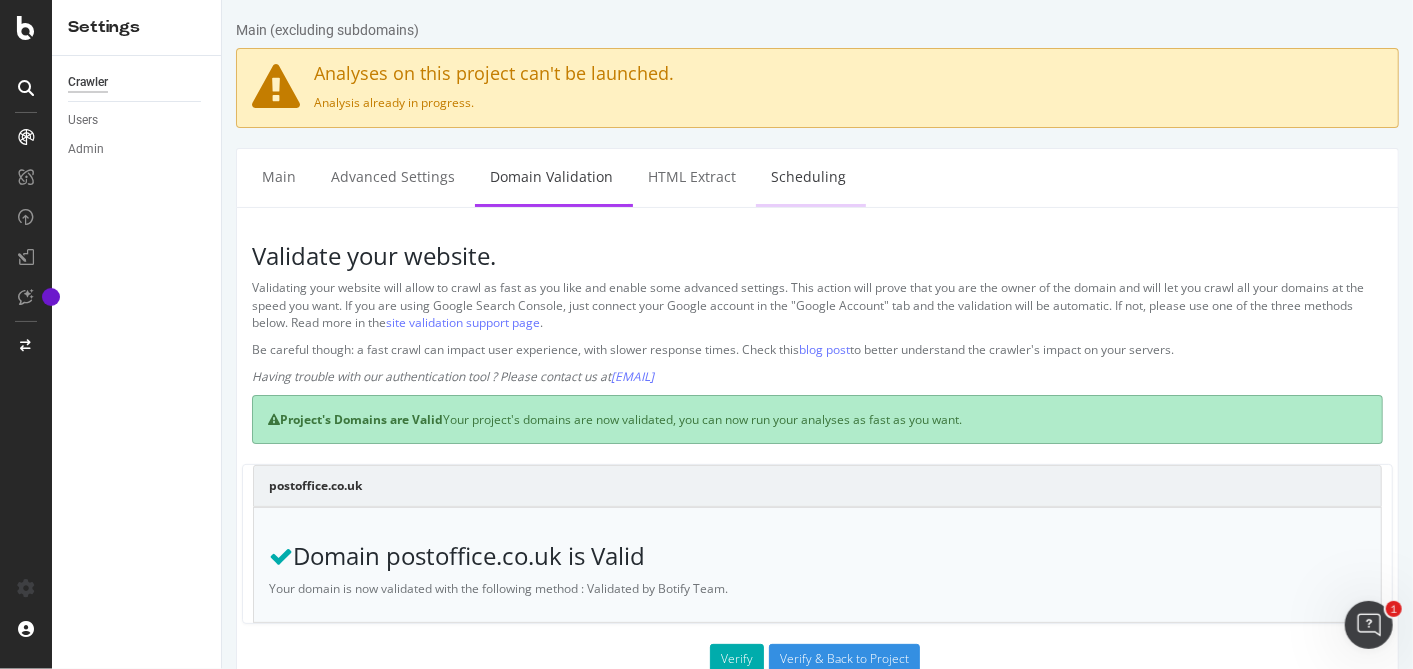 click on "Scheduling" at bounding box center [807, 176] 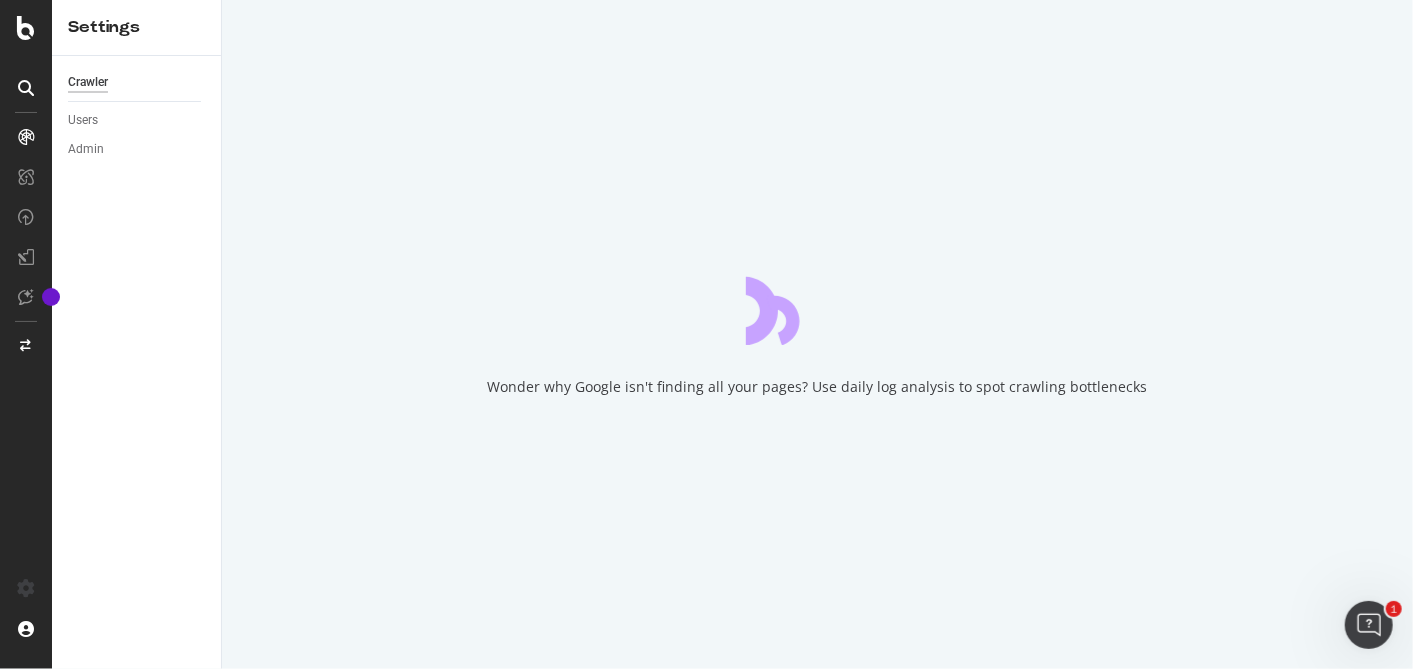 scroll, scrollTop: 0, scrollLeft: 0, axis: both 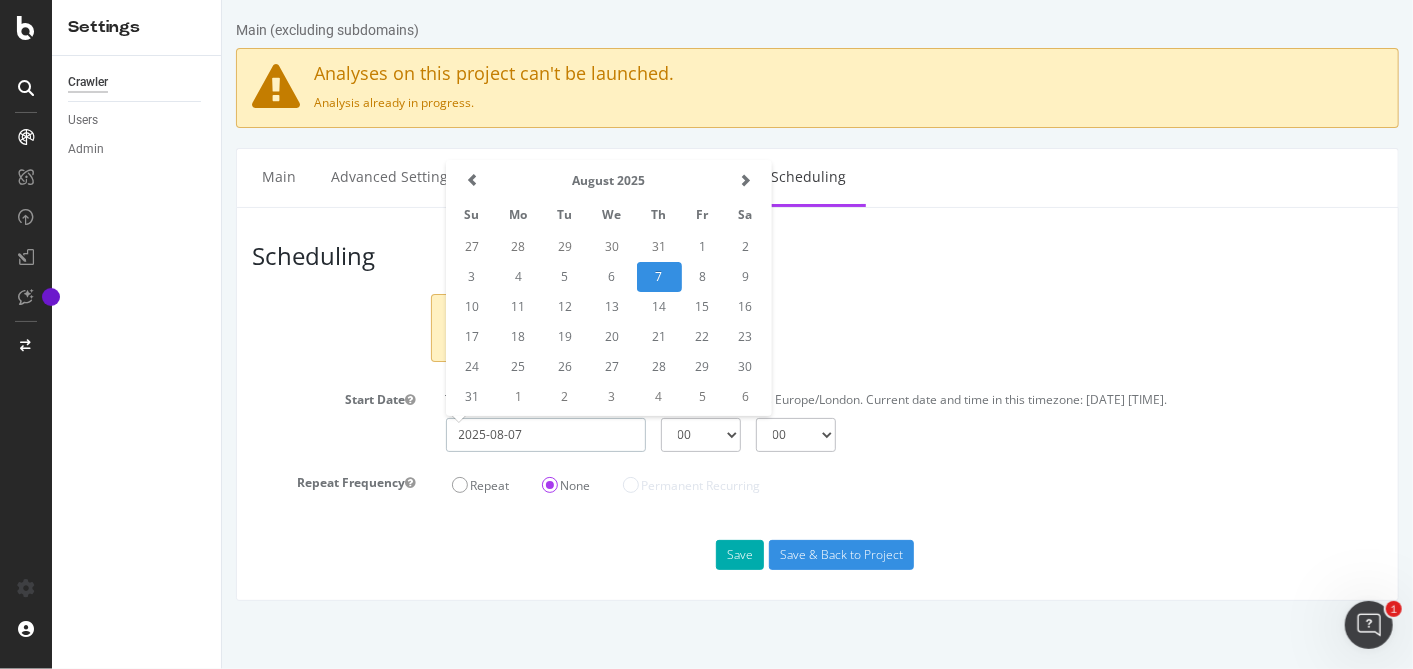 click on "2025-08-07" at bounding box center (545, 435) 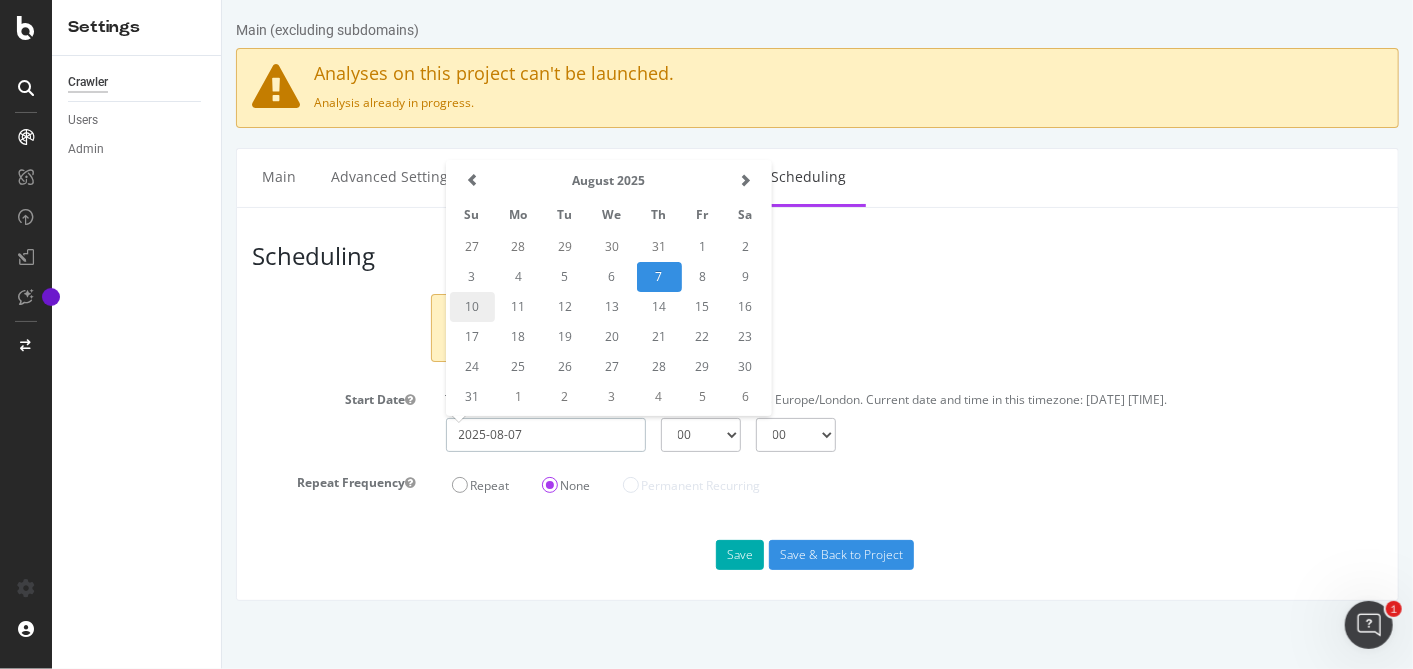 click on "10" at bounding box center [471, 307] 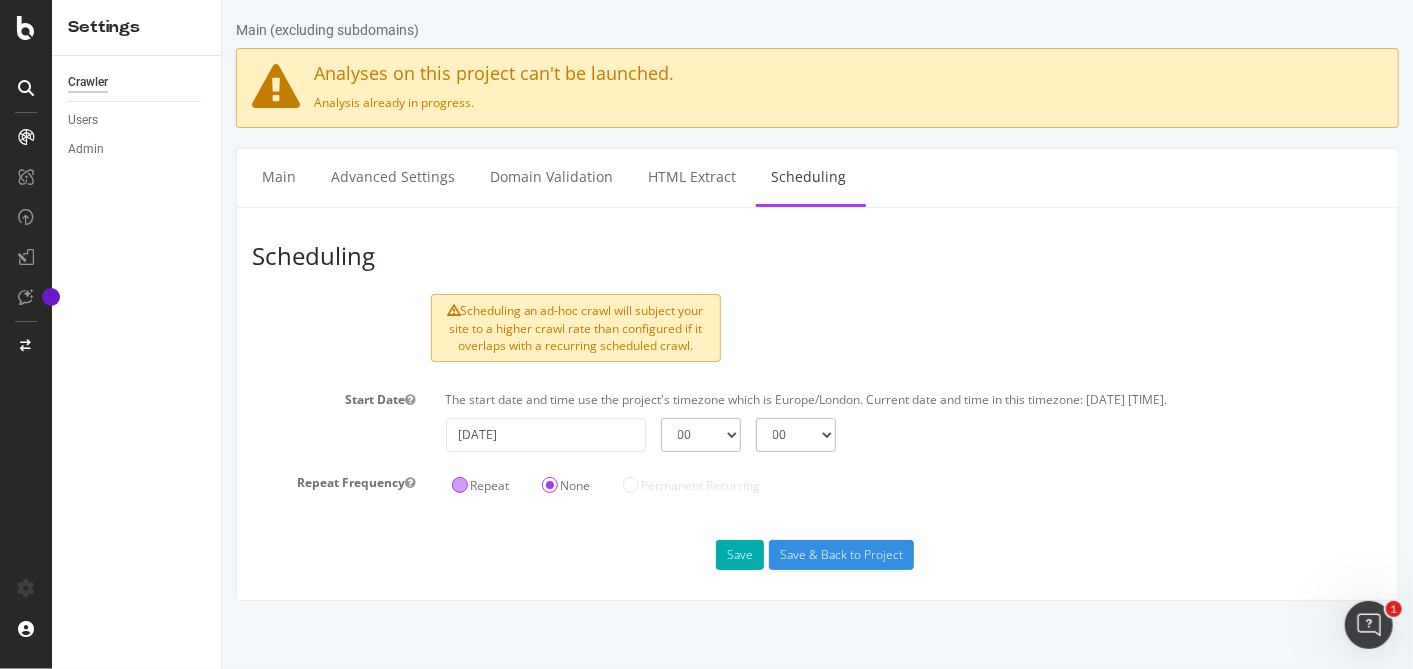 click on "Repeat" at bounding box center (480, 485) 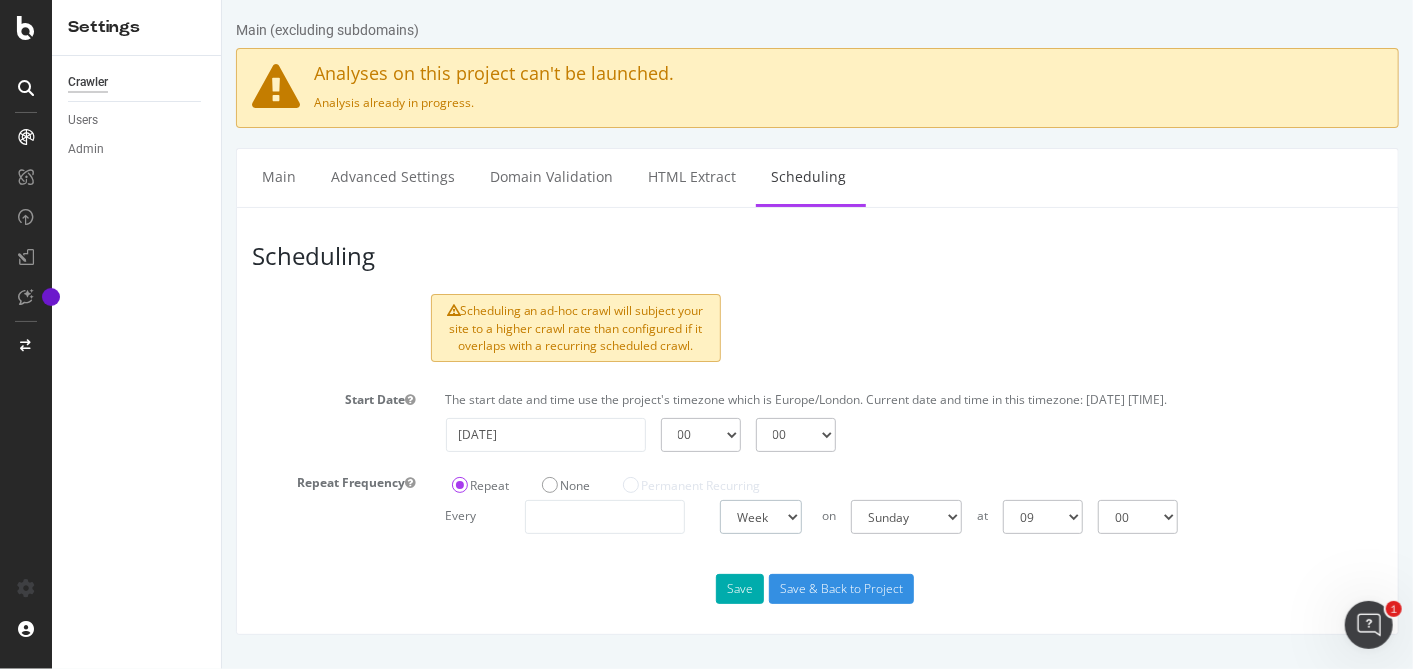 click on "Day Week Month" at bounding box center [760, 517] 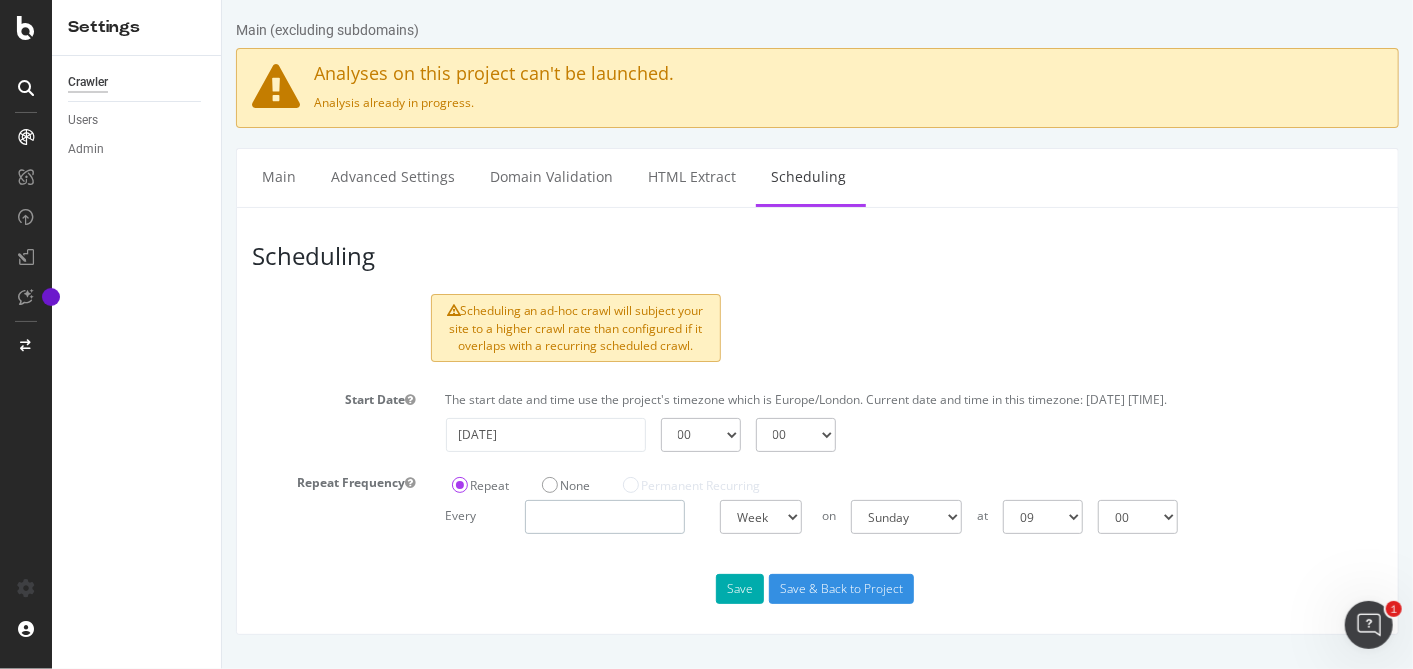 click at bounding box center (604, 517) 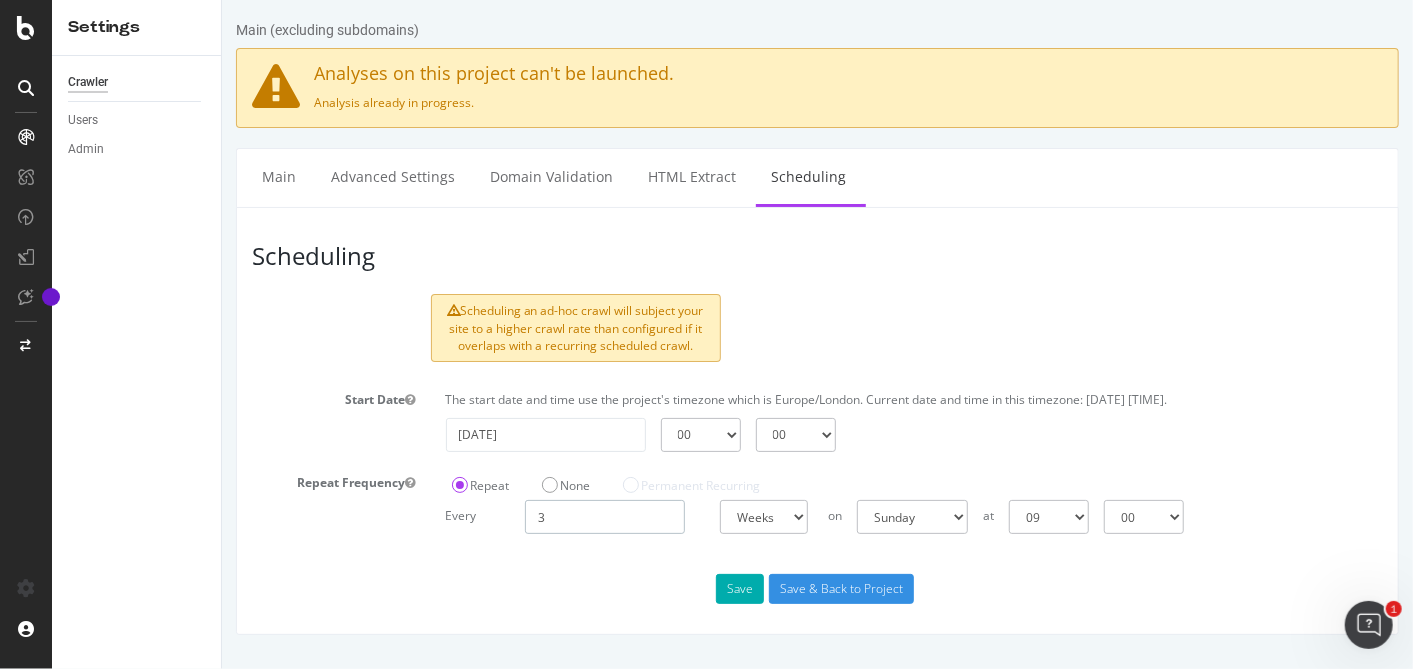 type on "3" 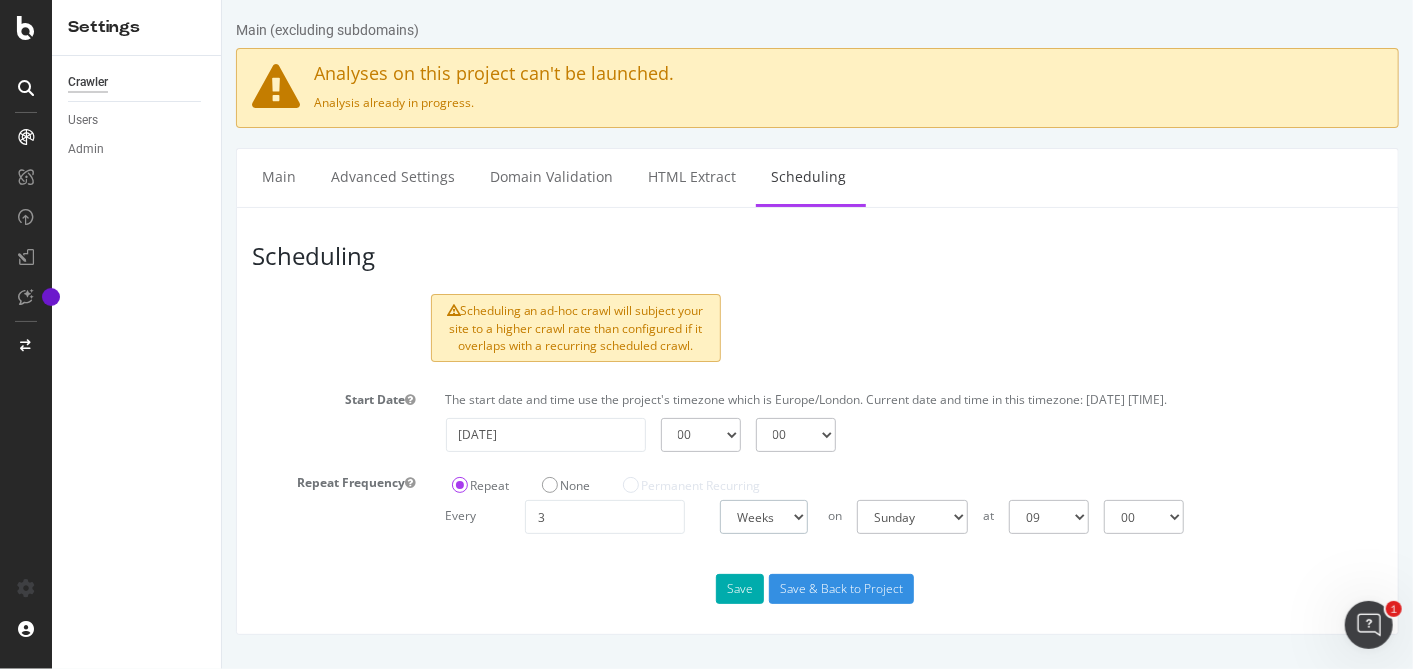 click on "Days Weeks Months" at bounding box center [763, 517] 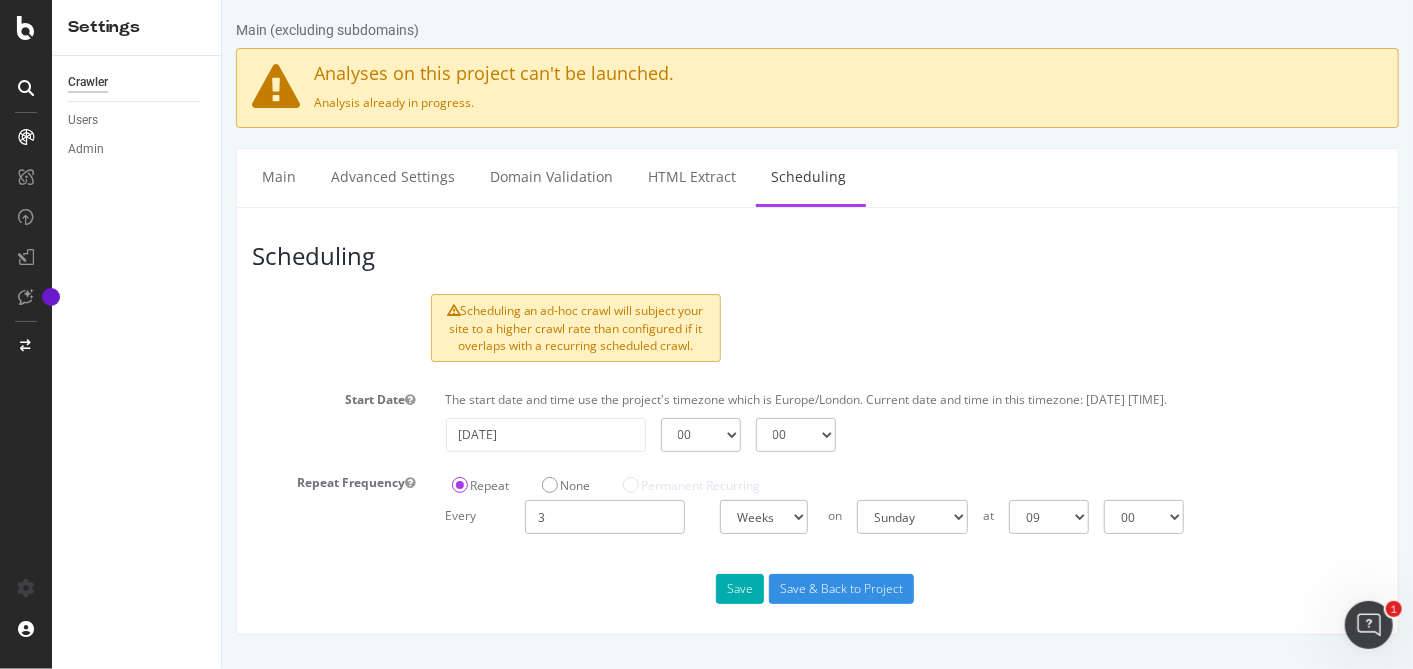 drag, startPoint x: 631, startPoint y: 535, endPoint x: 540, endPoint y: 531, distance: 91.08787 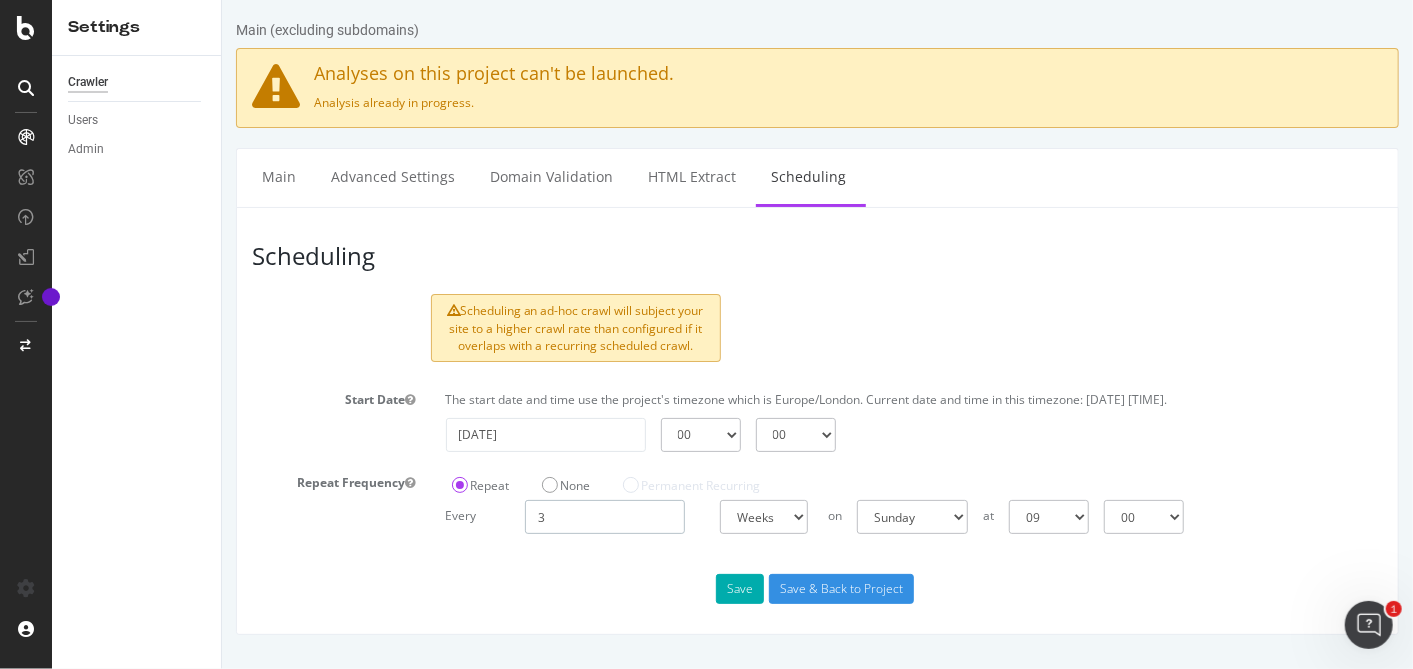 click on "3" at bounding box center (604, 517) 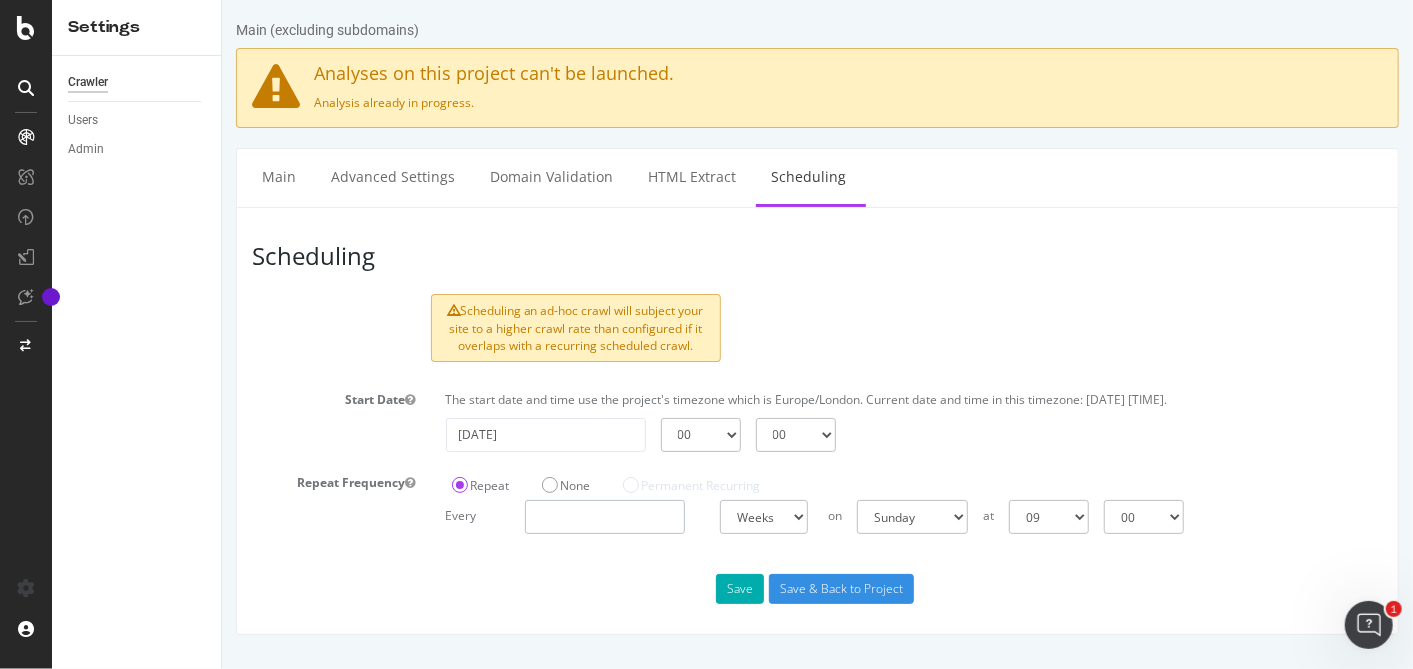 type 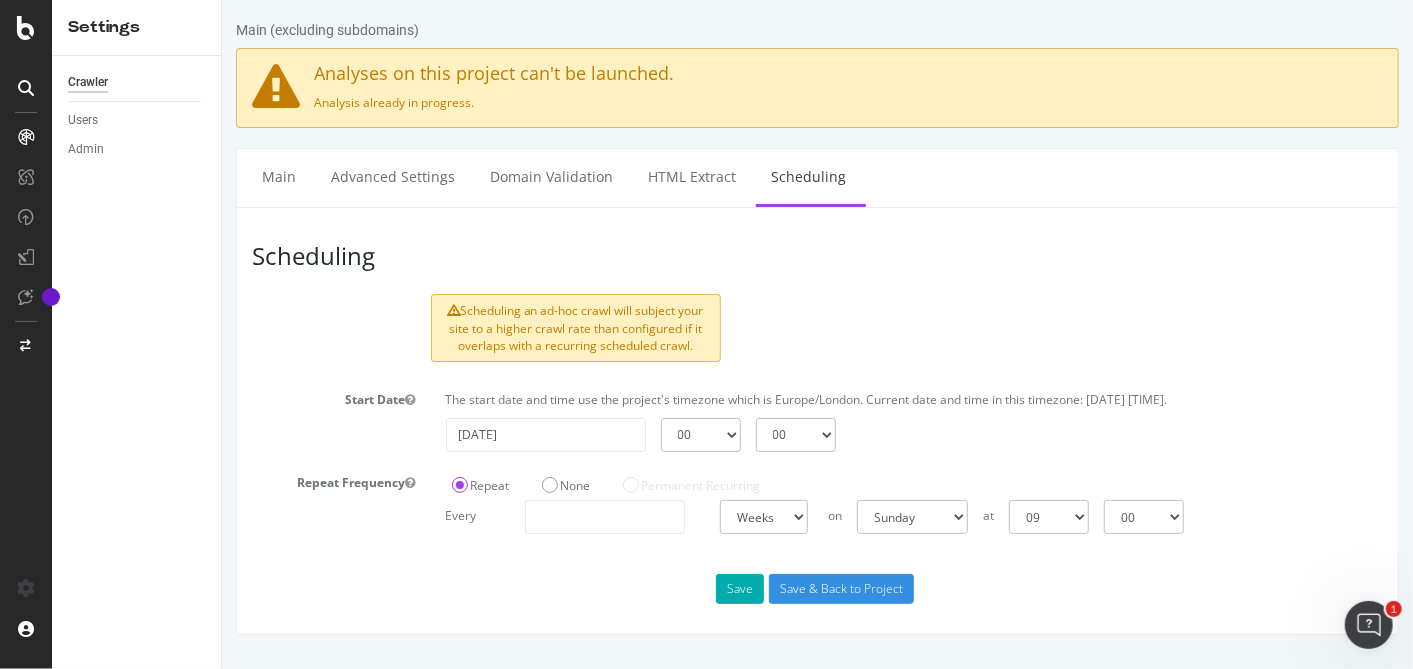 click on "Save Save & Back to Project" at bounding box center (816, 589) 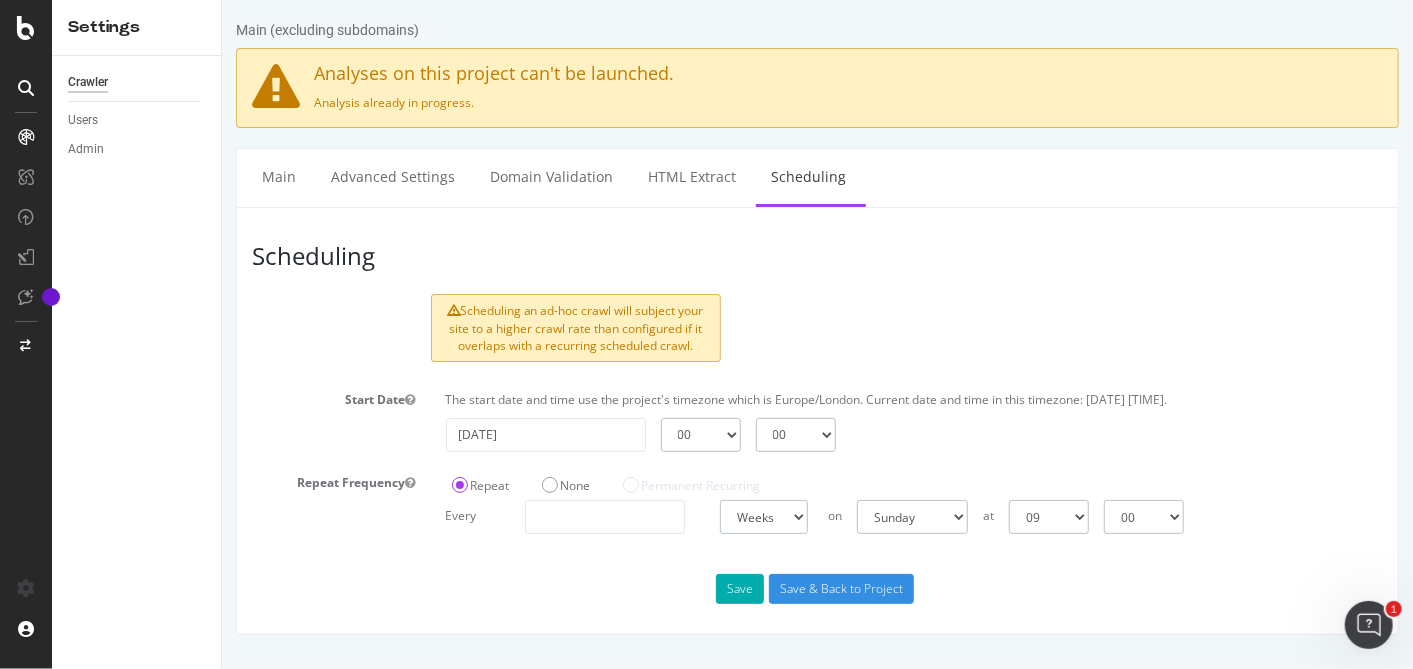 click on "Days Weeks Months" at bounding box center [763, 517] 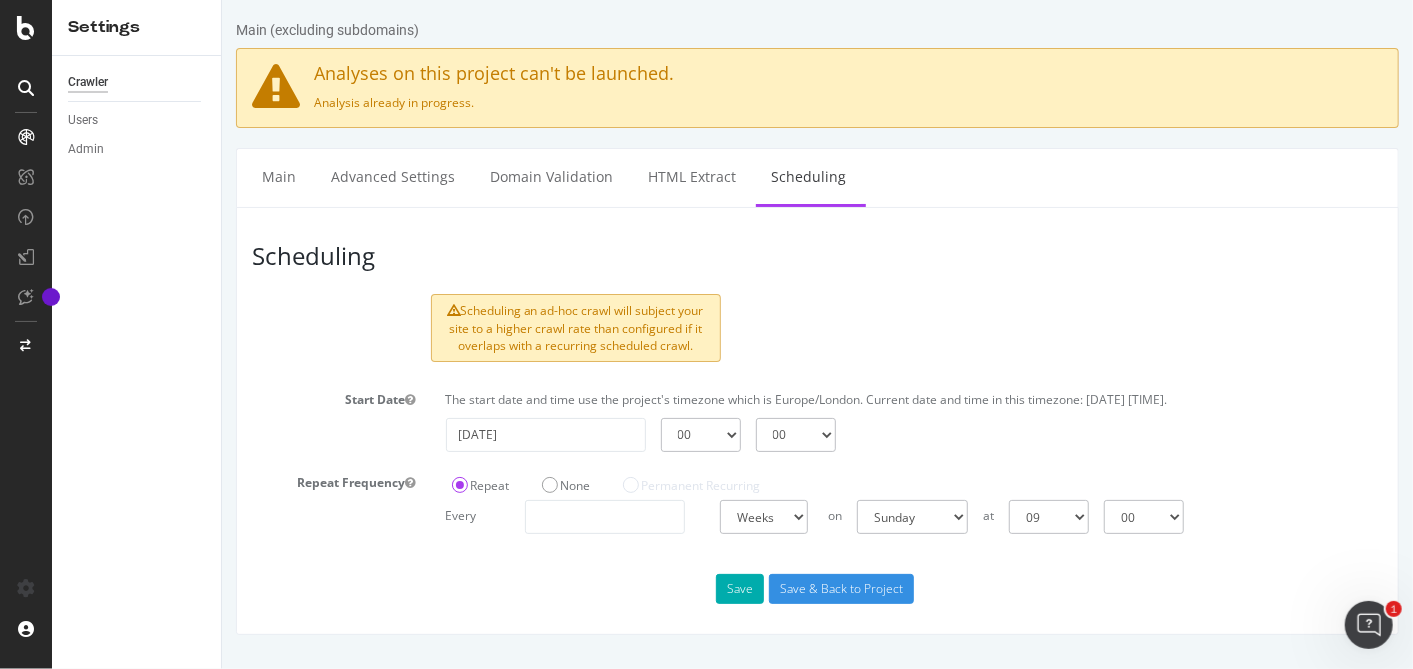 click on "Save Save & Back to Project" at bounding box center (816, 589) 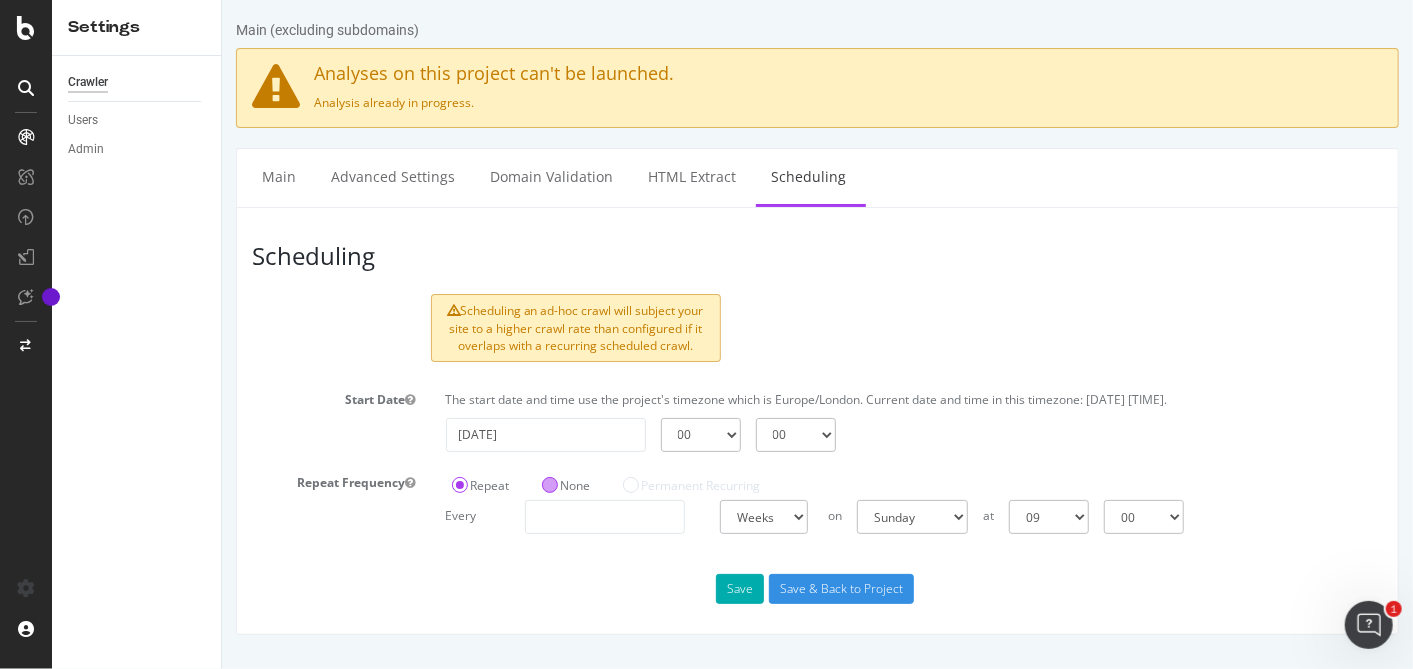 click on "None" at bounding box center (565, 485) 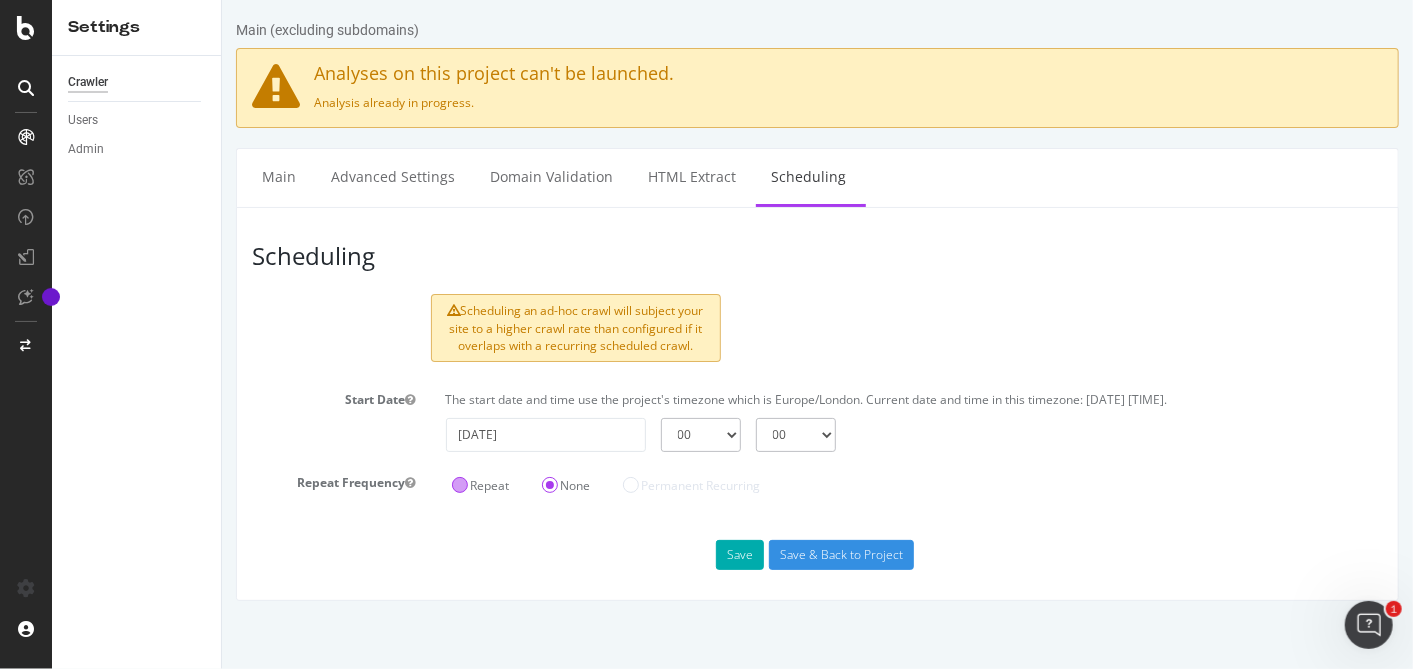 click on "Repeat" at bounding box center (480, 485) 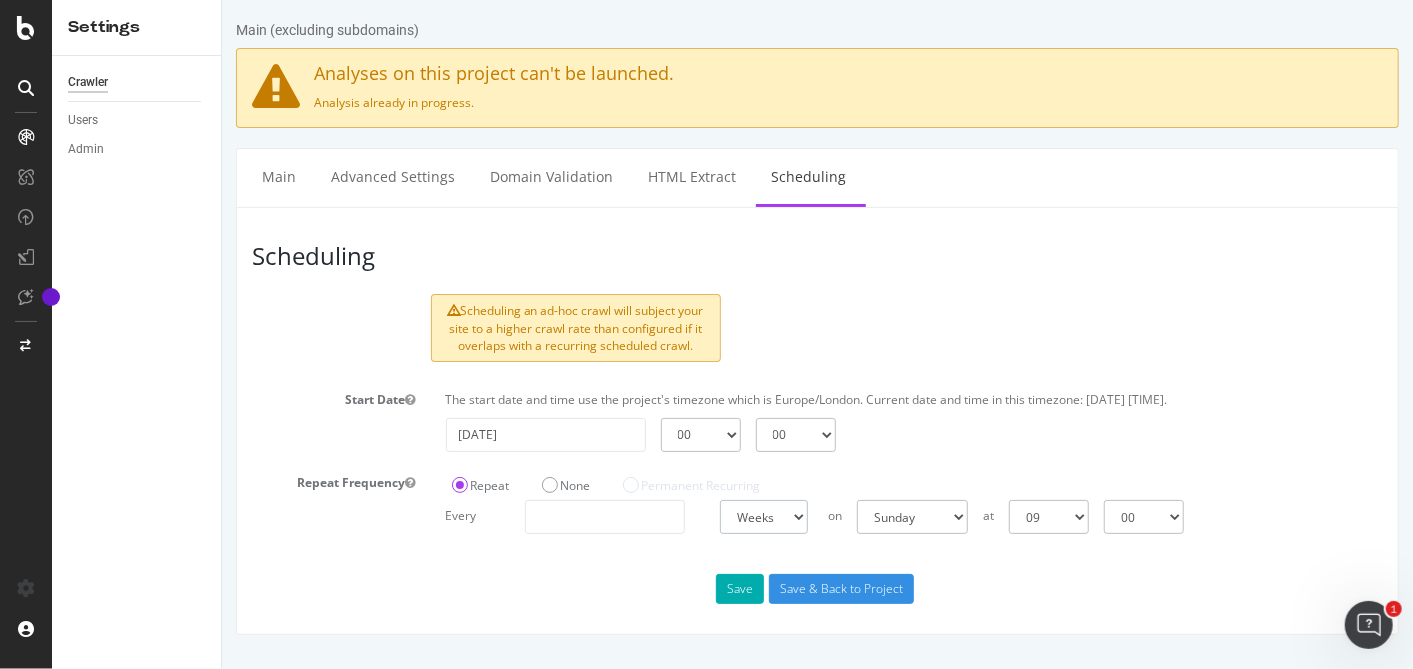 click on "Days Weeks Months" at bounding box center (763, 517) 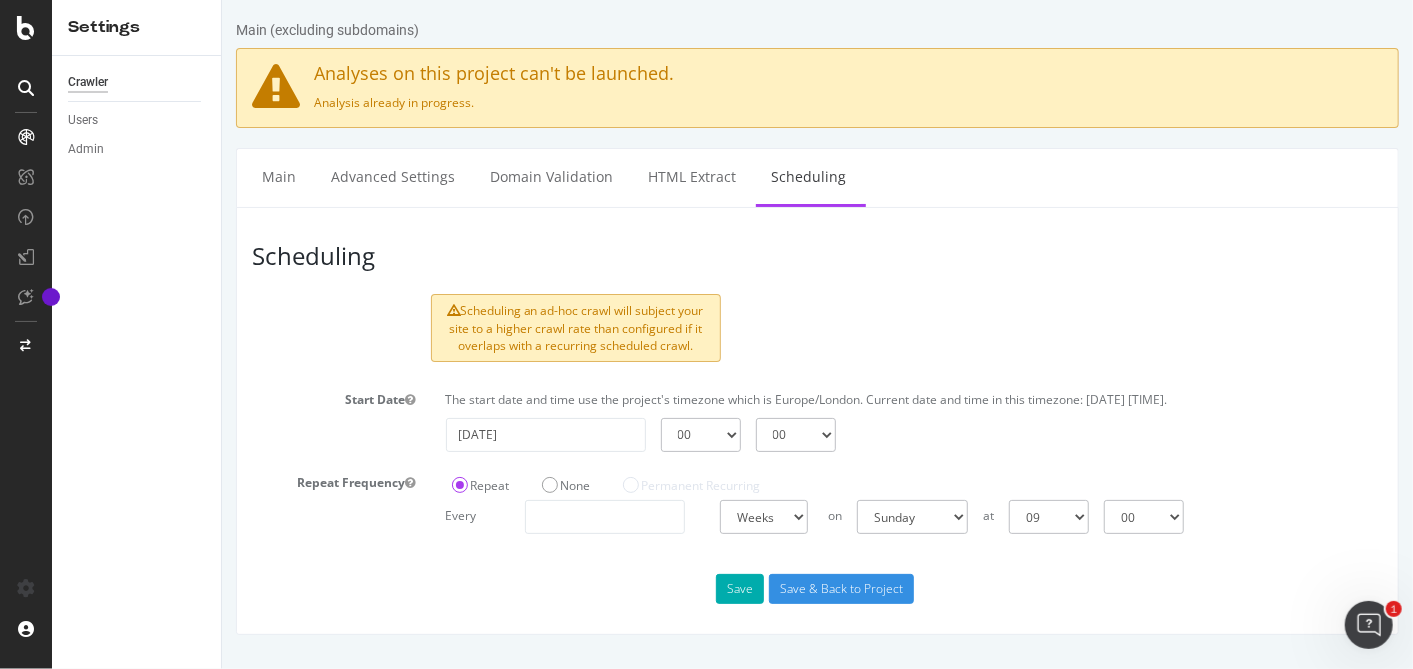 click on "Scheduling
Scheduling an ad-hoc crawl will subject your site to a higher crawl rate than configured if it overlaps with a recurring scheduled crawl.
Start Date
The start date and time use the project's timezone which is Europe/London. Current date and time in this timezone: [DATE] [TIME]. [NUMBER] [TIME] Repeat Frequency
Repeat None Permanent Recurring Every Days Weeks Months
at [TIME]
on Sunday Monday Tuesday Wednesday Thursday Friday Saturday
at [TIME] First Last Day of the month Sunday of the month Monday of the month Tuesday of the month Wednesday of the month Thursday of the month Friday of the month" at bounding box center [816, 421] 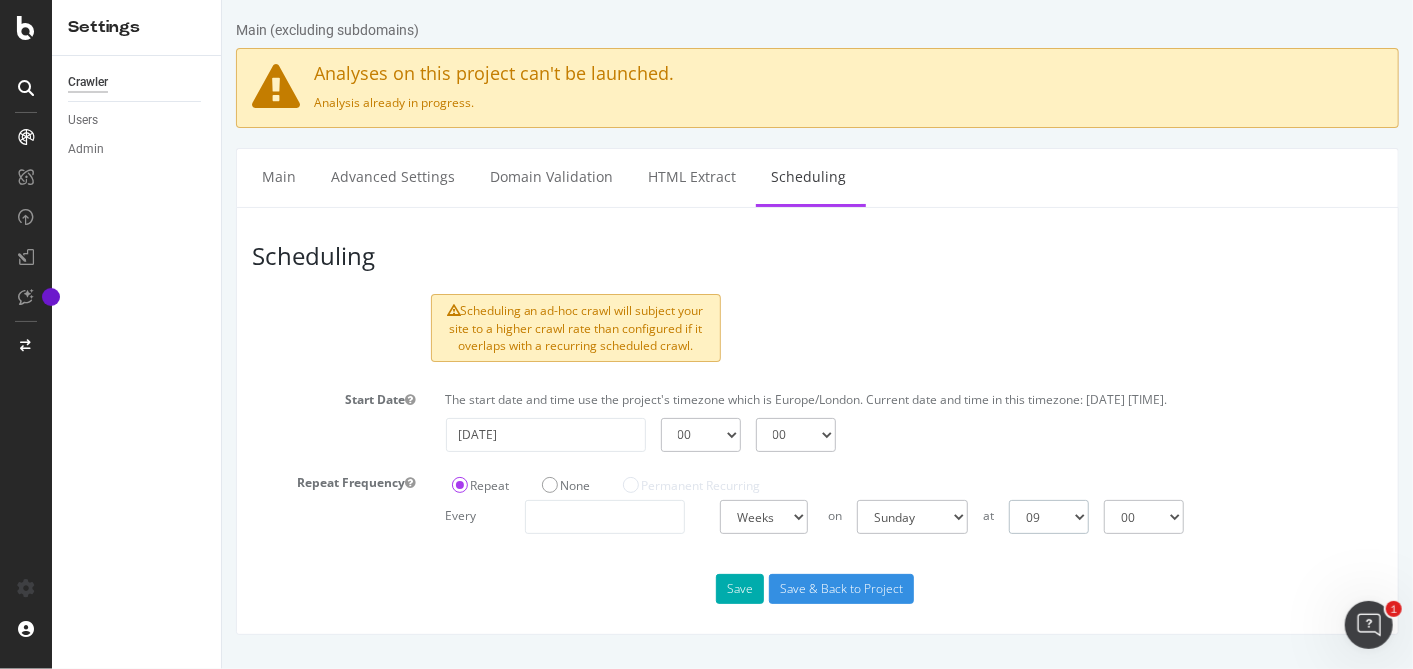 click on "00 01 02 03 04 05 06 07 08 09 10 11 12 13 14 15 16 17 18 19 20 21 22 23" at bounding box center [1048, 517] 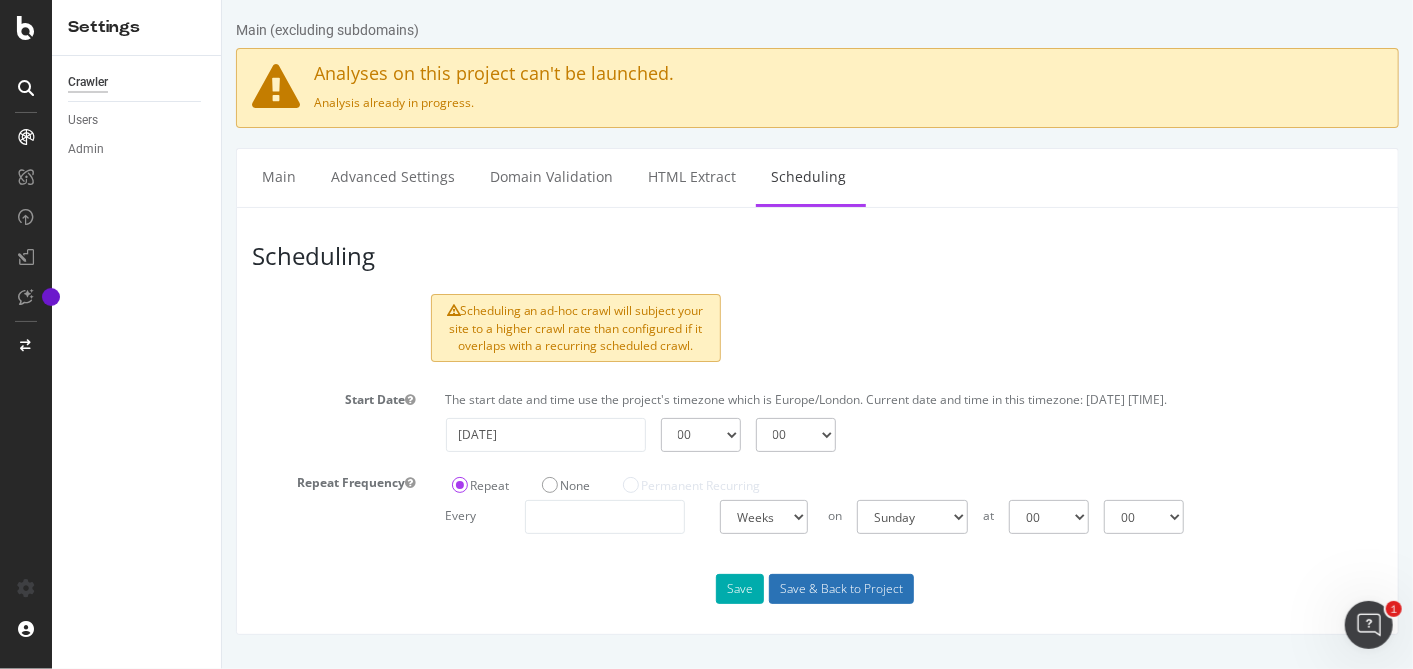 click on "Save & Back to Project" at bounding box center (840, 589) 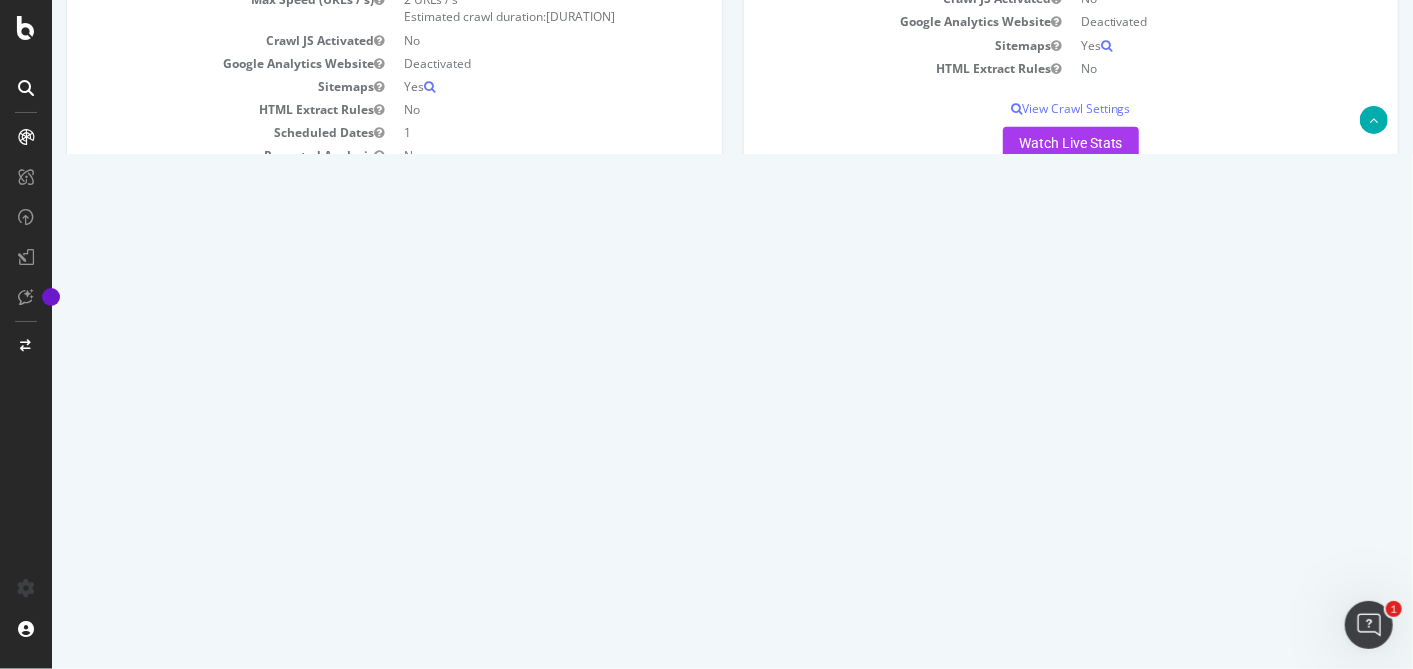 scroll, scrollTop: 430, scrollLeft: 0, axis: vertical 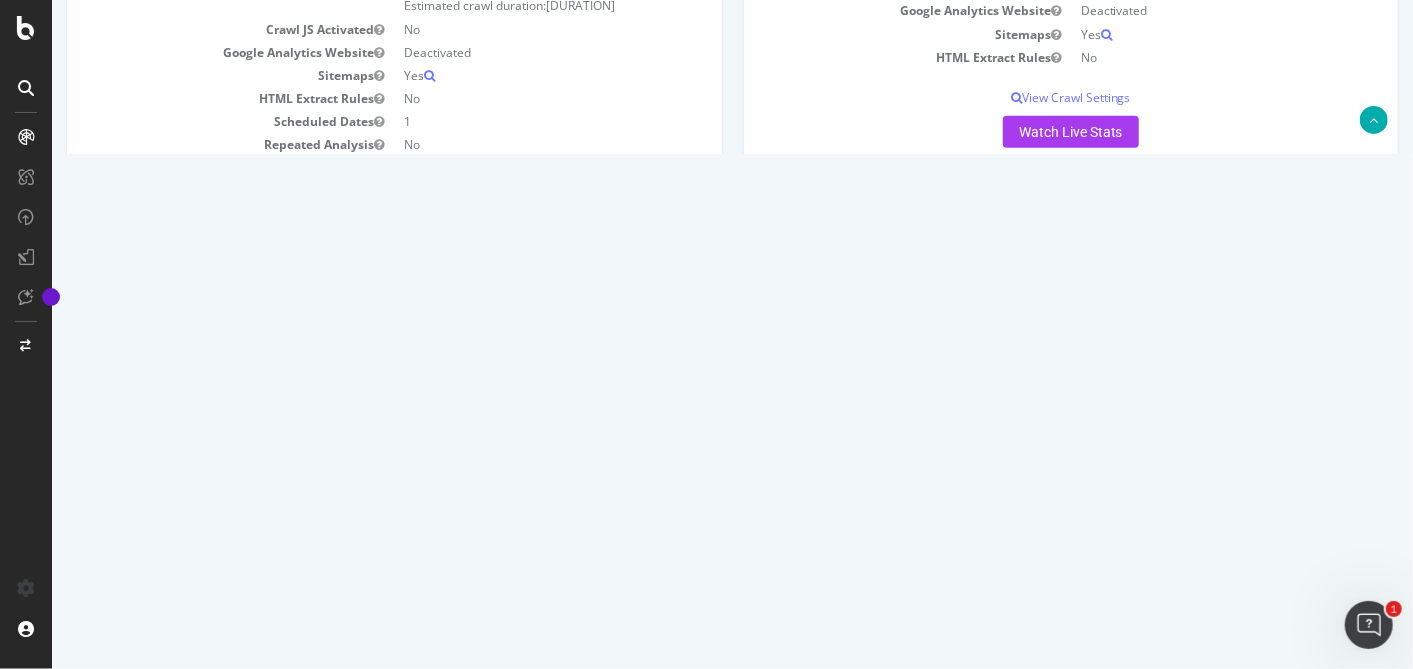 click on "2025 Aug. 7th
analyzing" at bounding box center [162, 396] 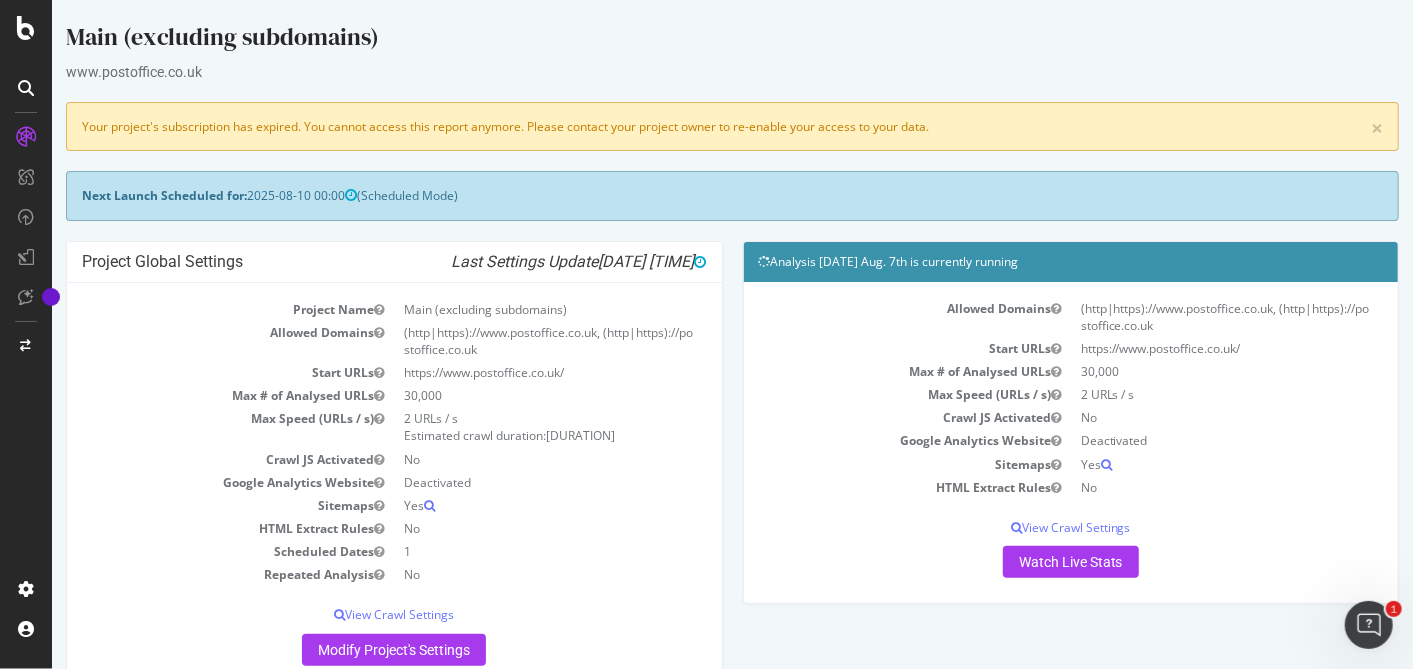 scroll, scrollTop: 430, scrollLeft: 0, axis: vertical 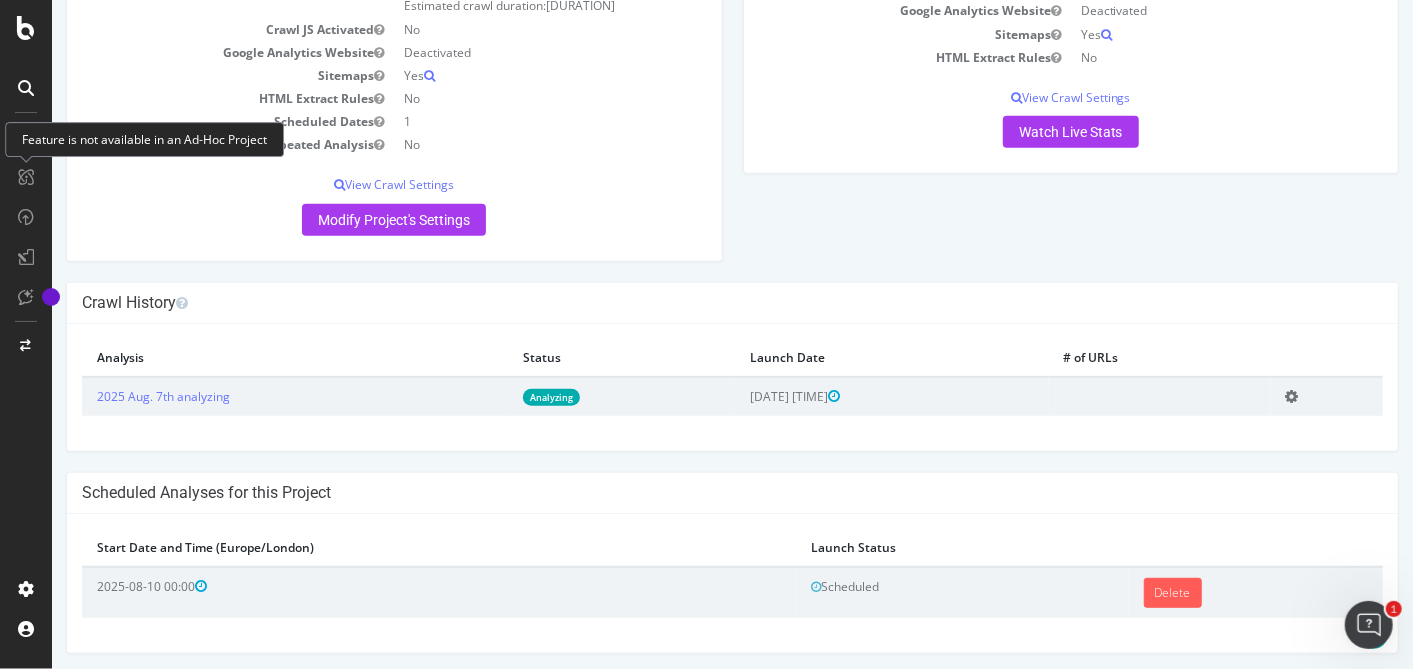 click at bounding box center [26, 177] 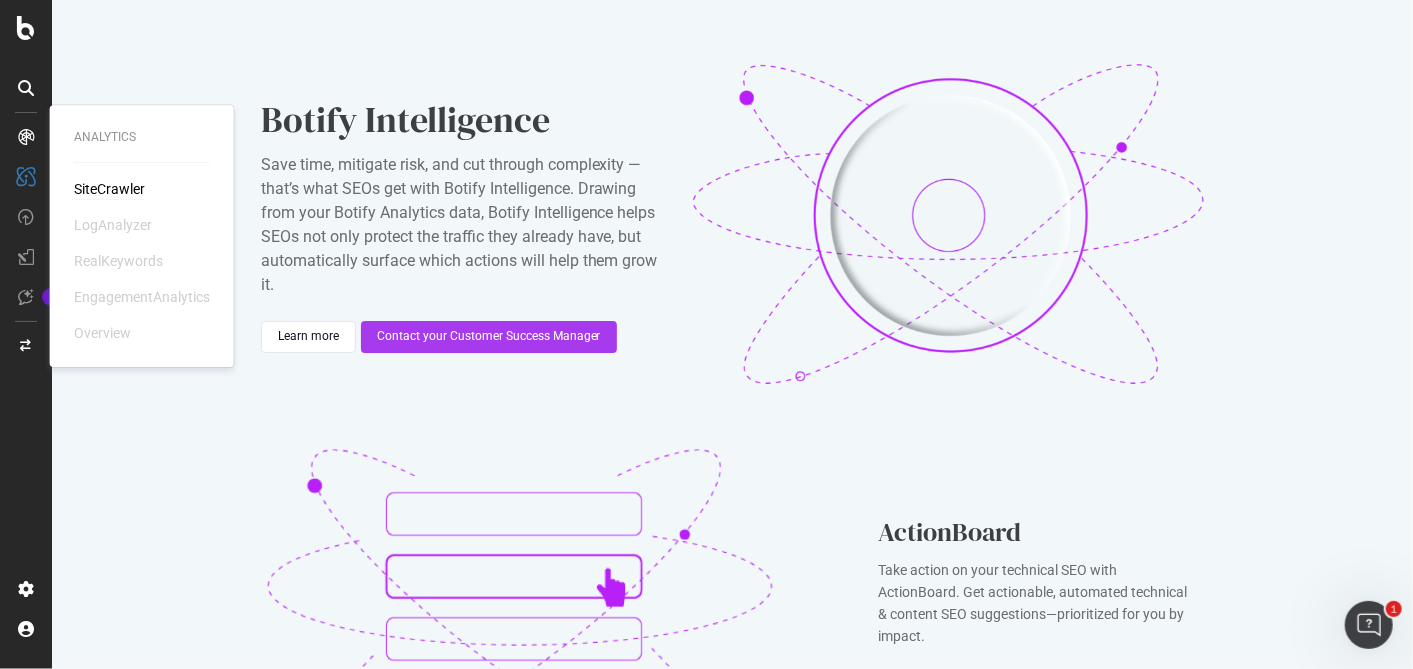 click on "SiteCrawler" at bounding box center [109, 189] 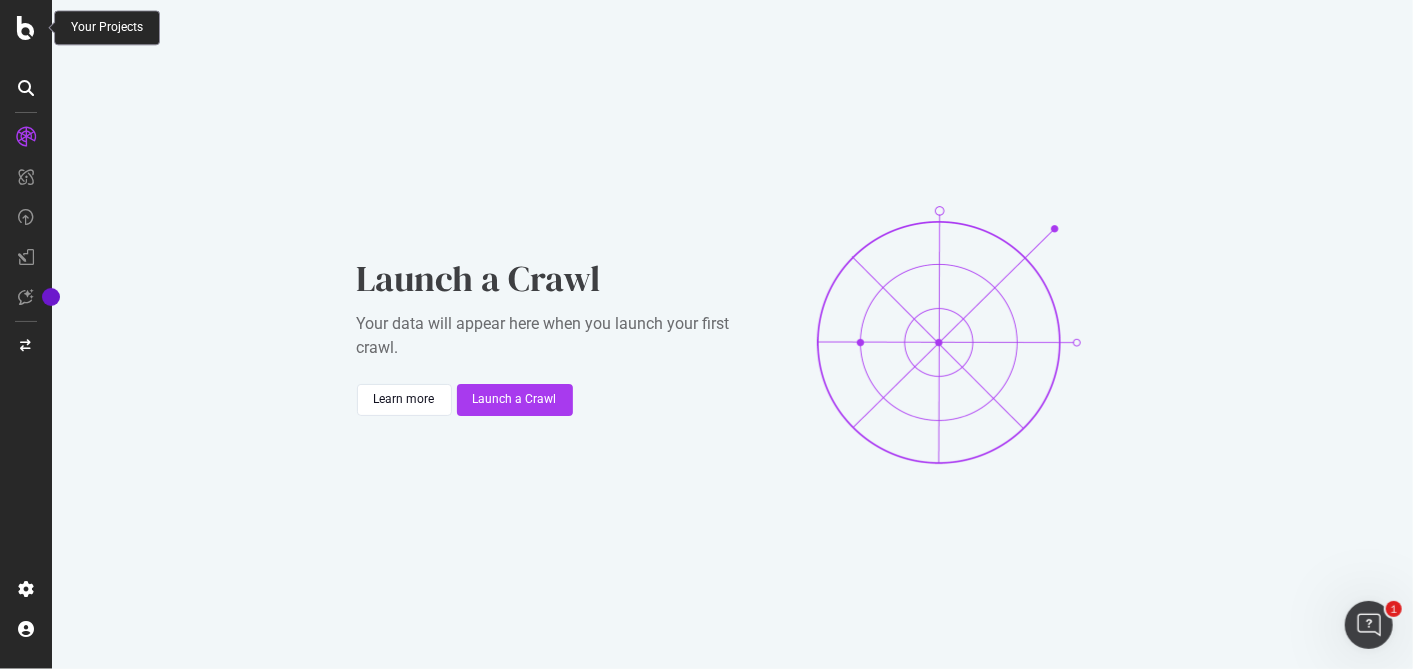 click at bounding box center [26, 28] 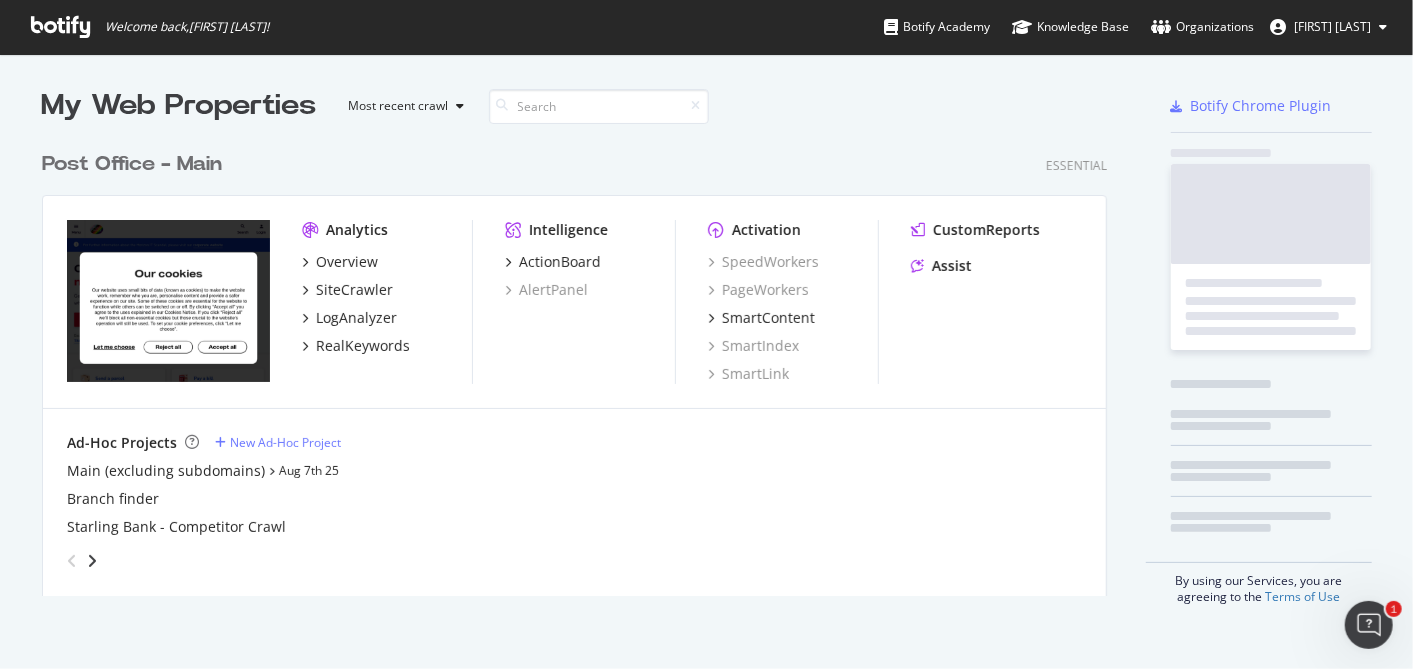 scroll, scrollTop: 18, scrollLeft: 18, axis: both 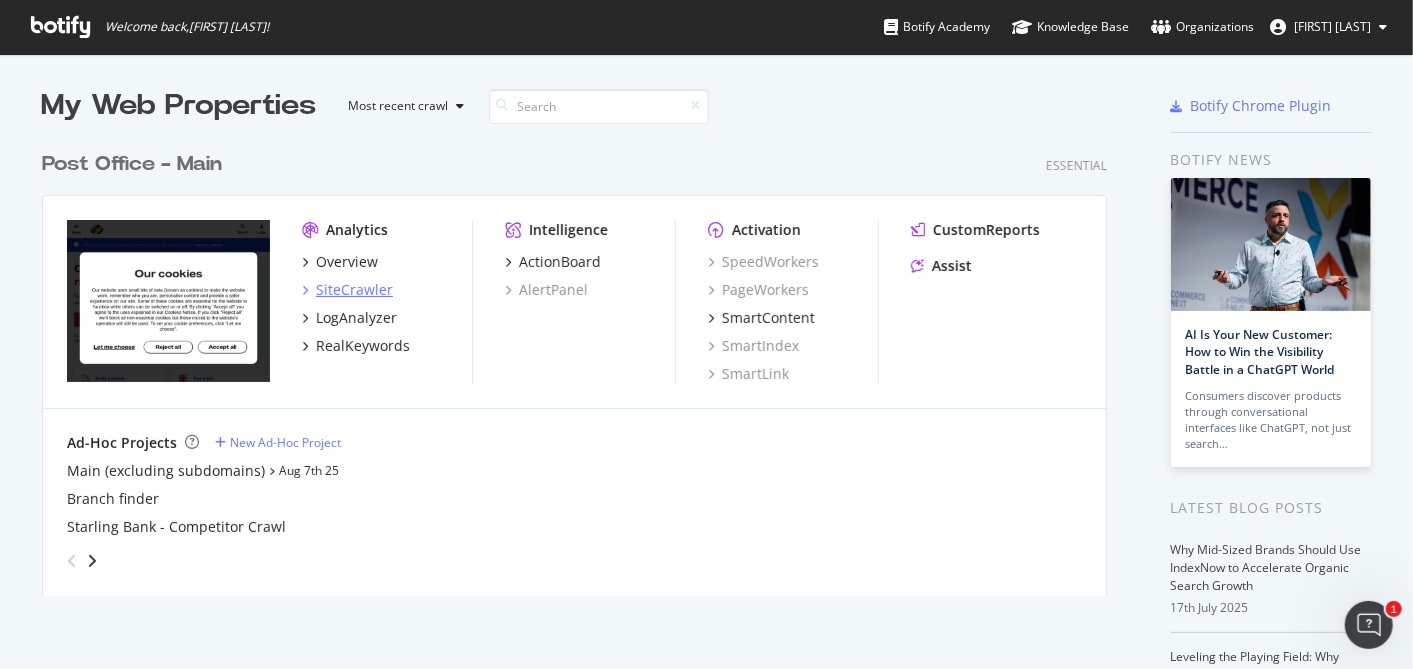 click on "SiteCrawler" at bounding box center [354, 290] 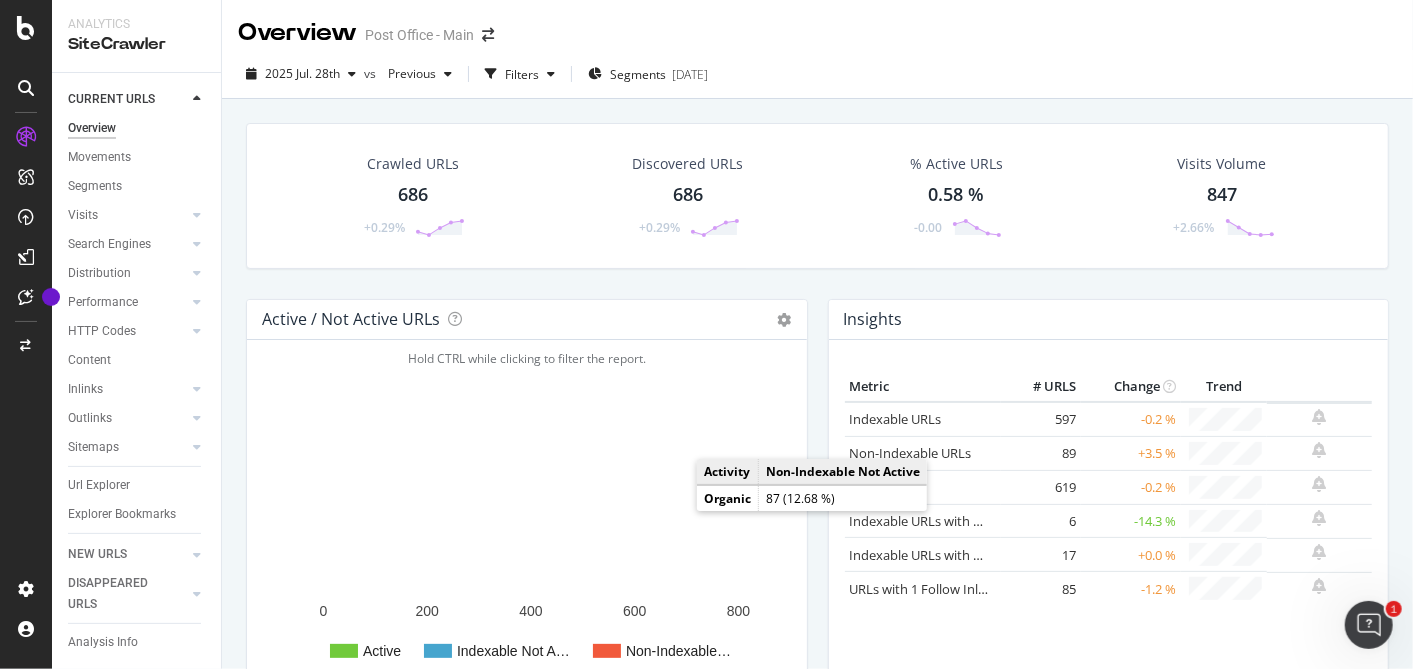 click 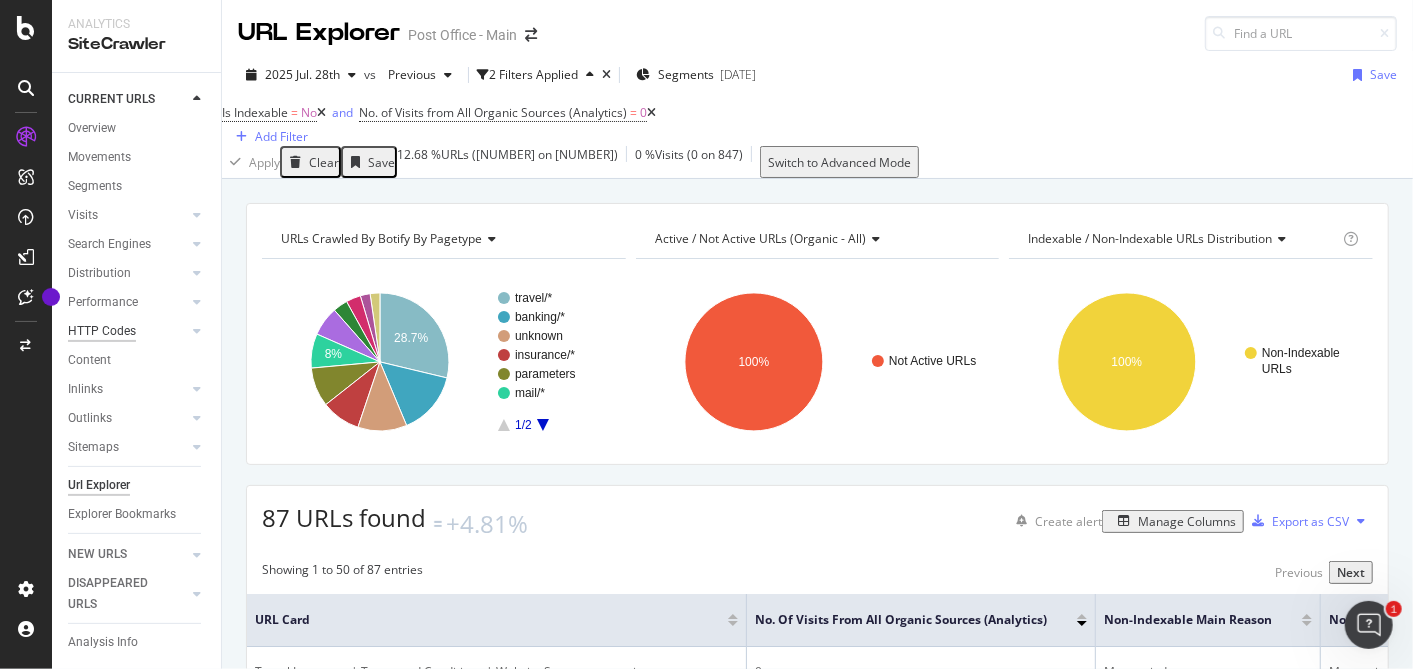 click on "HTTP Codes" at bounding box center (102, 331) 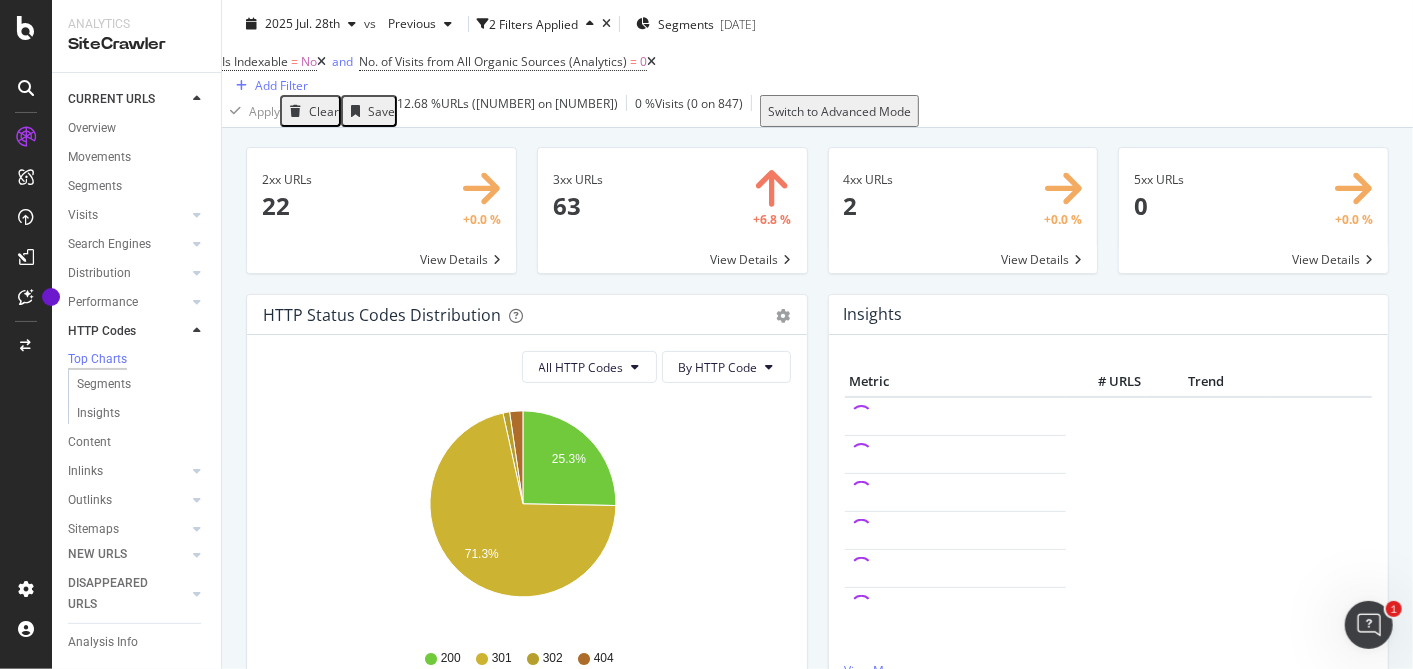scroll, scrollTop: 40, scrollLeft: 0, axis: vertical 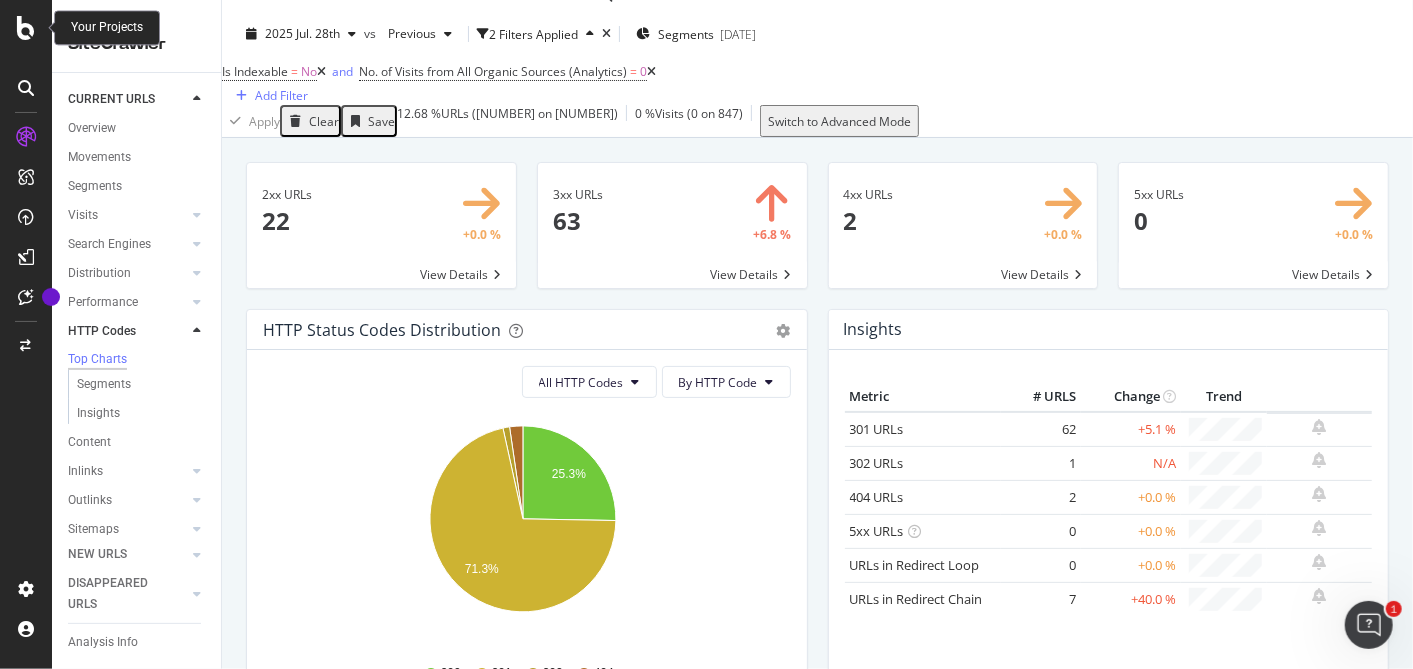click at bounding box center [26, 28] 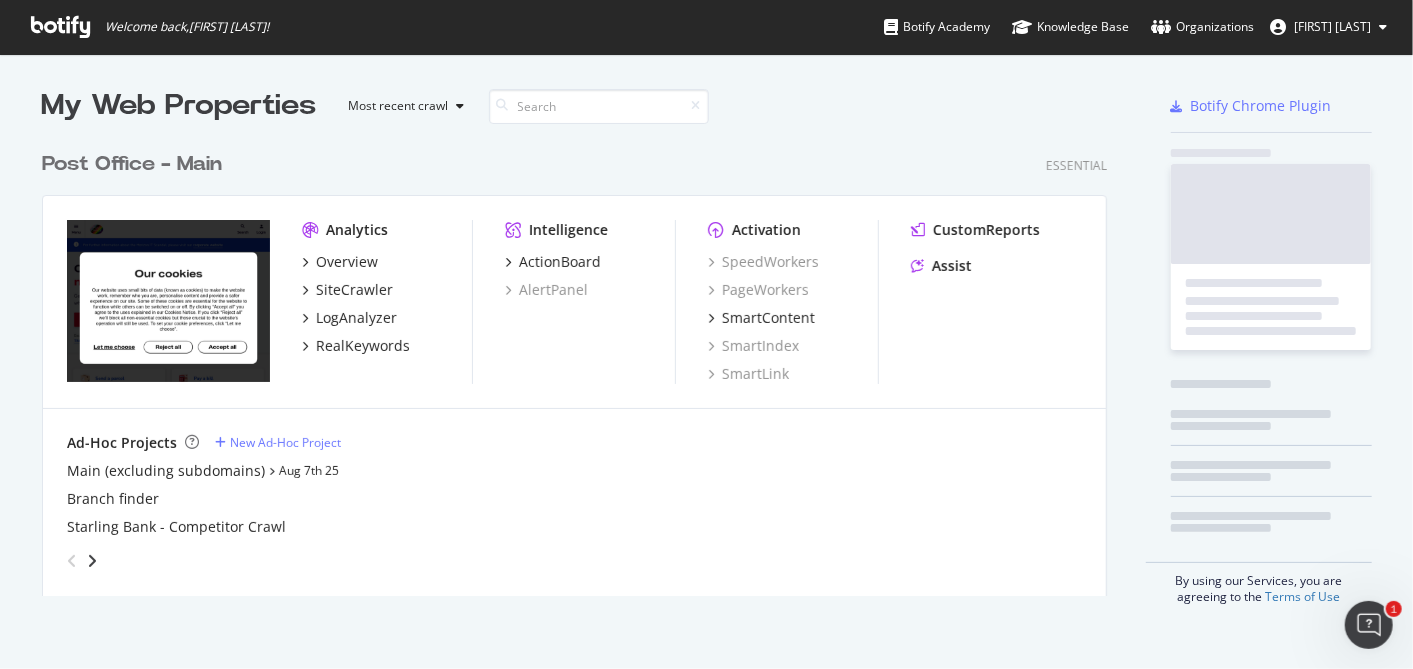 scroll, scrollTop: 18, scrollLeft: 18, axis: both 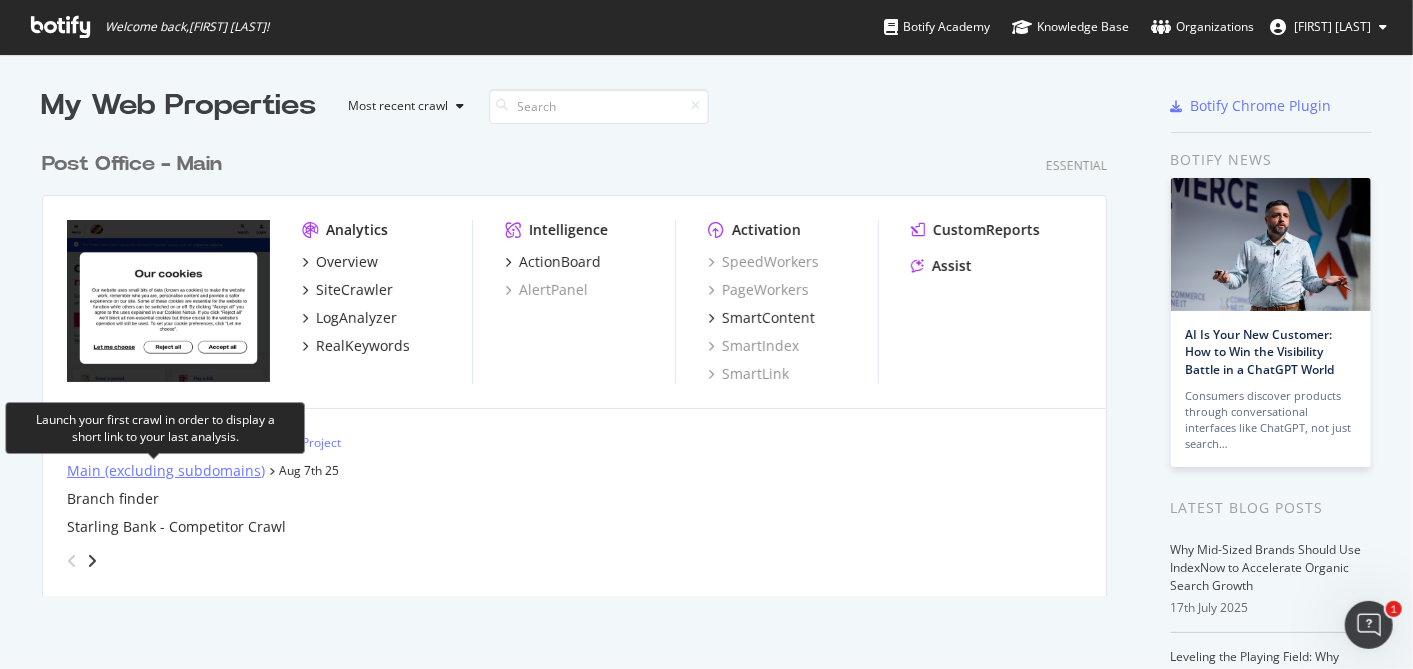 click on "Main (excluding subdomains)" at bounding box center [166, 471] 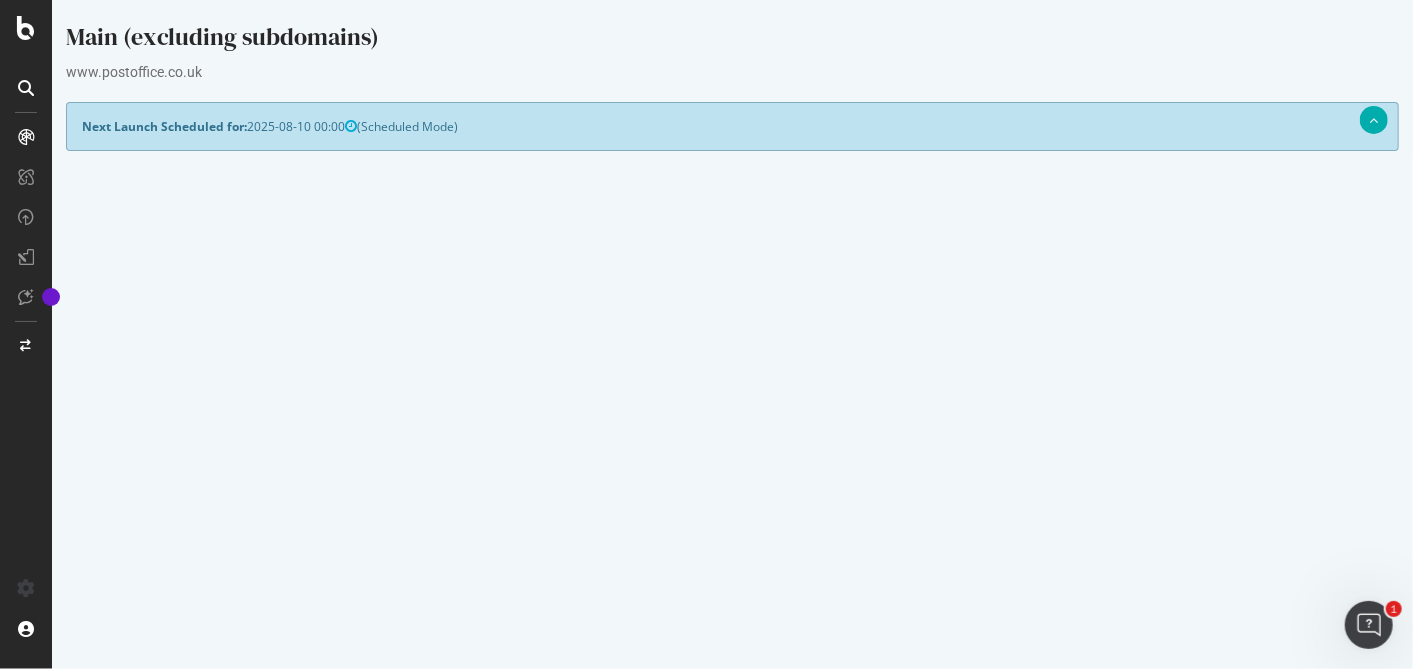 scroll, scrollTop: 361, scrollLeft: 0, axis: vertical 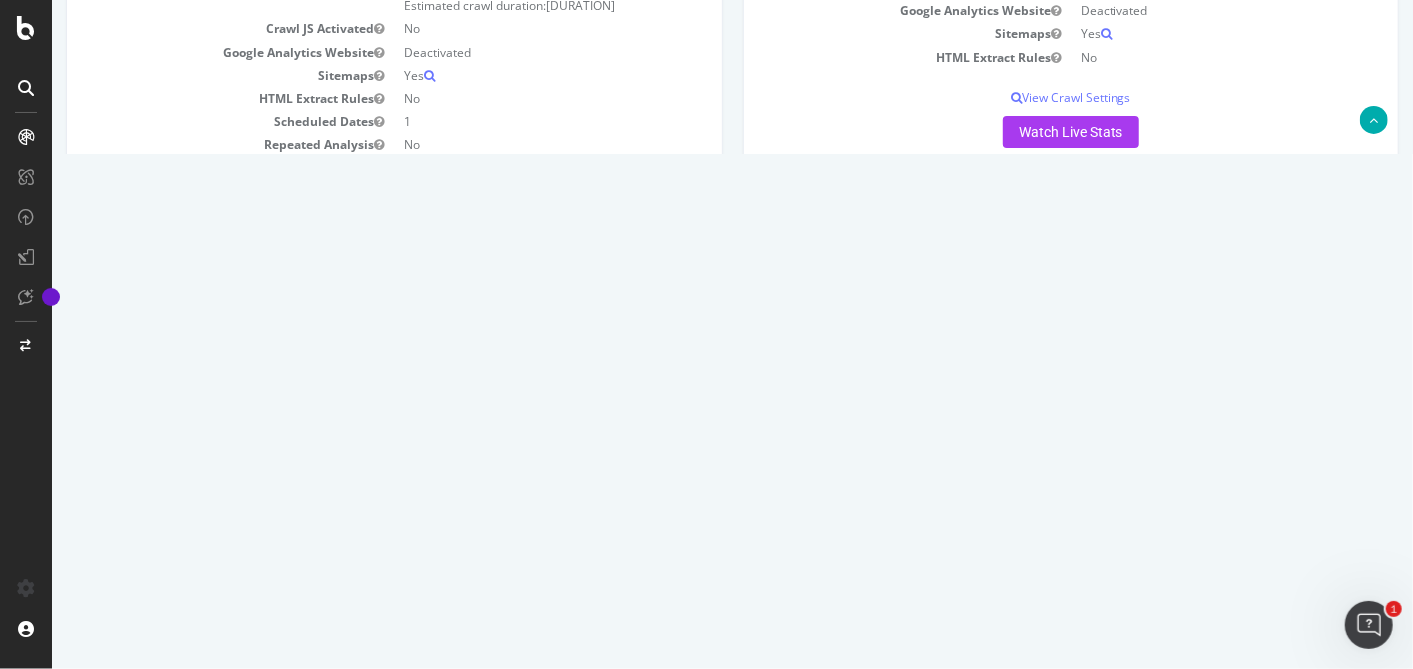 click on "Project Global Settings
Last Settings Update
[DATE] [TIME]
Project Name
Main (excluding subdomains) Allowed Domains
[PROTOCOL]//www.postoffice.co.uk,
[PROTOCOL]//postoffice.co.uk
Start URLs
[URL]
Max # of Analysed URLs
30,000 Max Speed (URLs / s)
2 URLs / s
Estimated crawl duration:  4 hours 10 minutes  Crawl JS Activated
No Google Analytics Website
Deactivated
Sitemaps
Yes
HTML Extract Rules
No
Scheduled Dates
1 Repeated Analysis
No  View Crawl Settings
× Close Main Project Name
Start URLs
No" at bounding box center [731, 45] 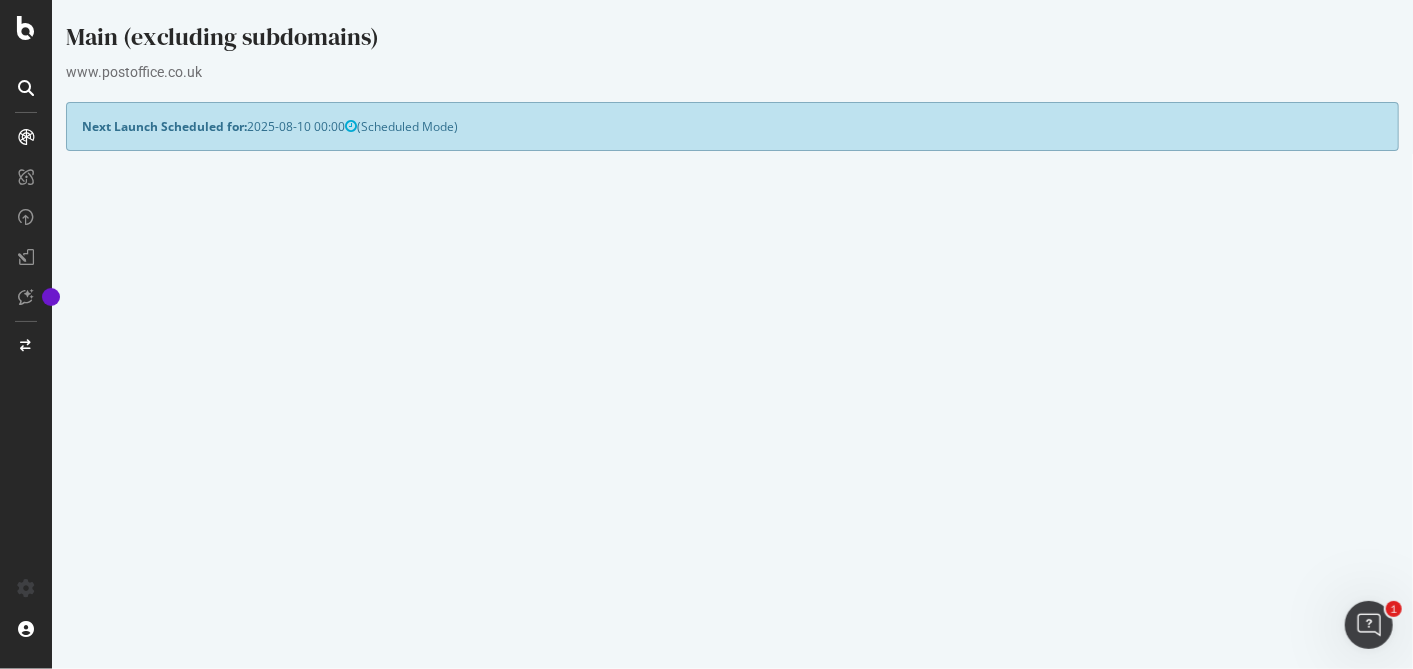 click on "Project Global Settings
Last Settings Update
[DATE] [TIME]
Project Name
Main (excluding subdomains) Allowed Domains
[PROTOCOL]//www.postoffice.co.uk,
[PROTOCOL]//postoffice.co.uk
Start URLs
[URL]
Max # of Analysed URLs
30,000 Max Speed (URLs / s)
2 URLs / s
Estimated crawl duration:  4 hours 10 minutes  Crawl JS Activated
No Google Analytics Website
Deactivated
Sitemaps
Yes
HTML Extract Rules
No
Scheduled Dates
1 Repeated Analysis
No  View Crawl Settings
× Close Main Project Name
Start URLs
No" at bounding box center (393, 396) 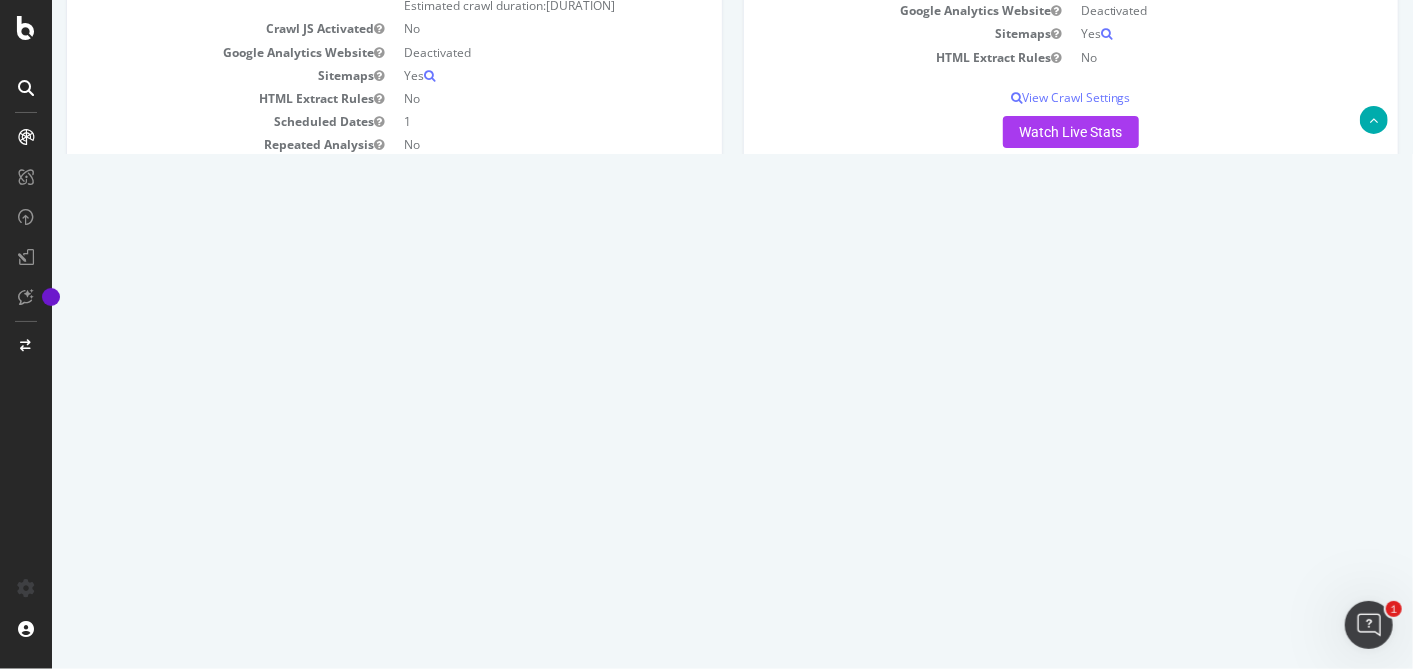 click on "2025 Aug. 7th
analyzing" at bounding box center (162, 396) 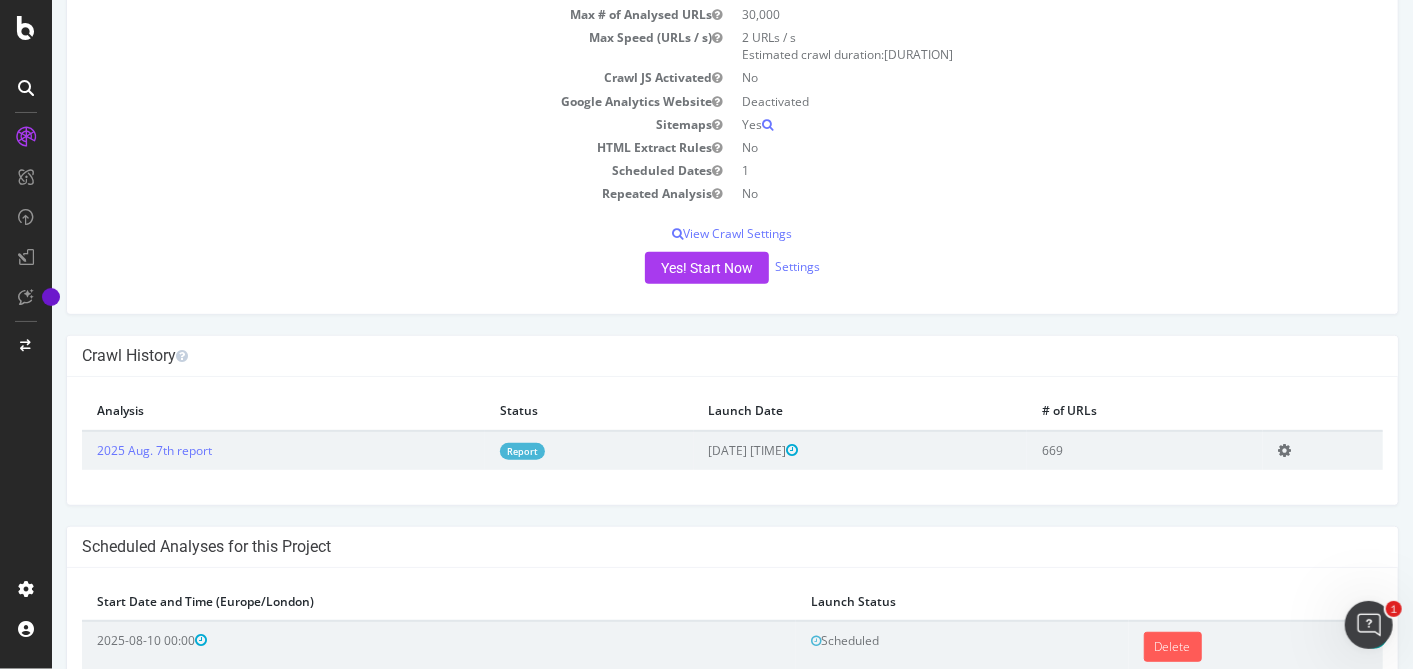 scroll, scrollTop: 417, scrollLeft: 0, axis: vertical 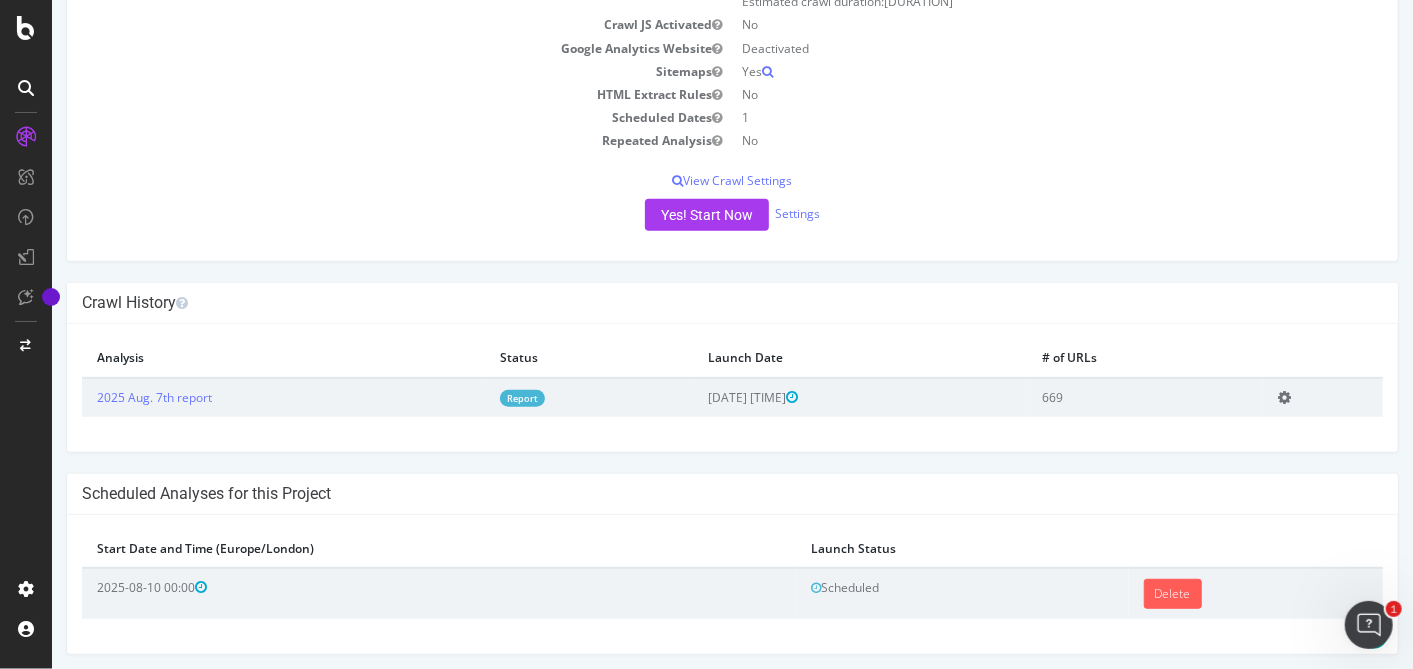 click on "Report" at bounding box center (521, 398) 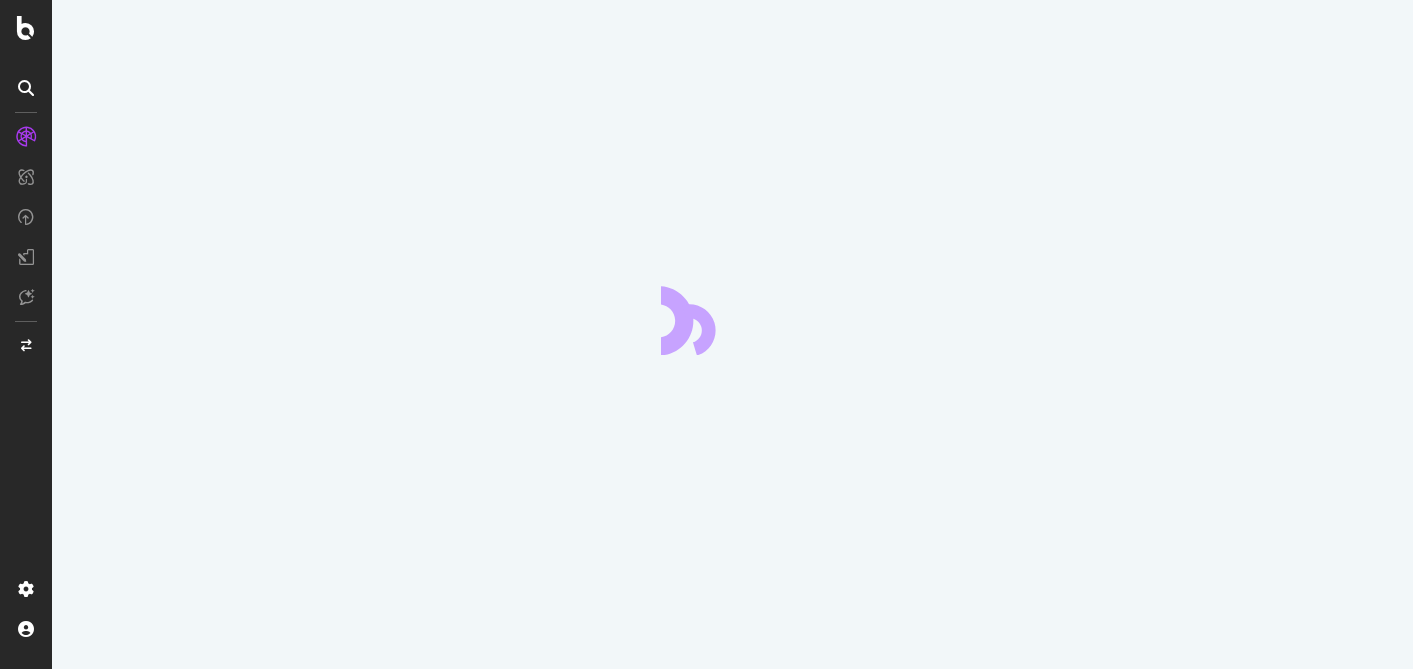 scroll, scrollTop: 0, scrollLeft: 0, axis: both 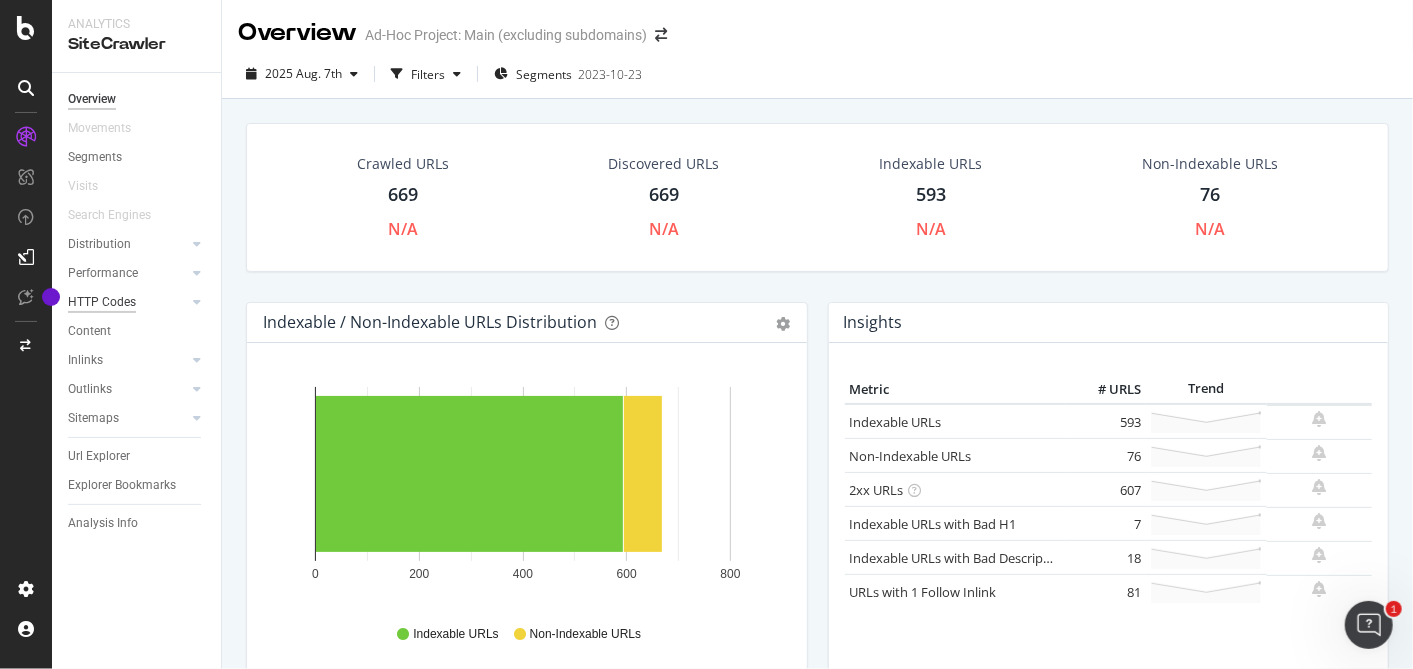 click on "HTTP Codes" at bounding box center [102, 302] 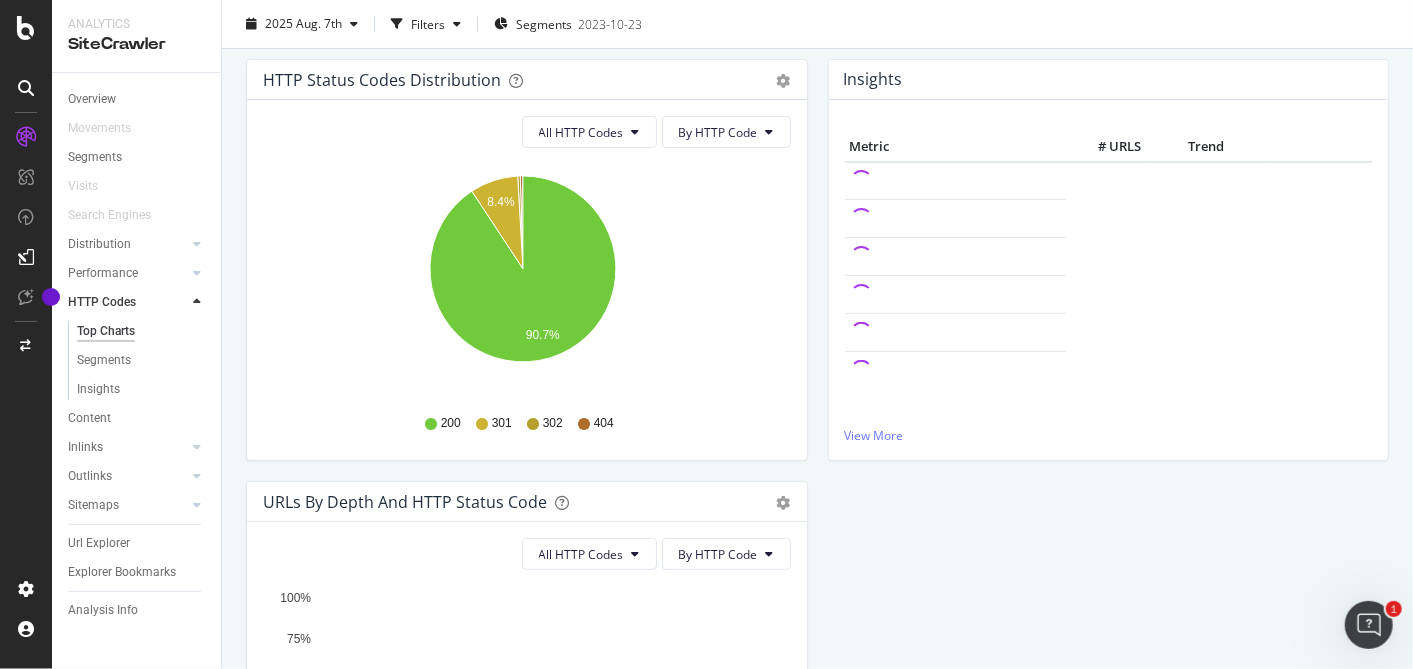 scroll, scrollTop: 210, scrollLeft: 0, axis: vertical 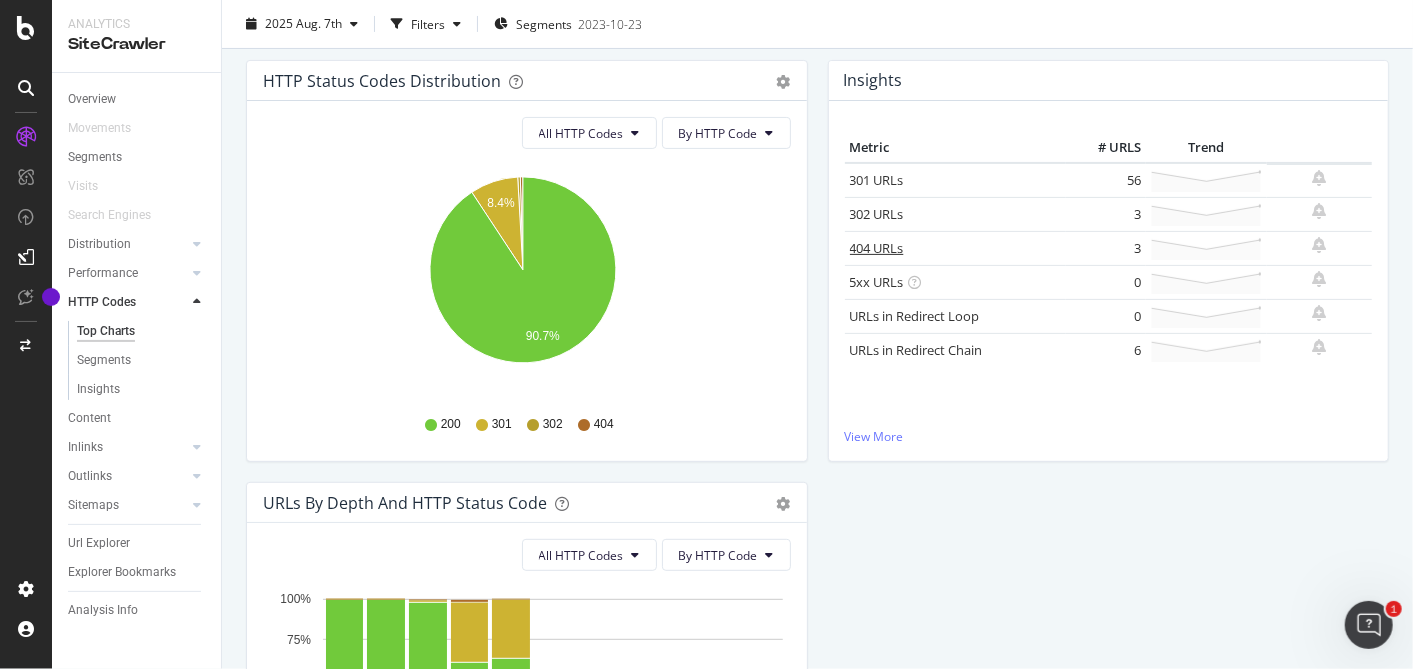 click on "404 URLs" at bounding box center [877, 248] 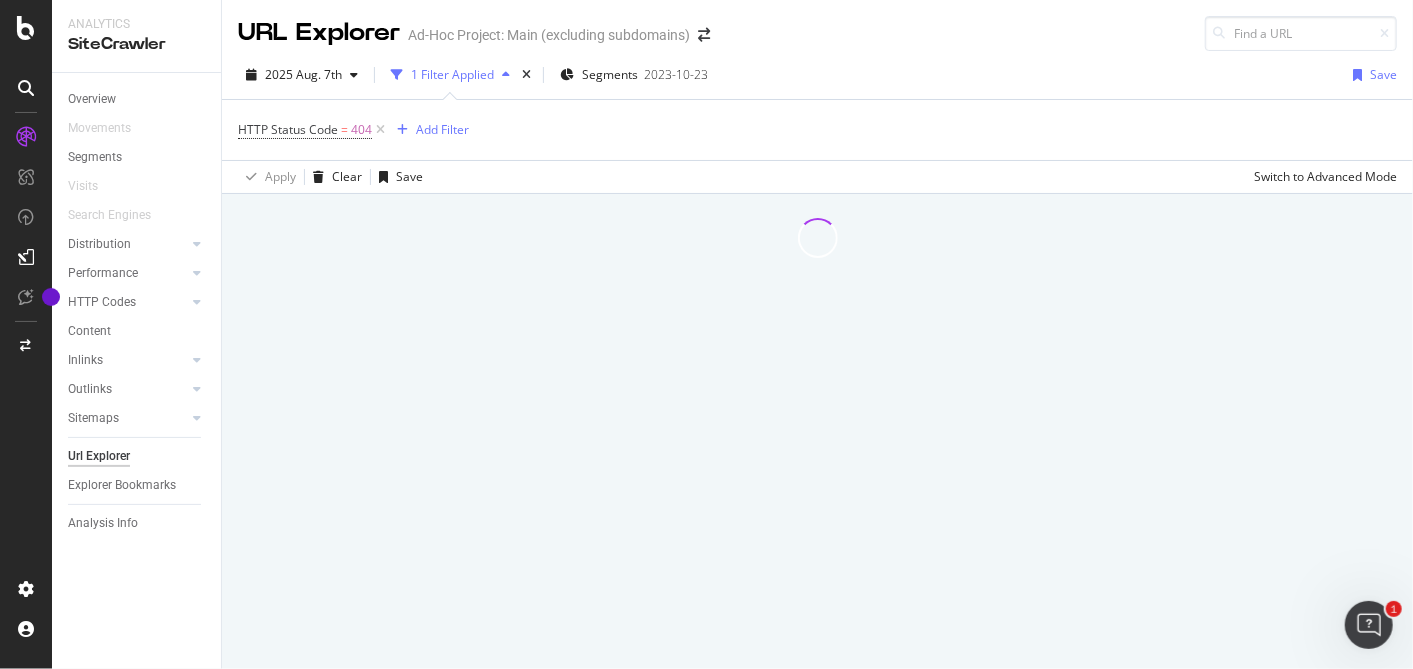 scroll, scrollTop: 0, scrollLeft: 0, axis: both 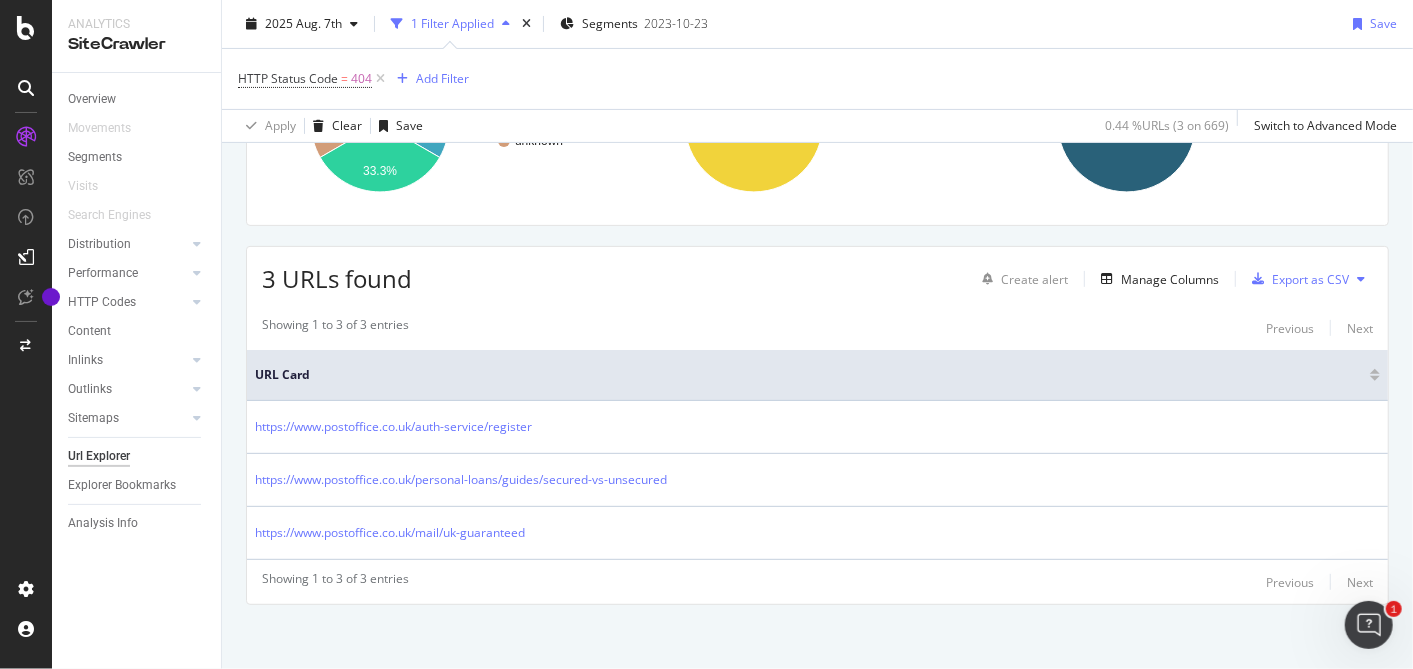 click on "Url Explorer" at bounding box center (99, 456) 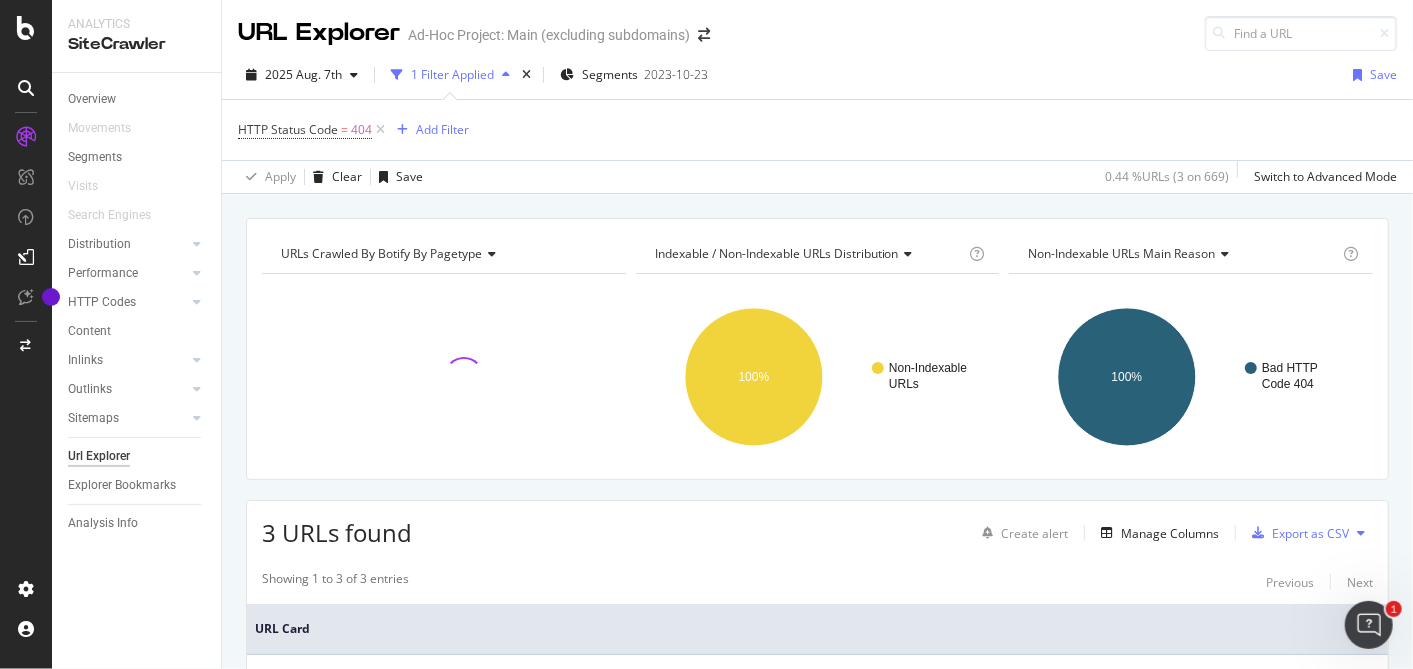scroll, scrollTop: 0, scrollLeft: 0, axis: both 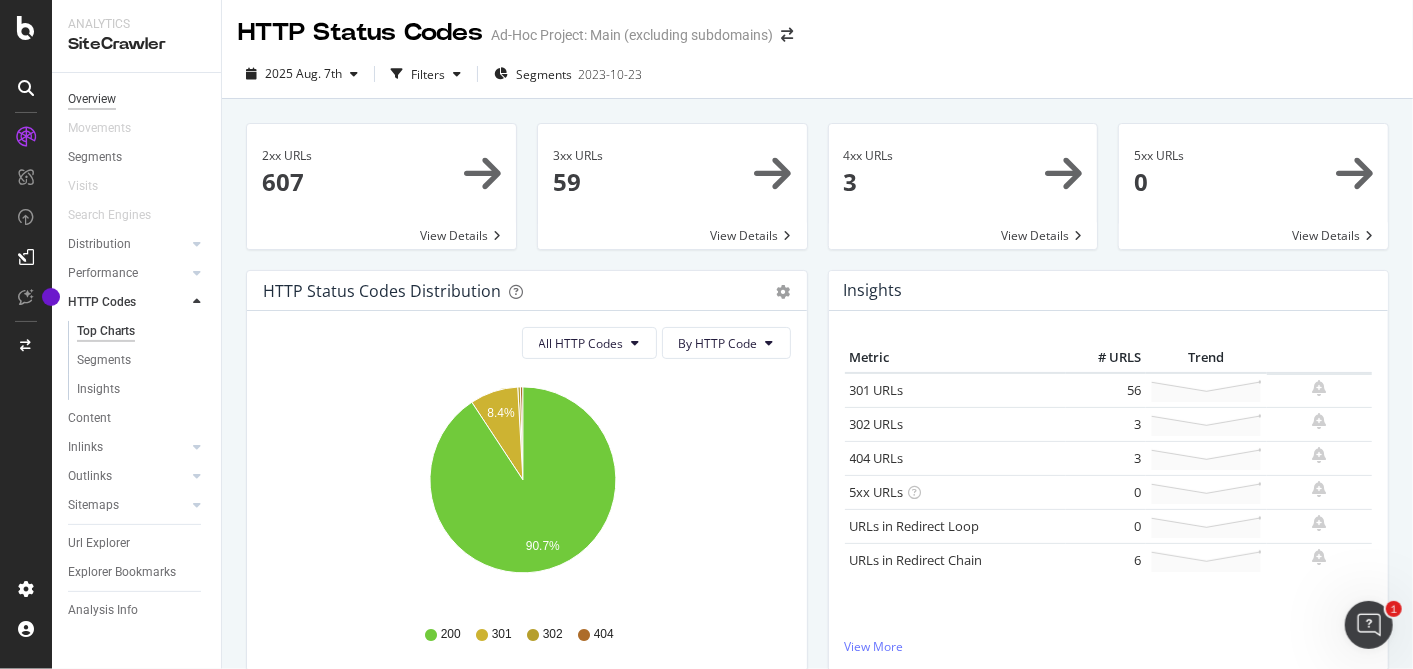 click on "Overview" at bounding box center [92, 99] 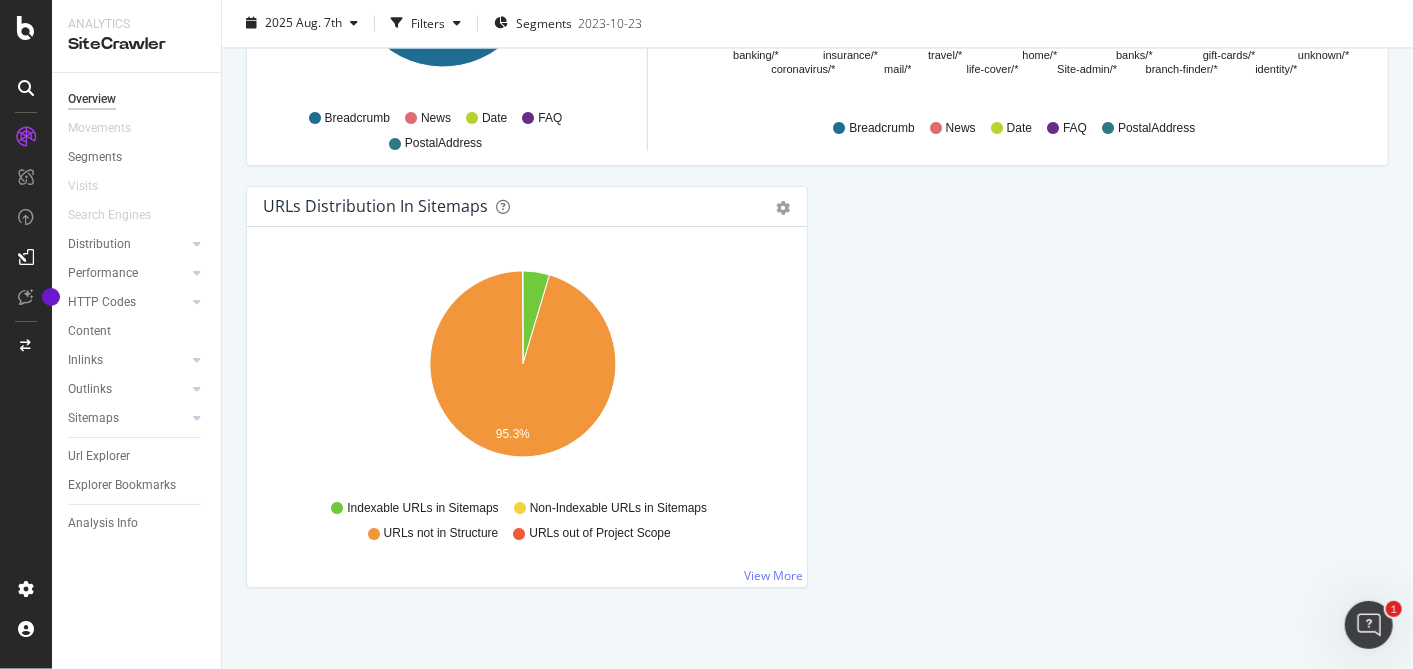 scroll, scrollTop: 2220, scrollLeft: 0, axis: vertical 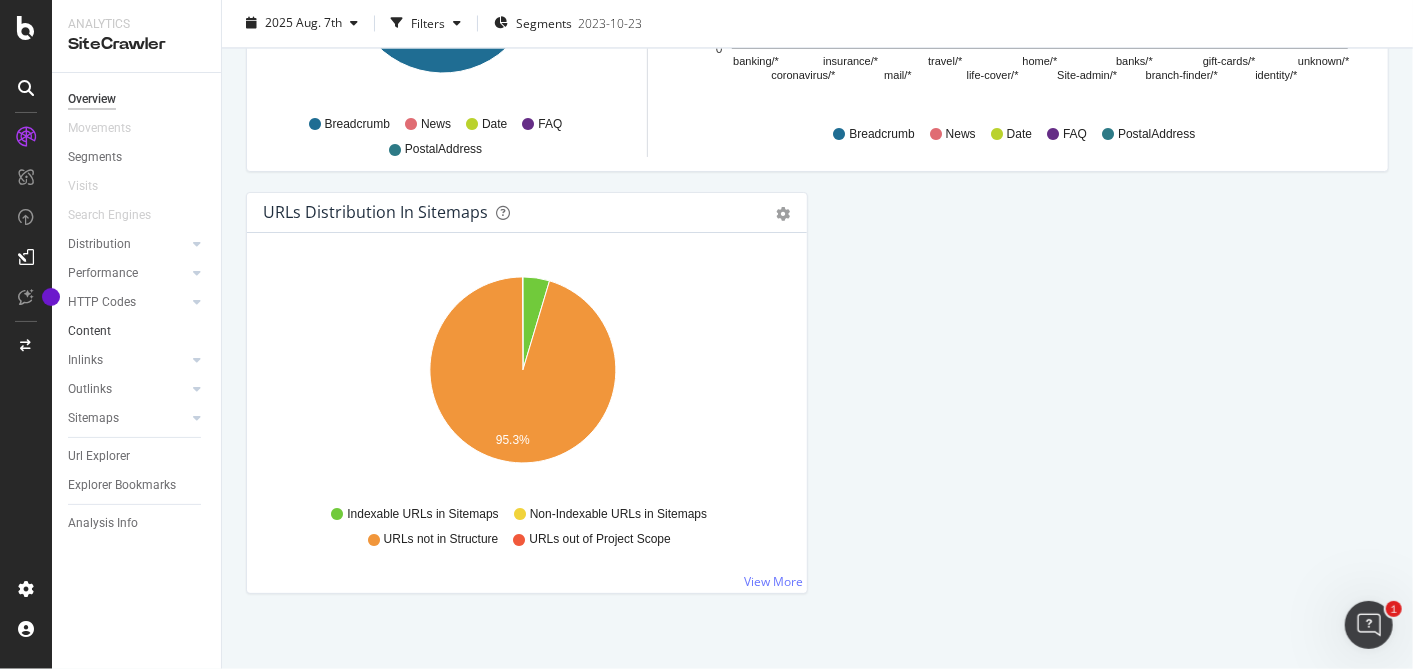 click on "Content" at bounding box center [137, 331] 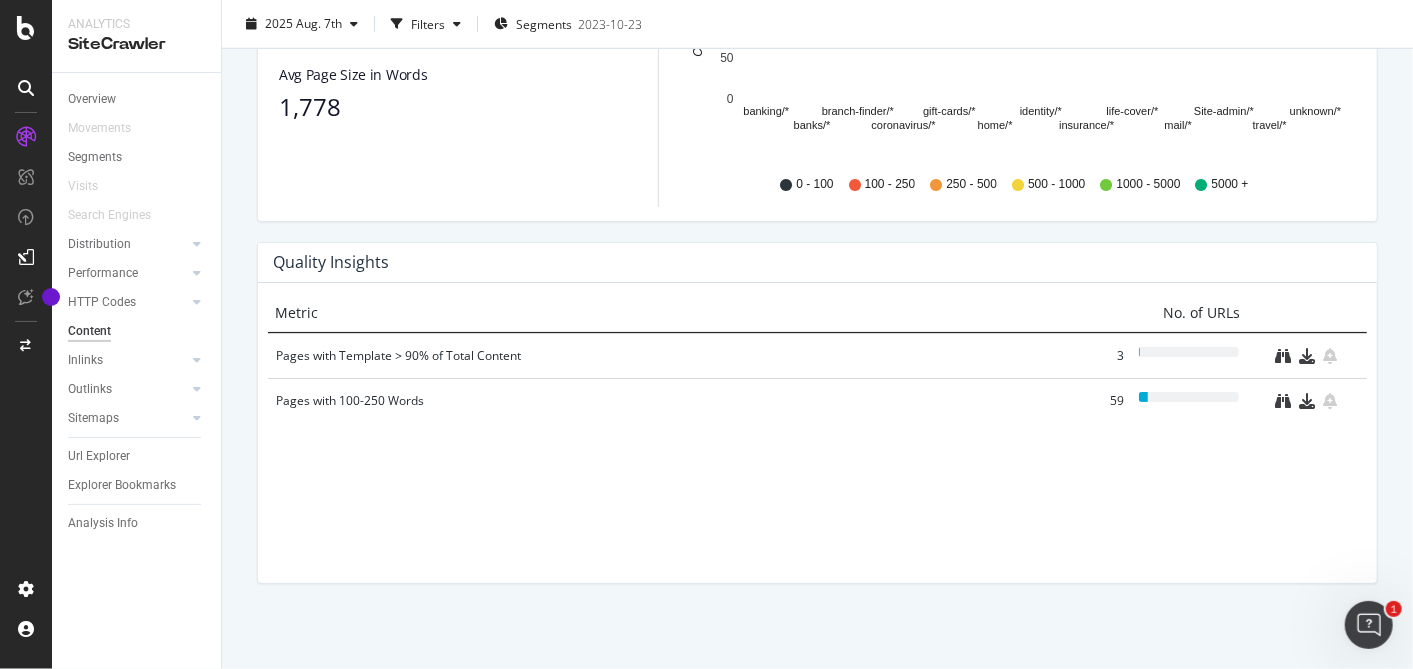 scroll, scrollTop: 934, scrollLeft: 0, axis: vertical 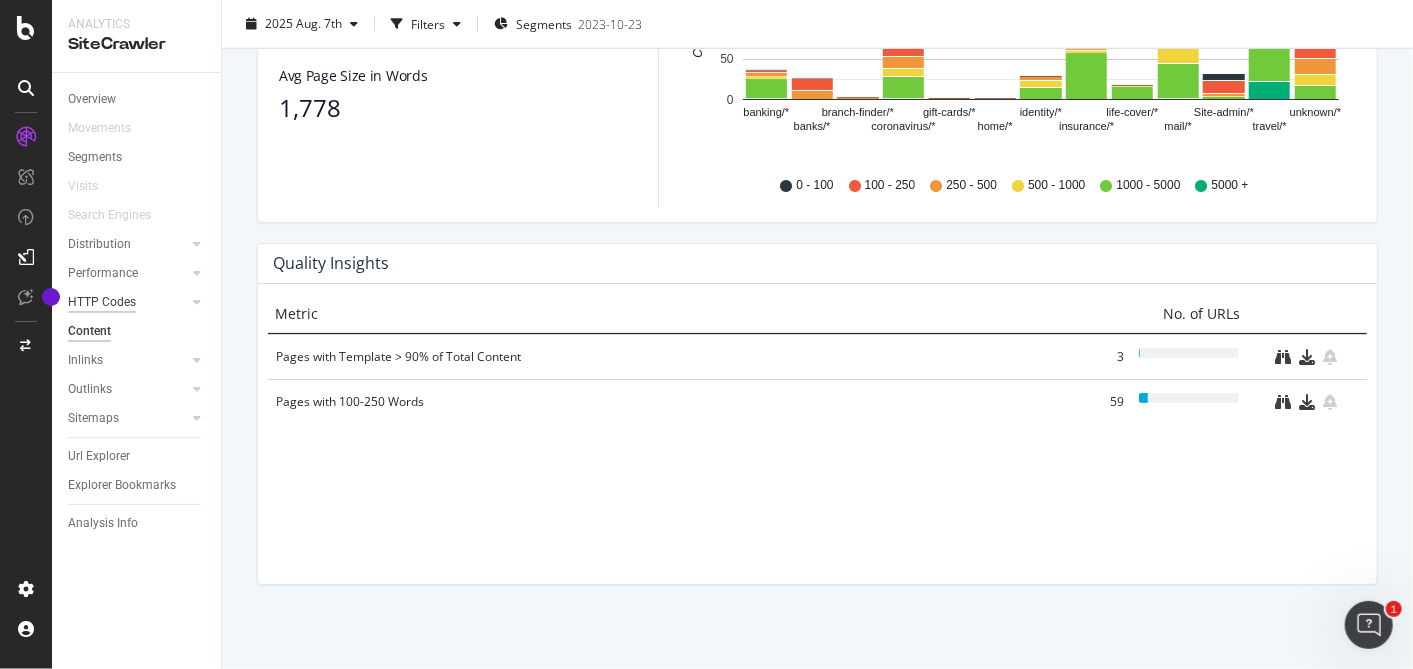 click on "HTTP Codes" at bounding box center (102, 302) 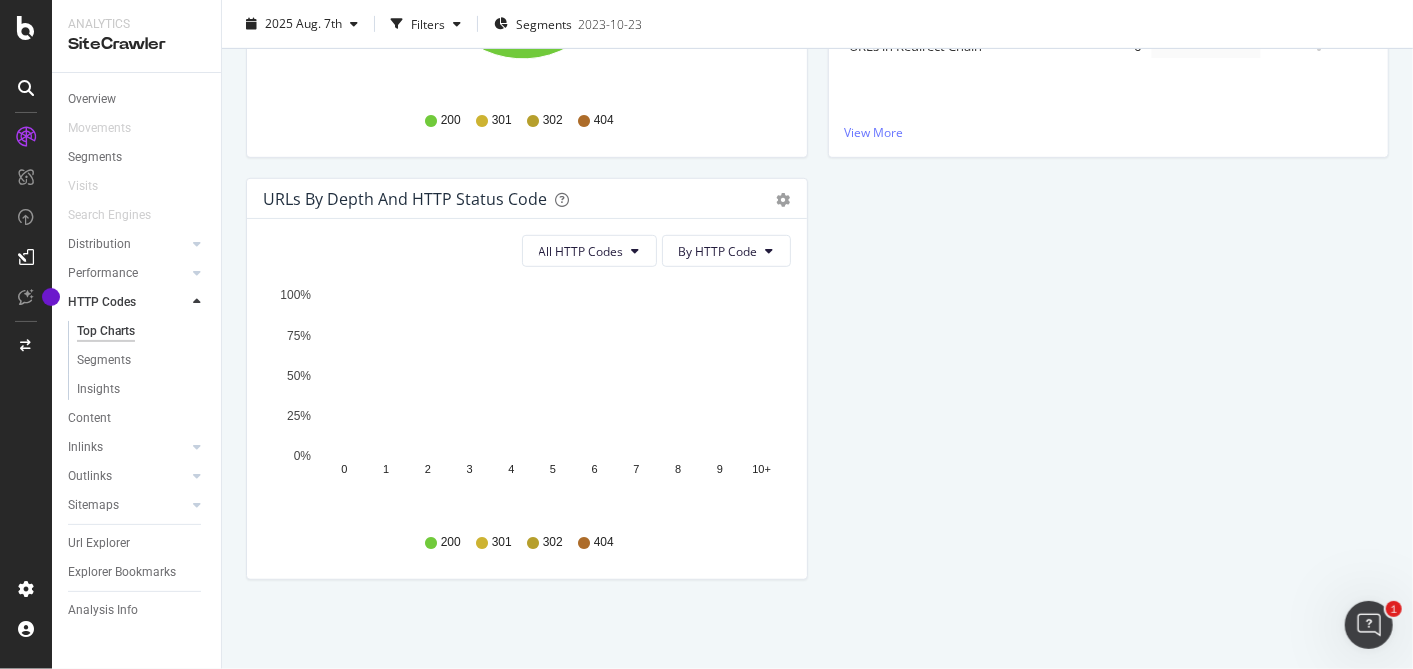 scroll, scrollTop: 0, scrollLeft: 0, axis: both 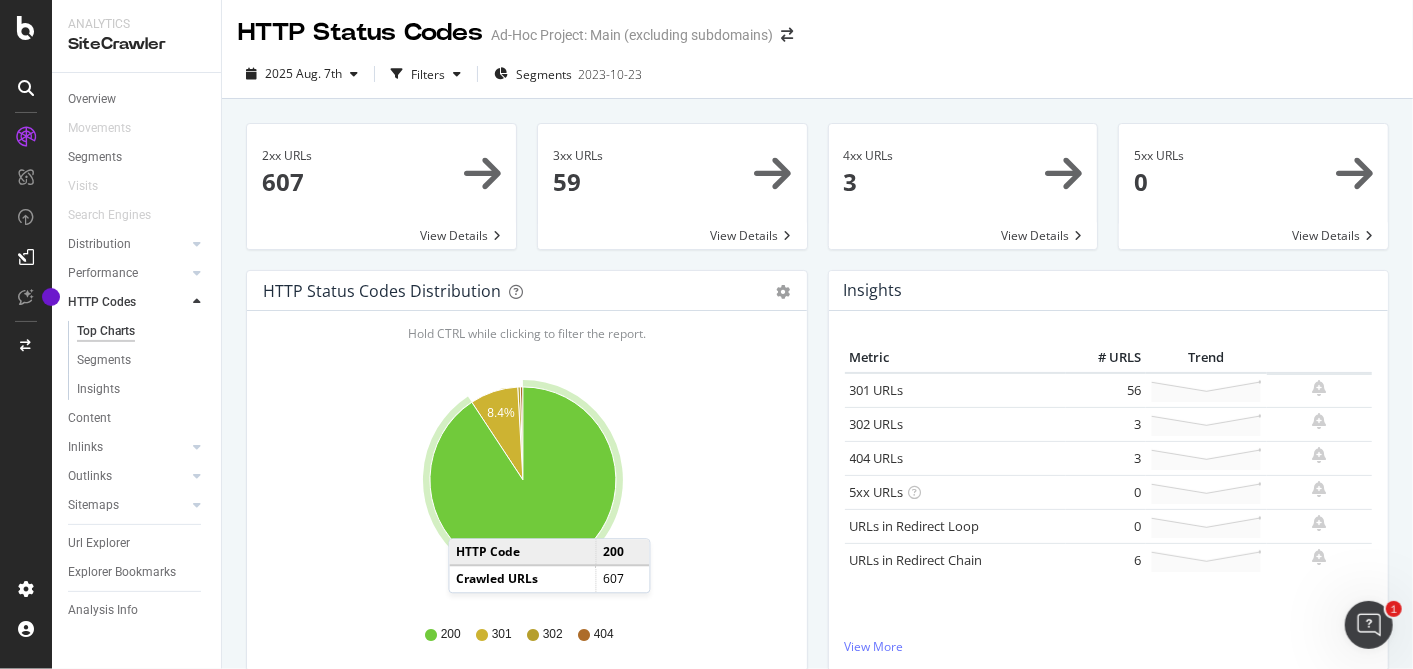click 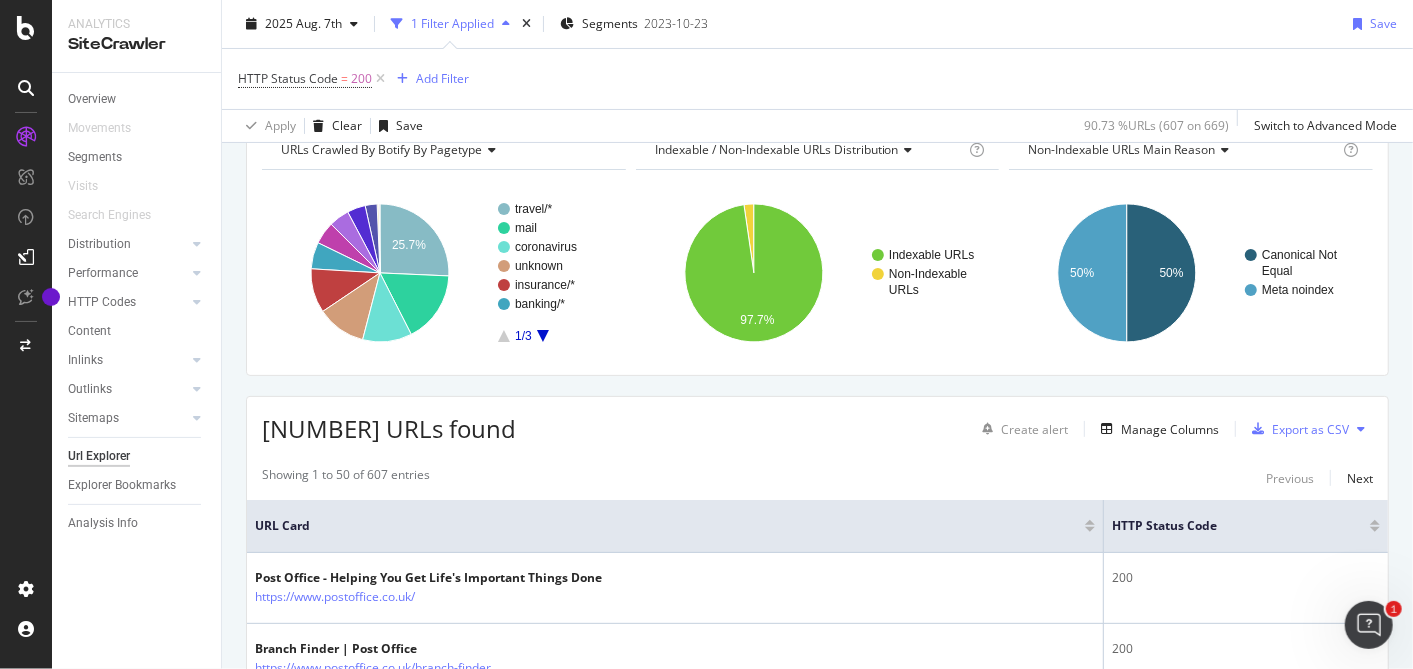 scroll, scrollTop: 0, scrollLeft: 0, axis: both 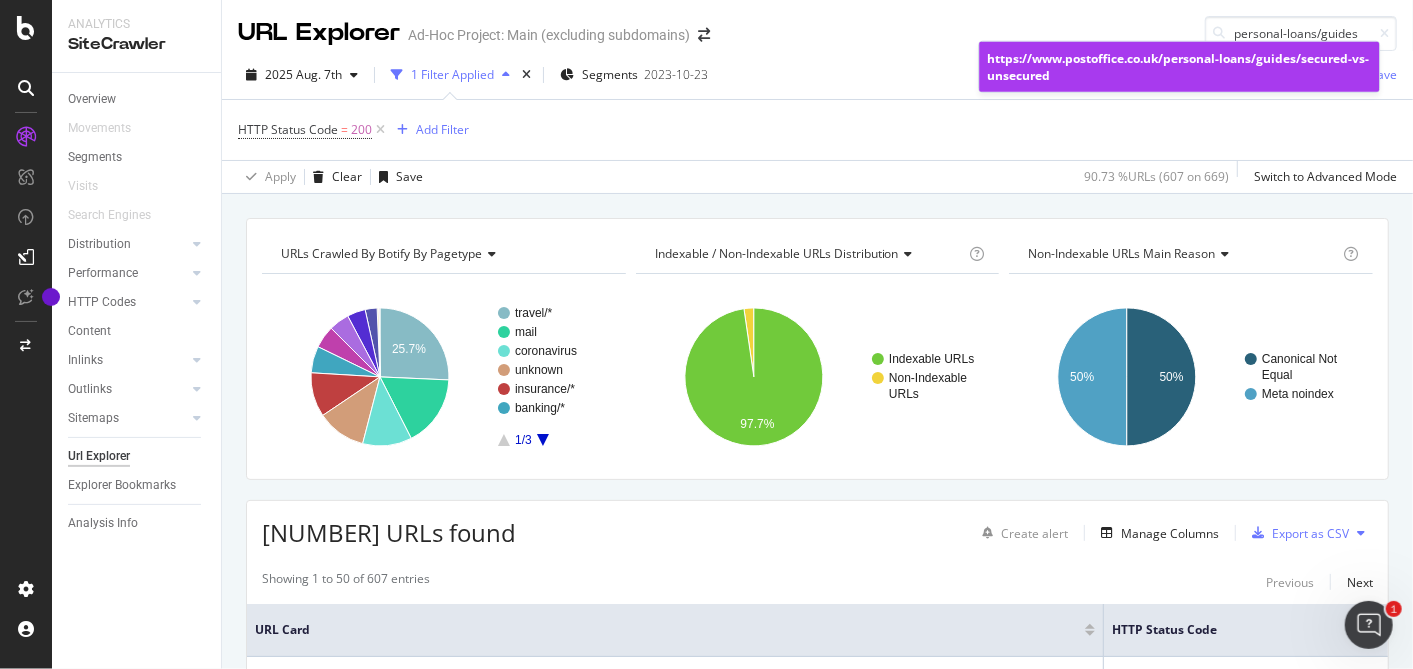 type on "personal-loans/guides" 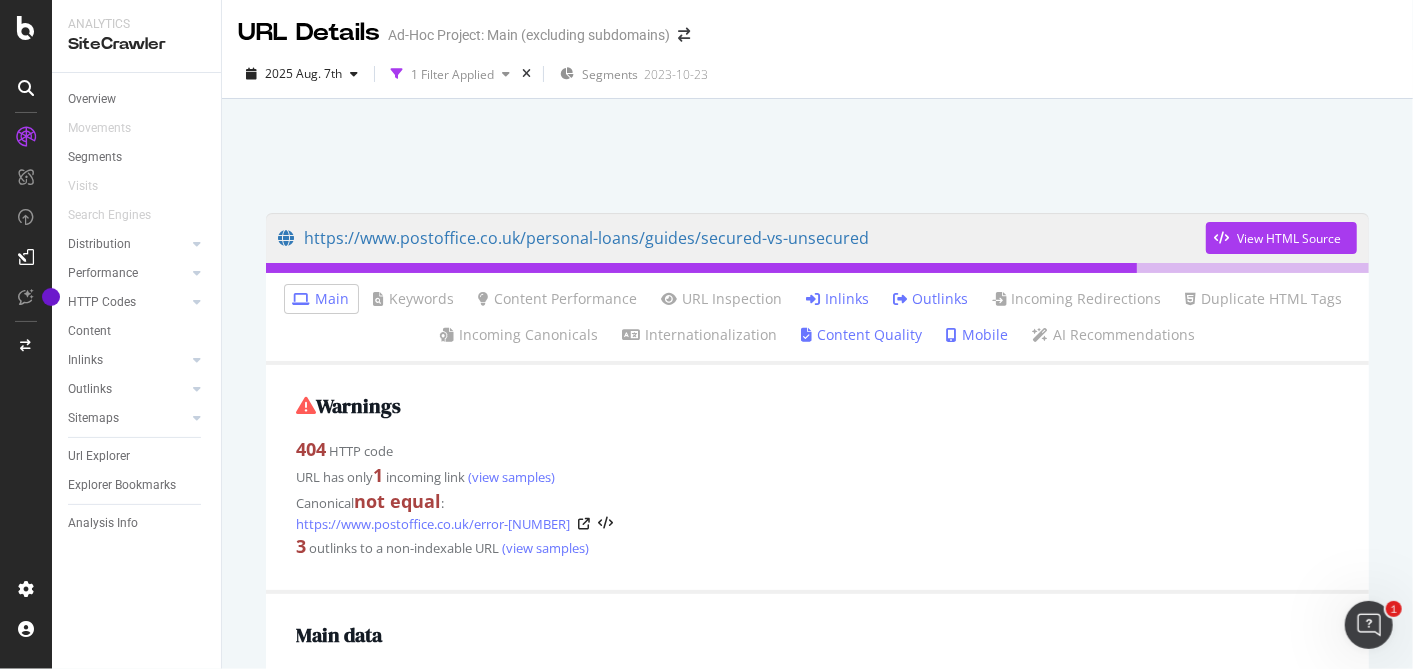 click on "Inlinks" at bounding box center [838, 299] 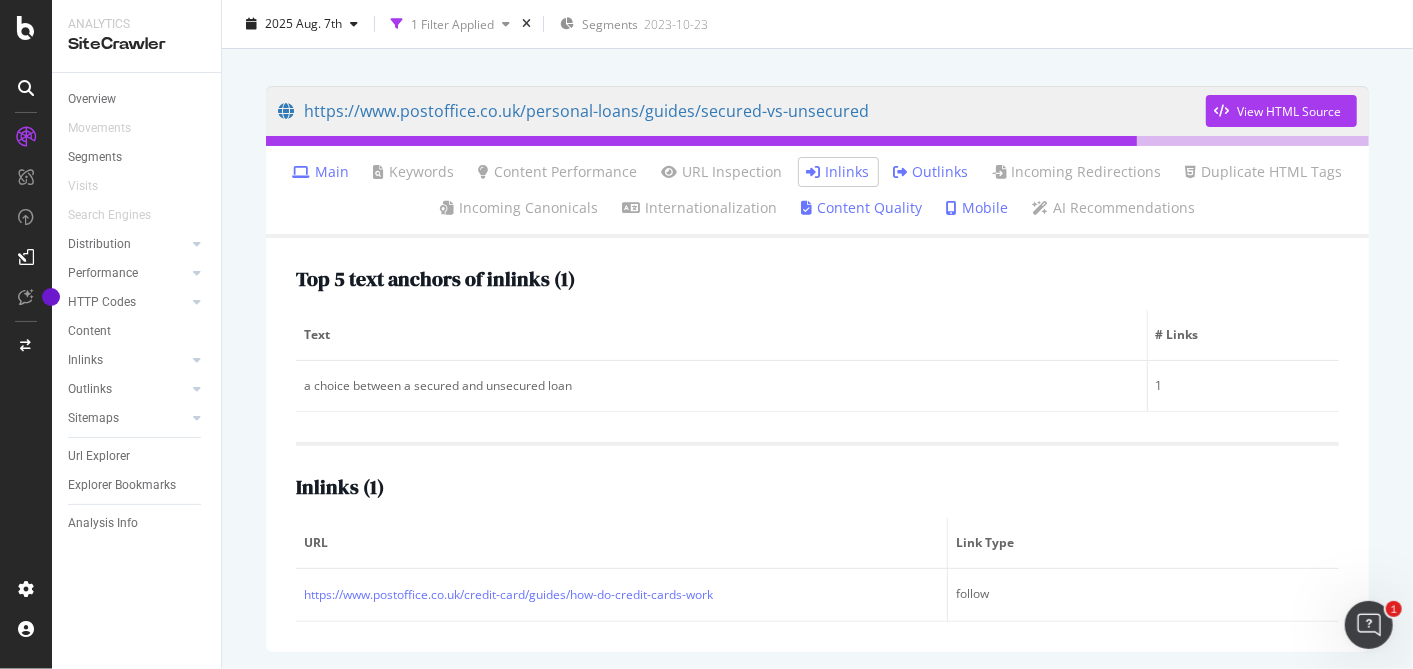 scroll, scrollTop: 128, scrollLeft: 0, axis: vertical 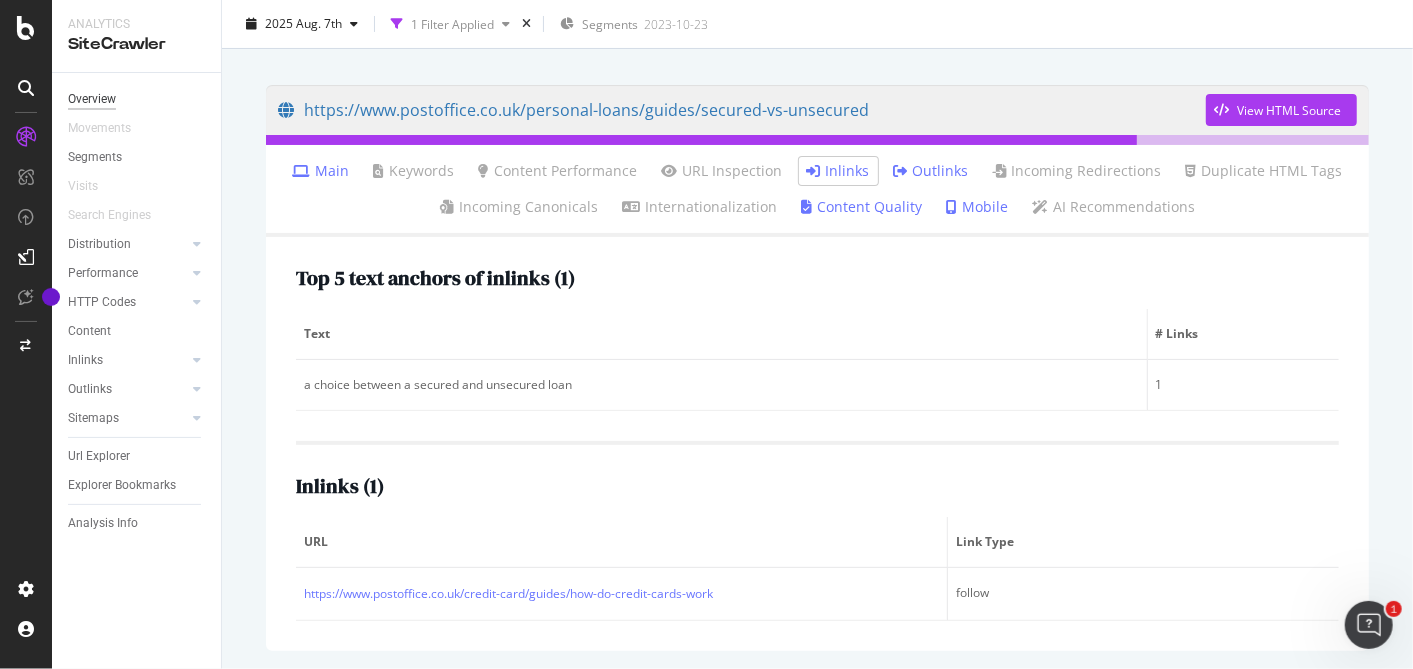 click on "Overview" at bounding box center (92, 99) 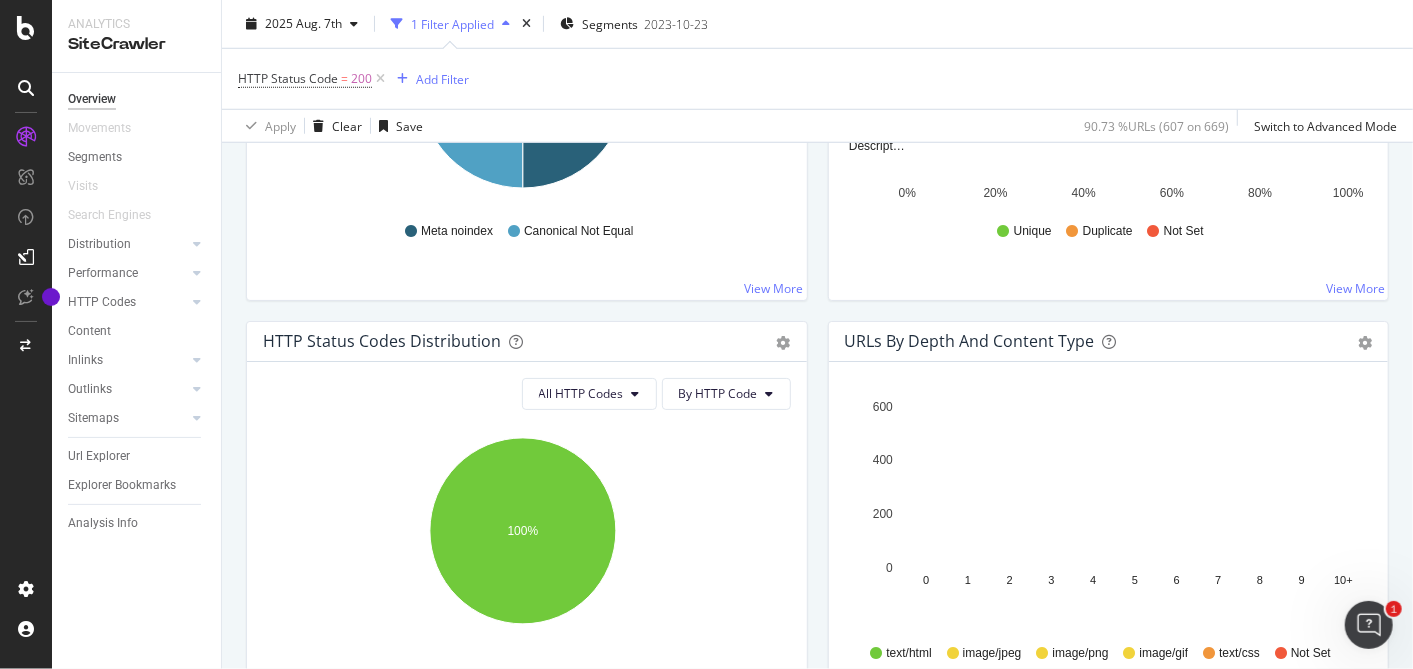 scroll, scrollTop: 919, scrollLeft: 0, axis: vertical 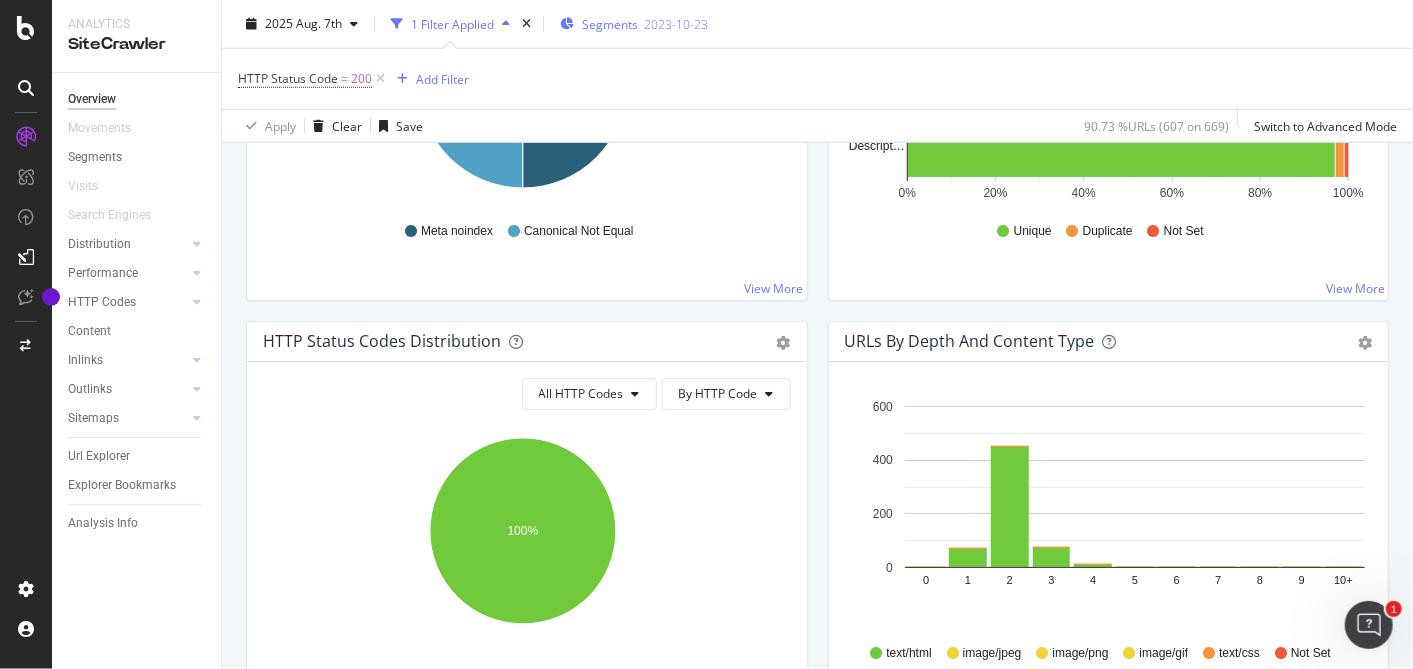 click on "Segments" at bounding box center (610, 23) 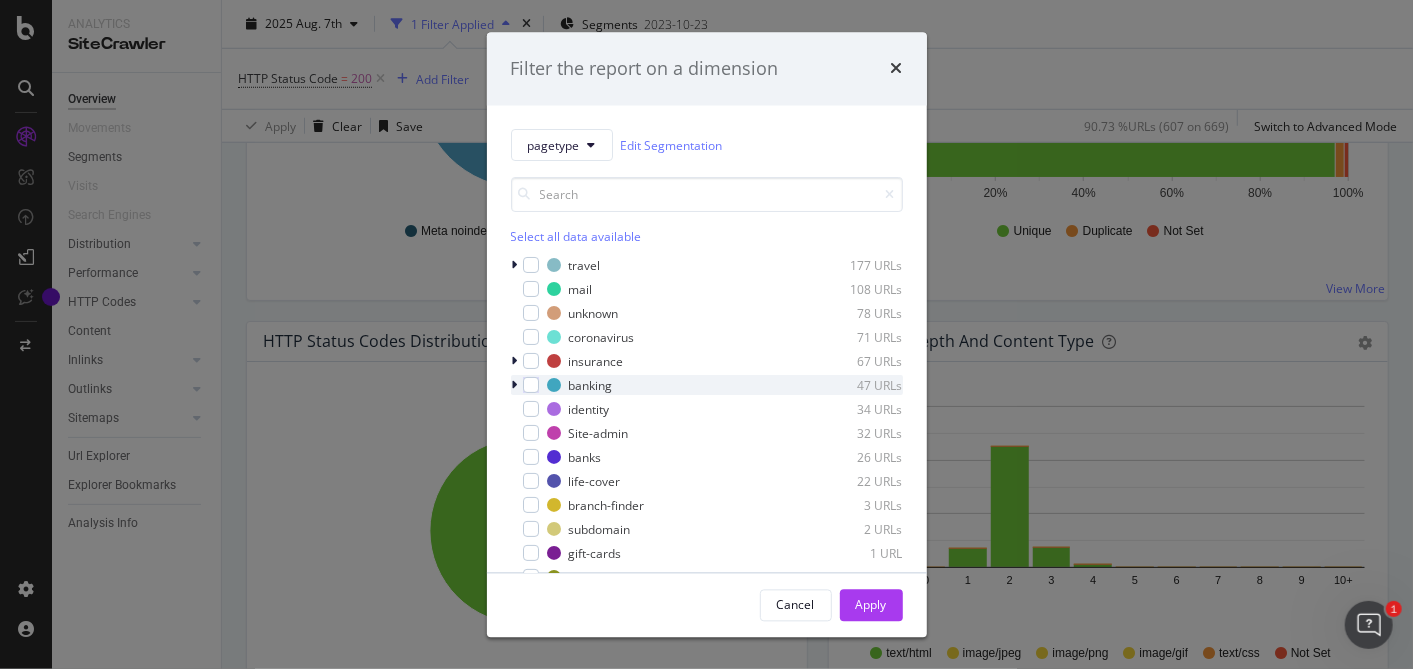 click at bounding box center (517, 386) 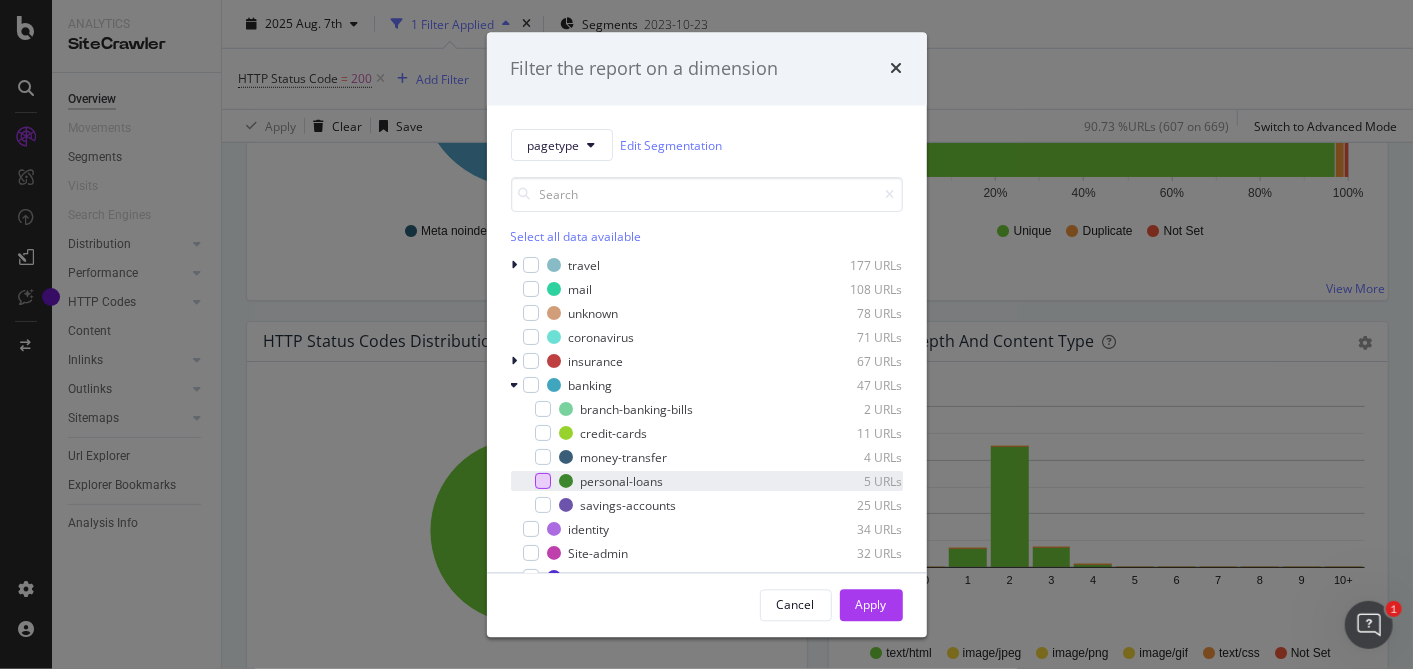 click at bounding box center [543, 482] 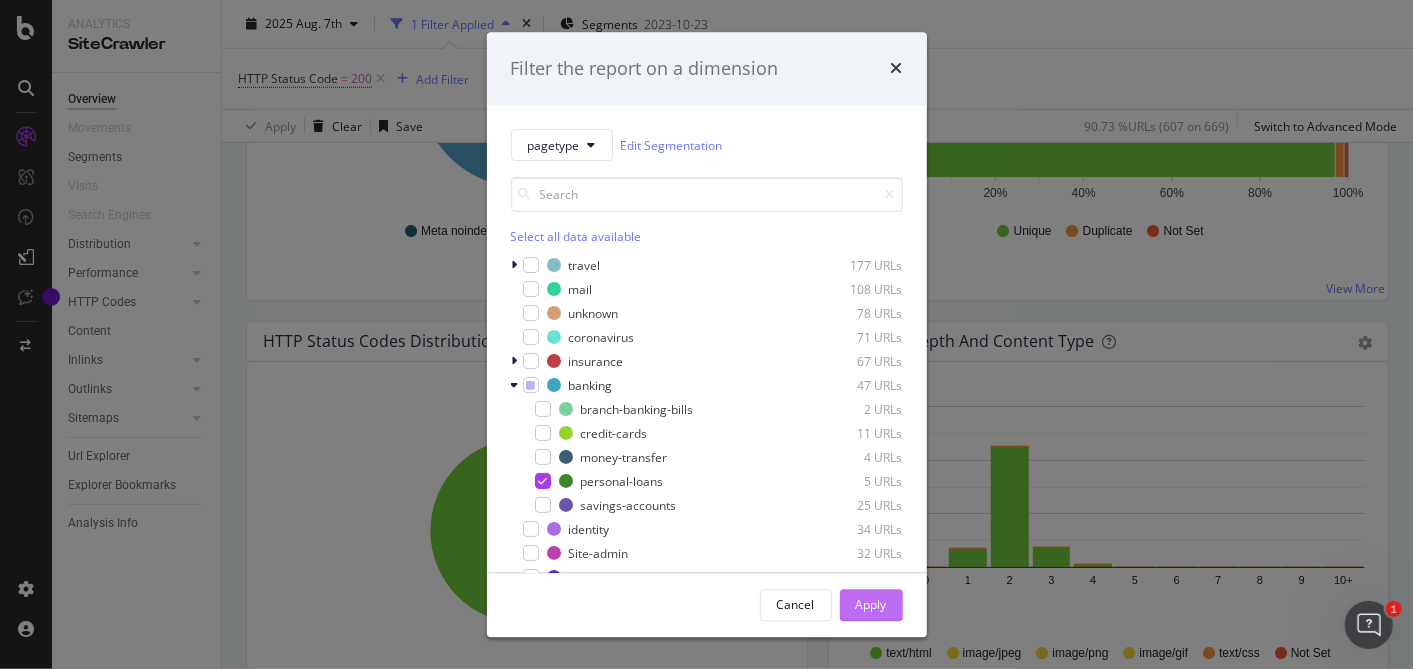 click on "Apply" at bounding box center [871, 604] 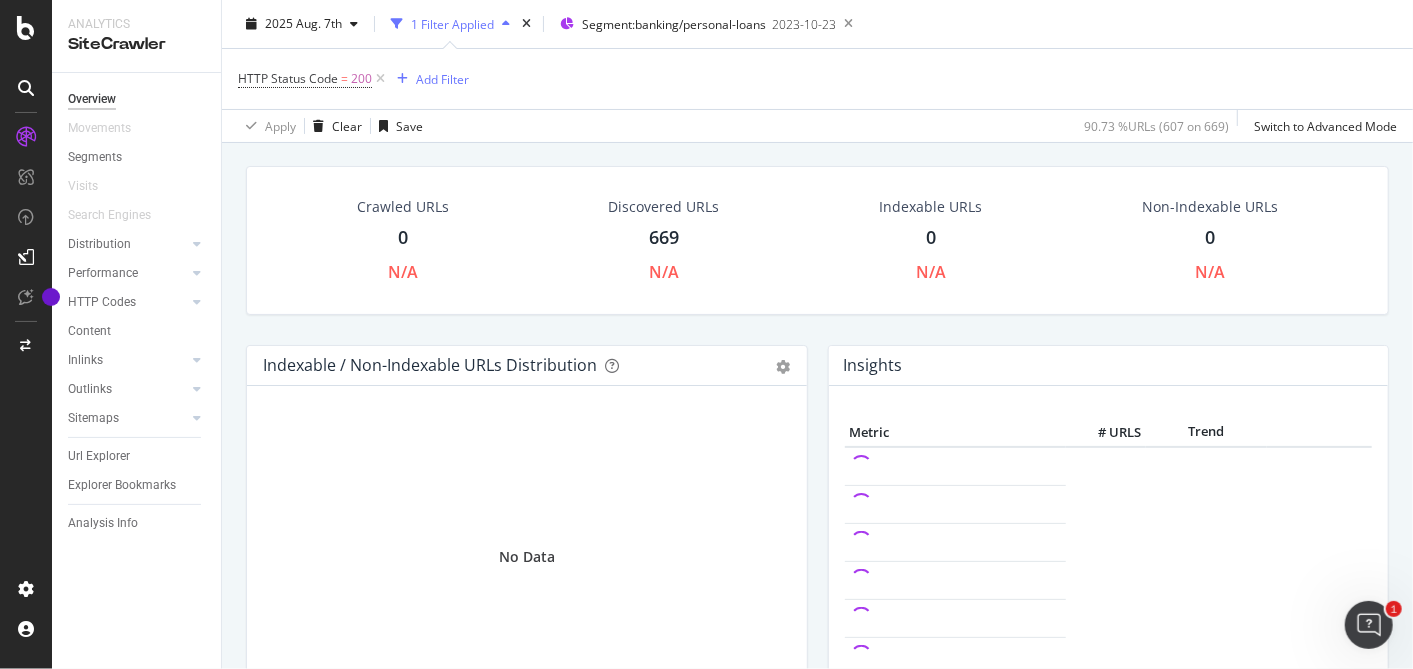 scroll, scrollTop: 0, scrollLeft: 0, axis: both 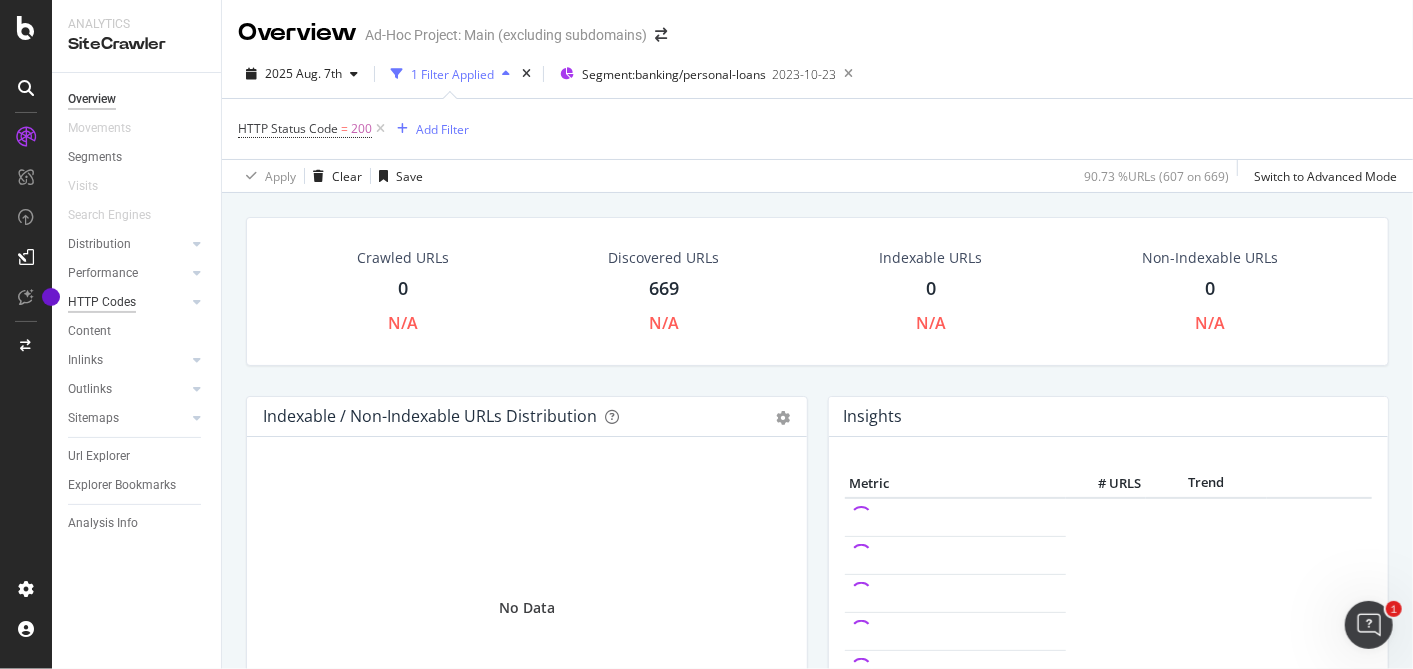 click on "HTTP Codes" at bounding box center [102, 302] 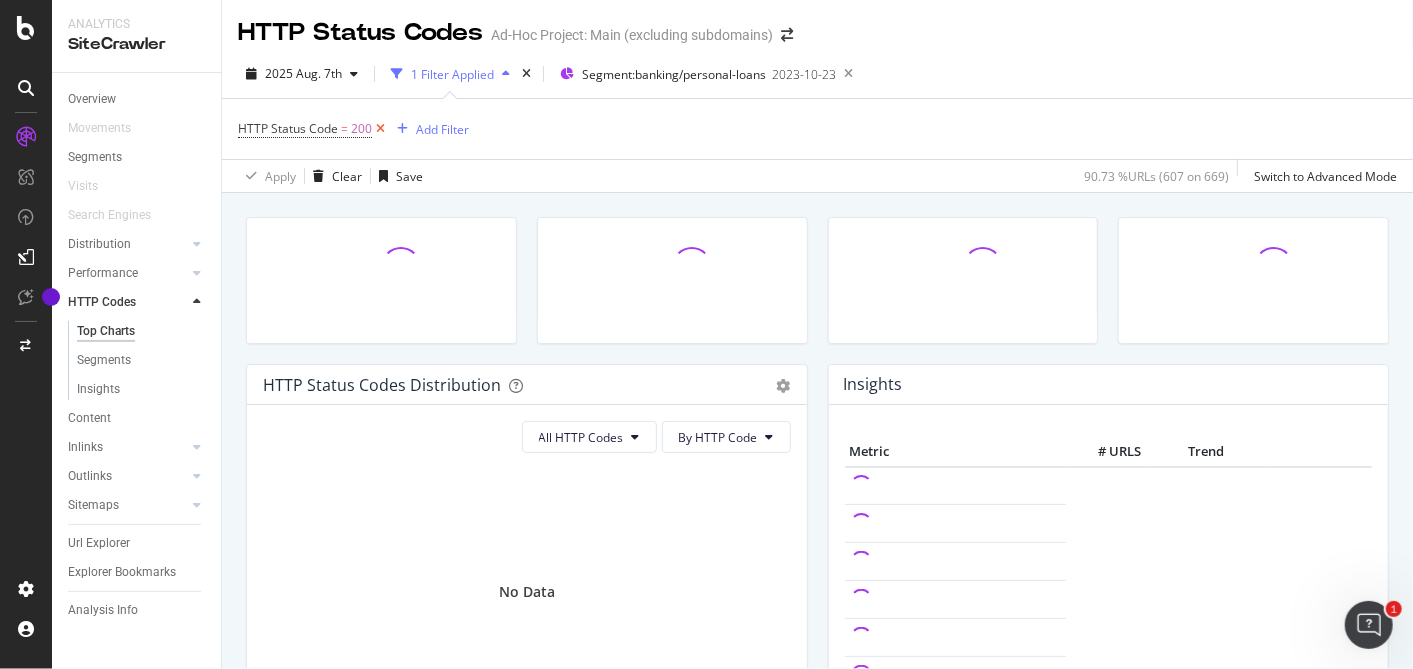 click at bounding box center [380, 129] 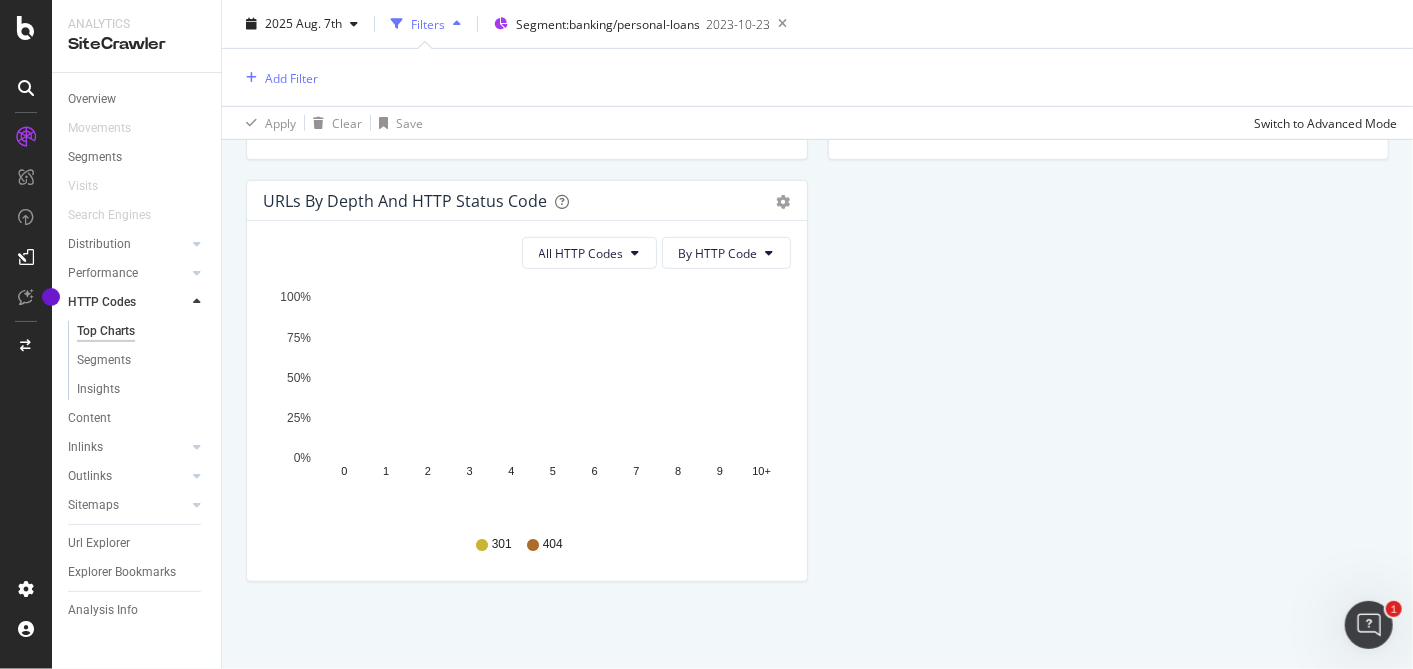 scroll, scrollTop: 600, scrollLeft: 0, axis: vertical 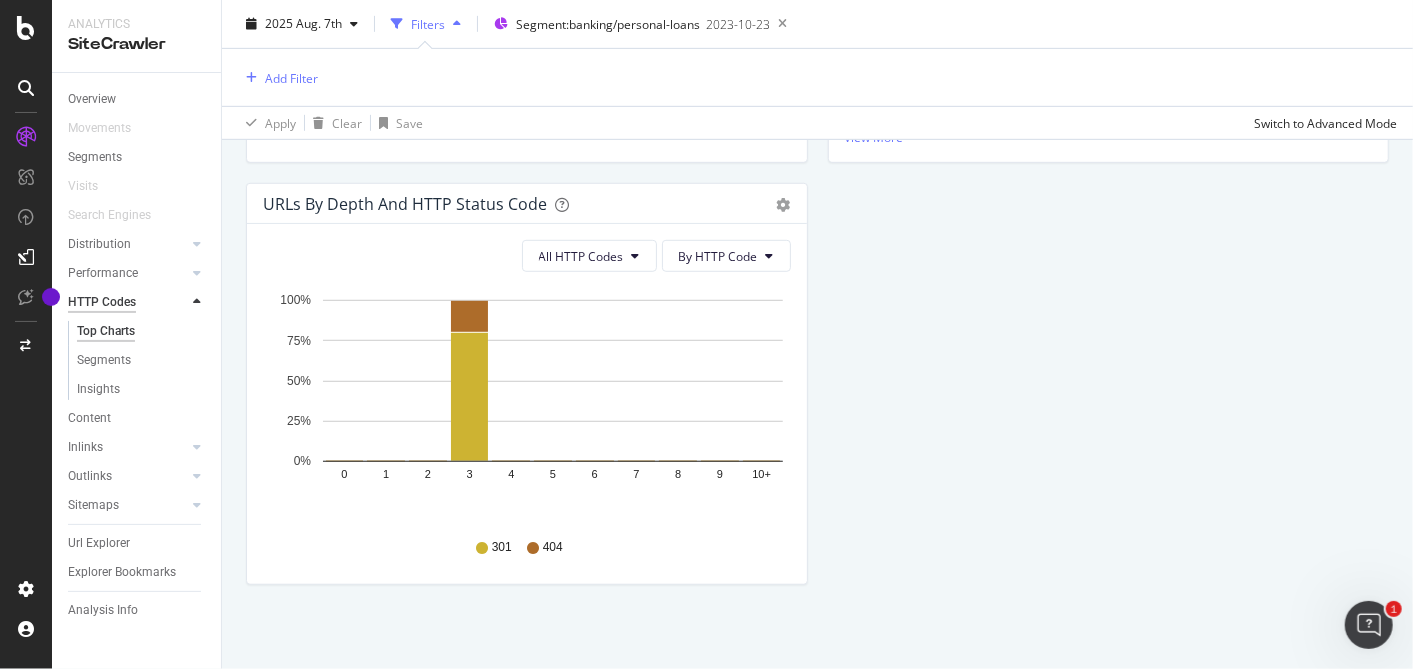 click on "HTTP Codes" at bounding box center [102, 302] 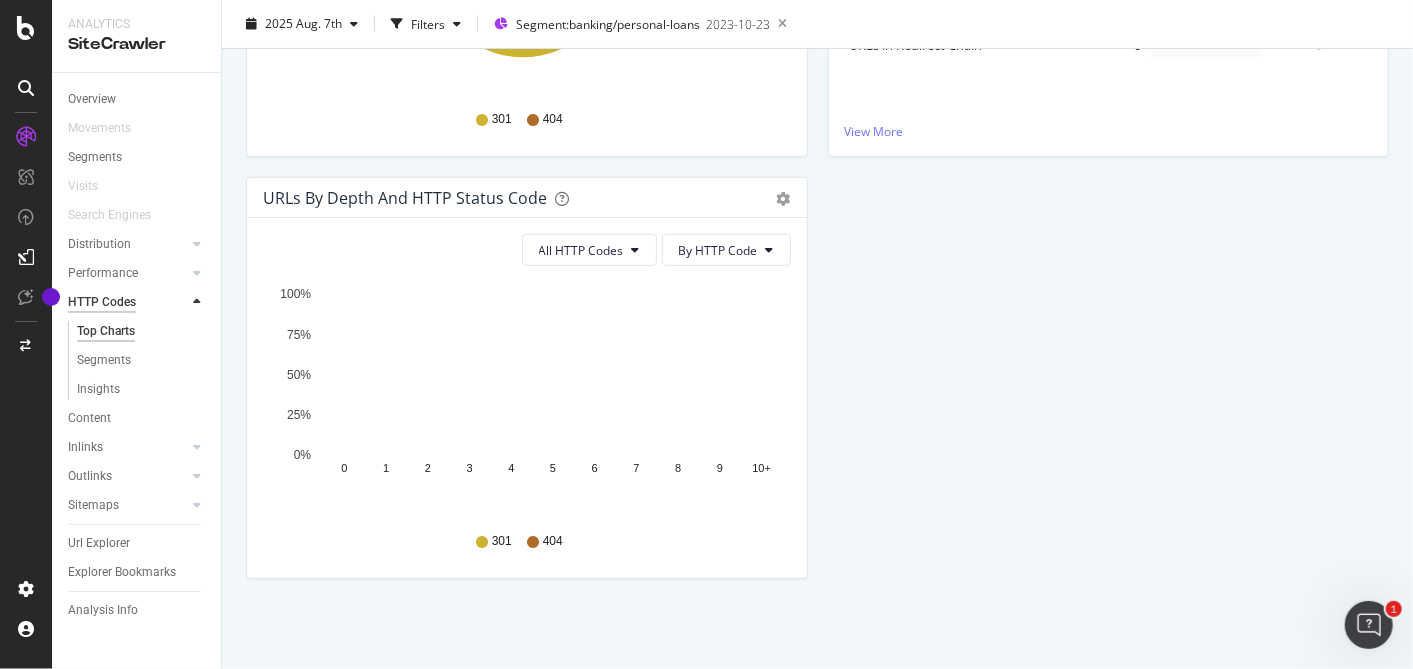 scroll, scrollTop: 509, scrollLeft: 0, axis: vertical 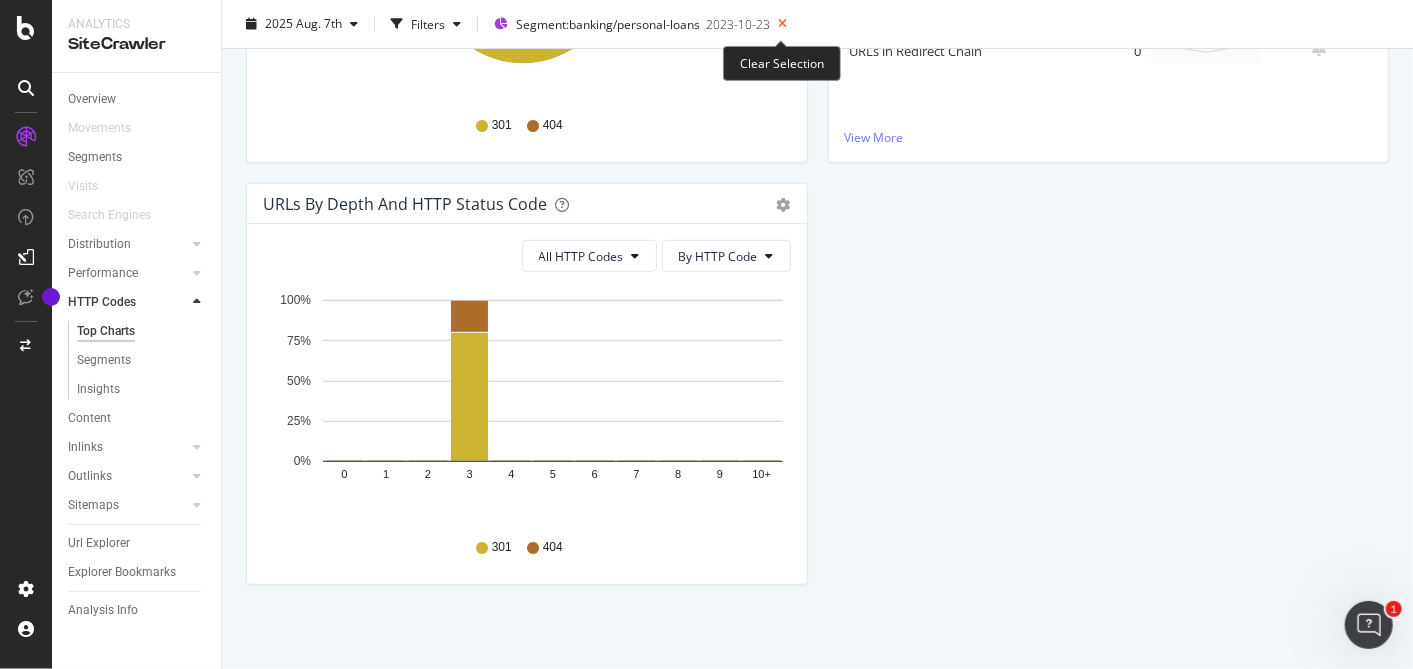 click at bounding box center (782, 24) 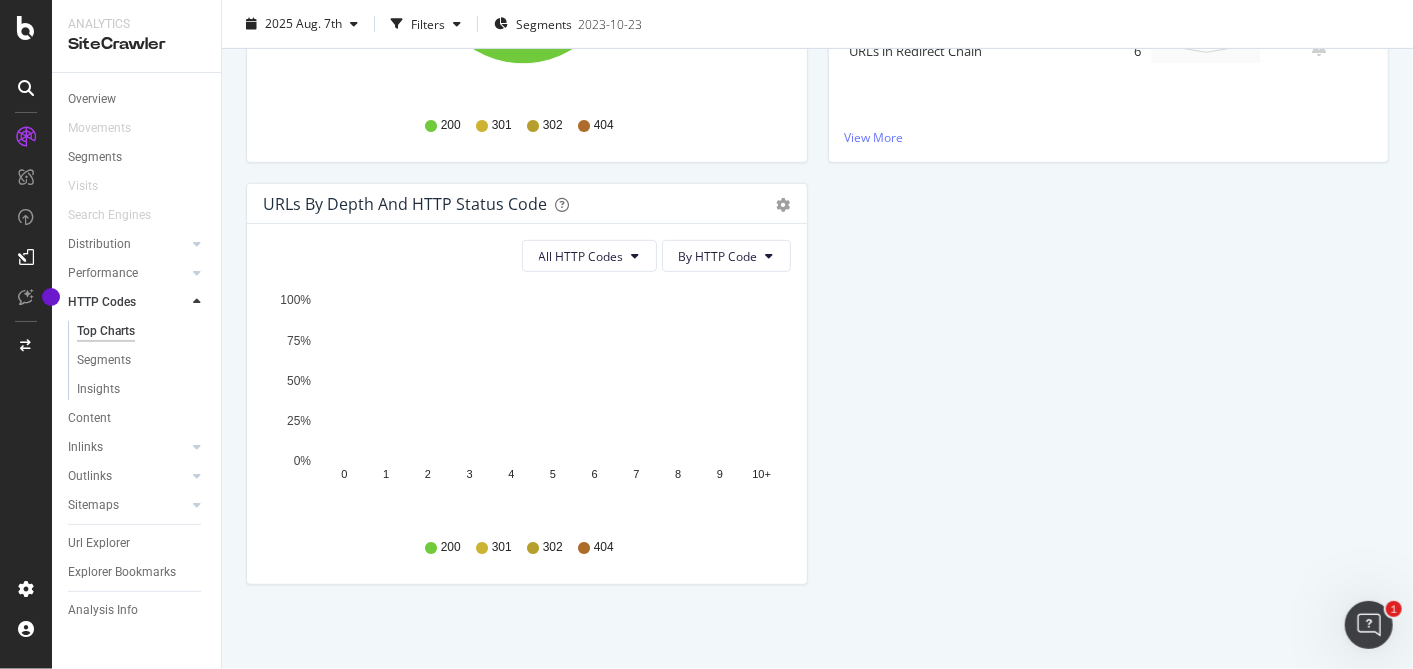 scroll, scrollTop: 0, scrollLeft: 0, axis: both 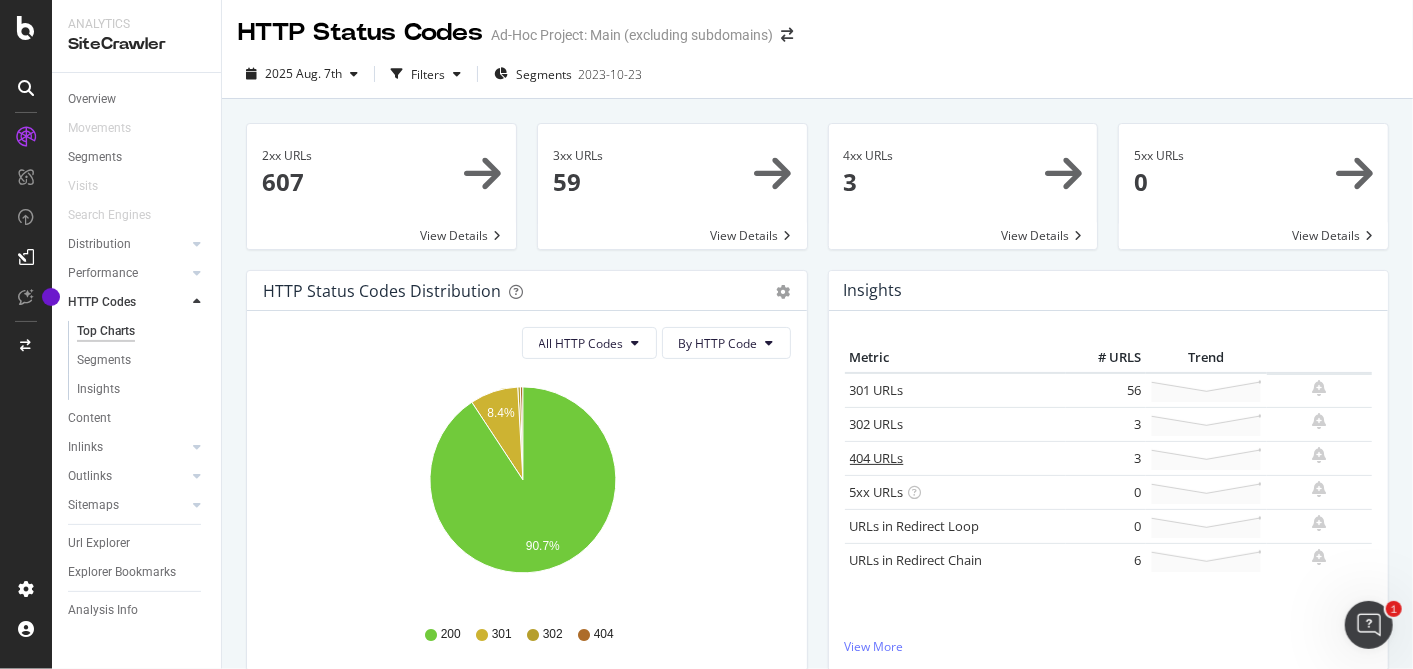 click on "404 URLs" at bounding box center [877, 458] 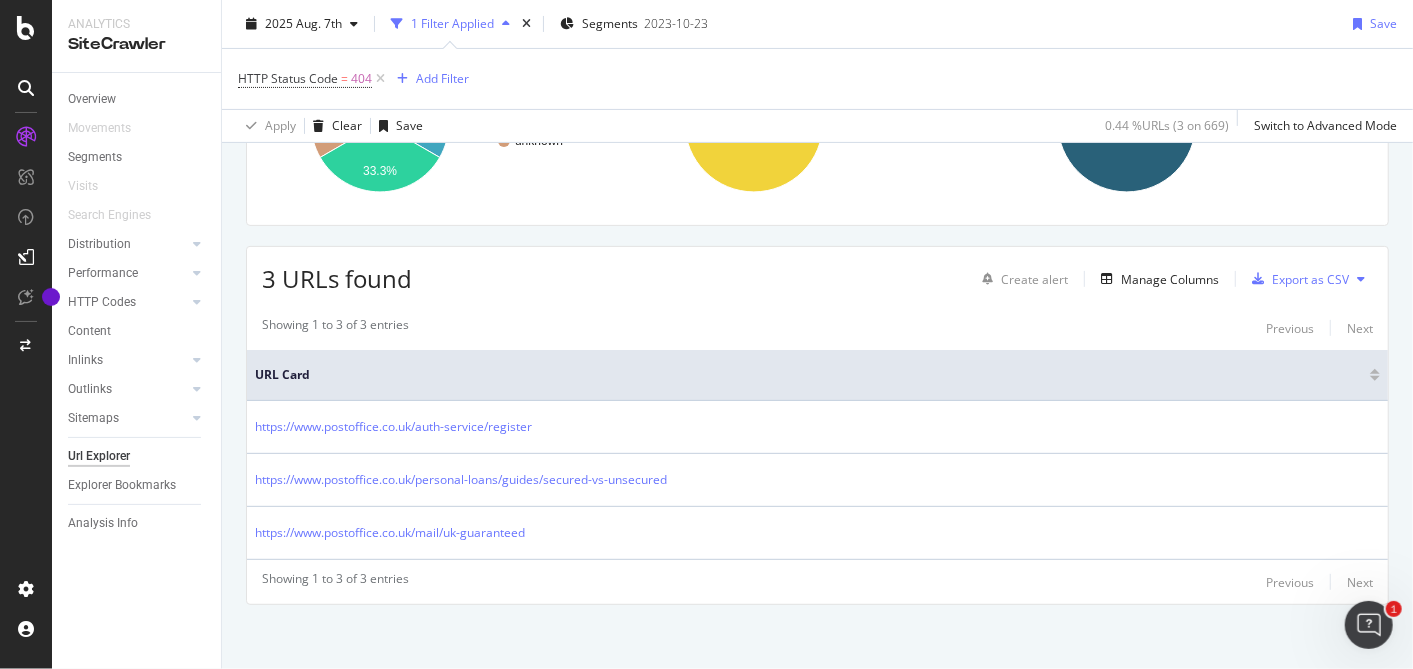scroll, scrollTop: 254, scrollLeft: 0, axis: vertical 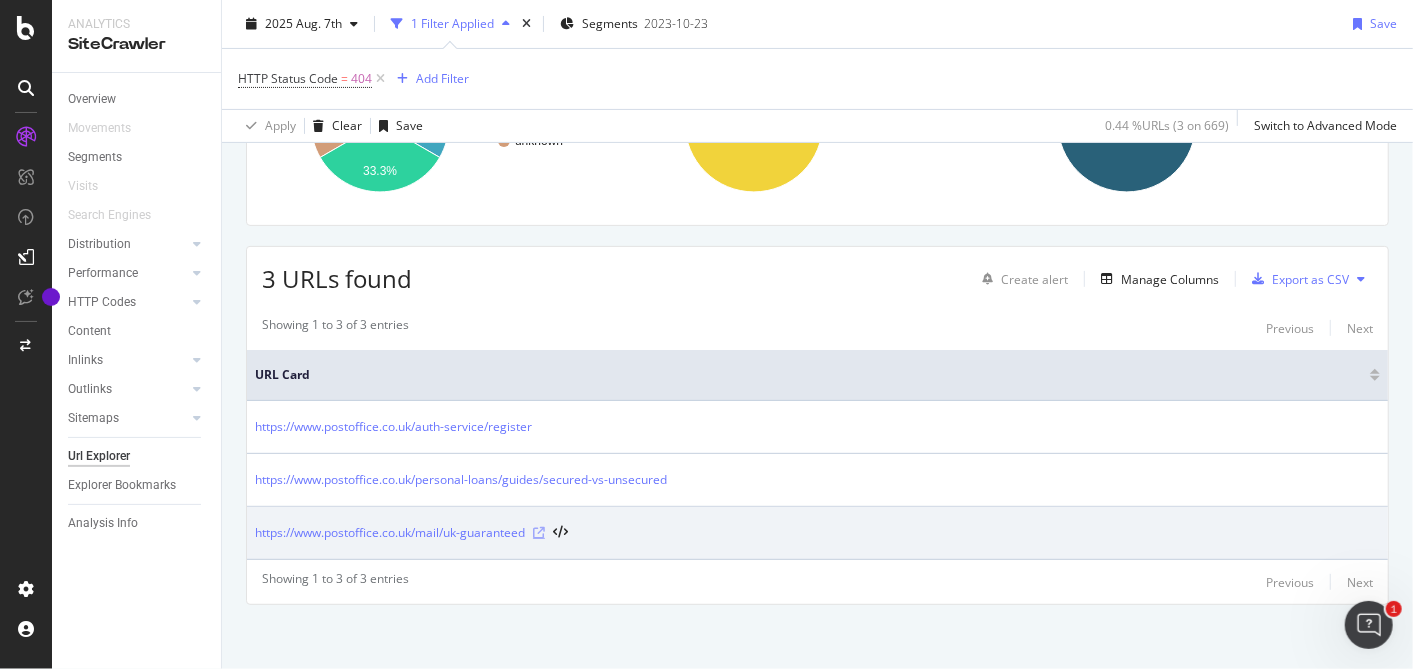 click at bounding box center [539, 533] 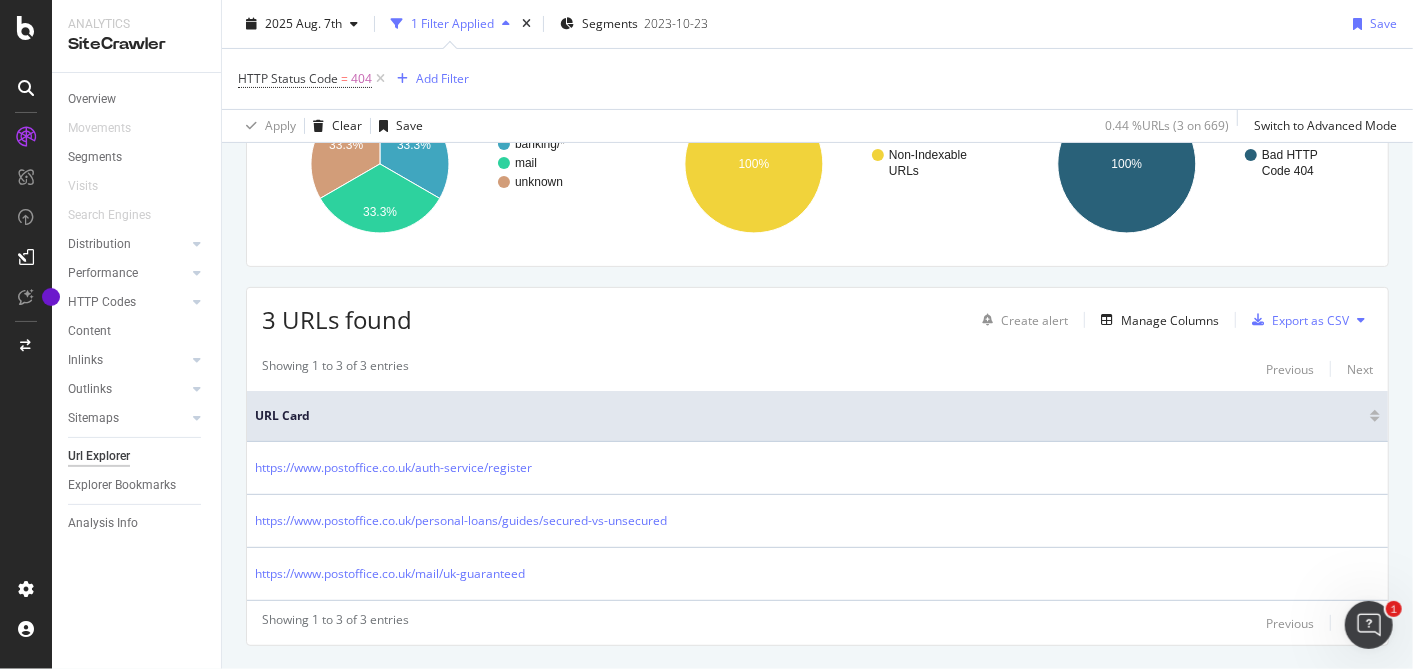 scroll, scrollTop: 211, scrollLeft: 0, axis: vertical 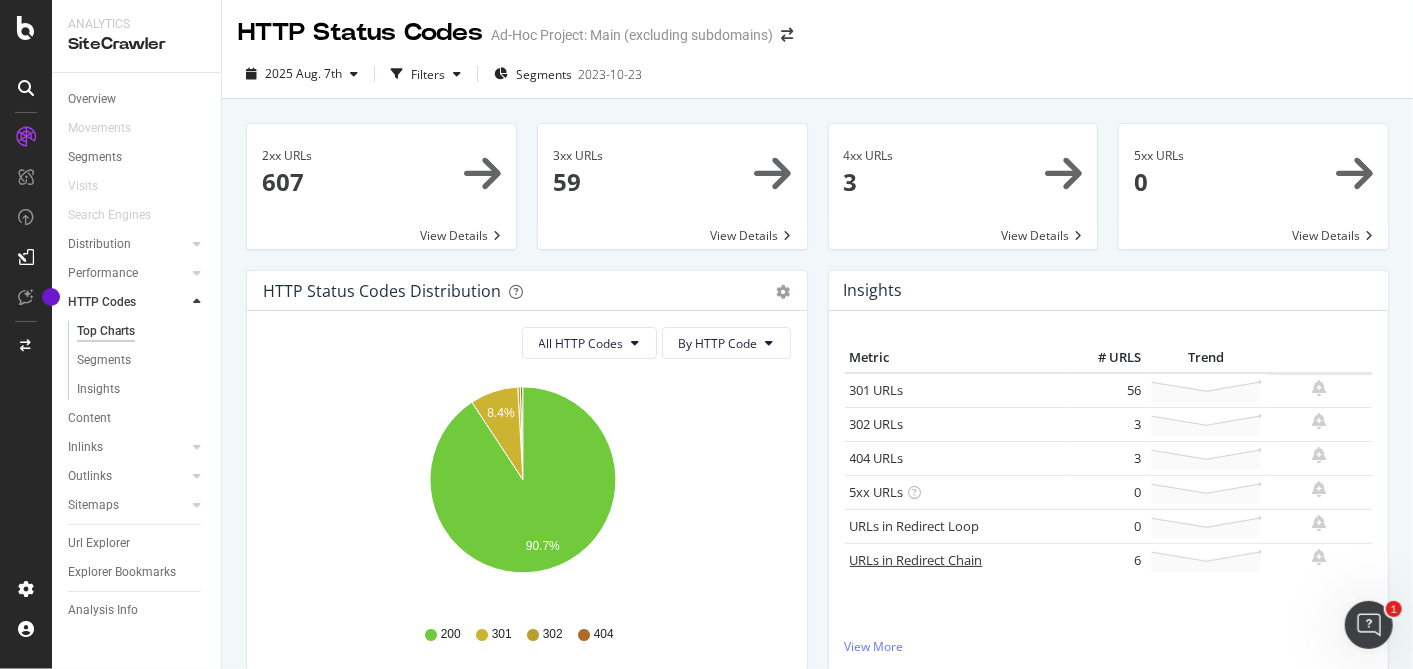 click on "URLs in Redirect Chain" at bounding box center [916, 560] 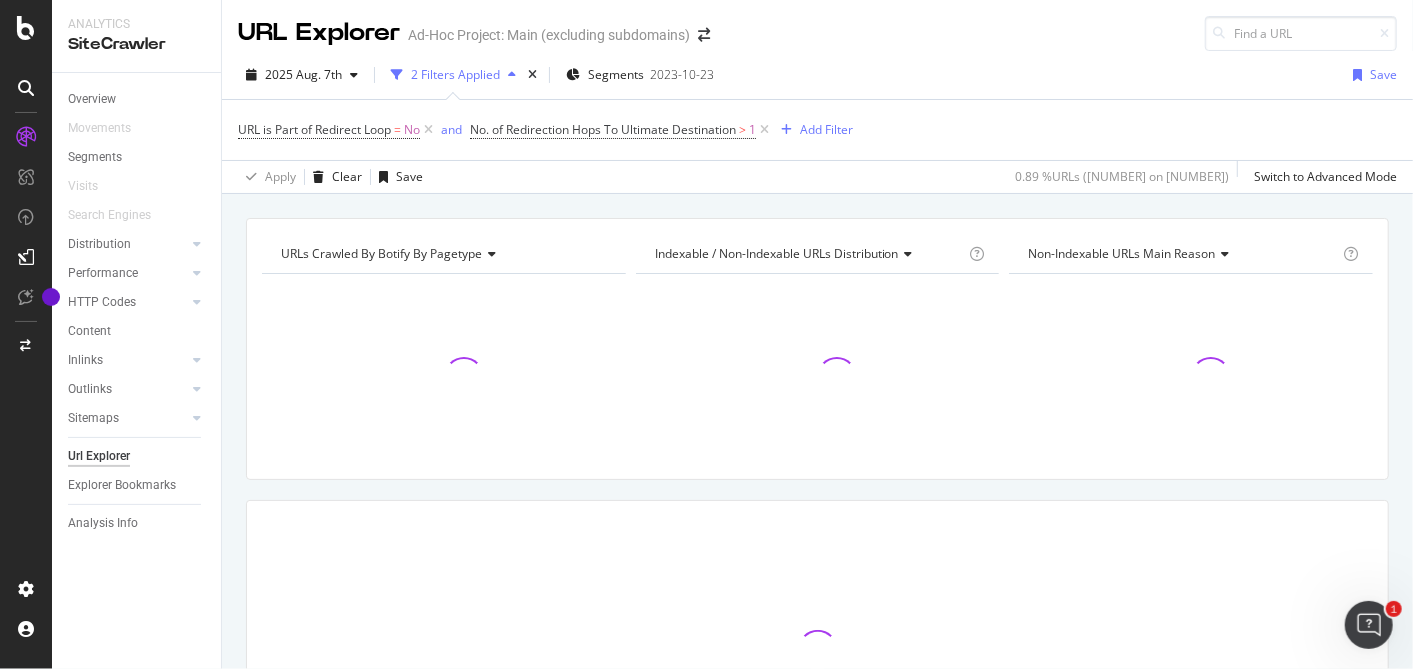 scroll, scrollTop: 10, scrollLeft: 0, axis: vertical 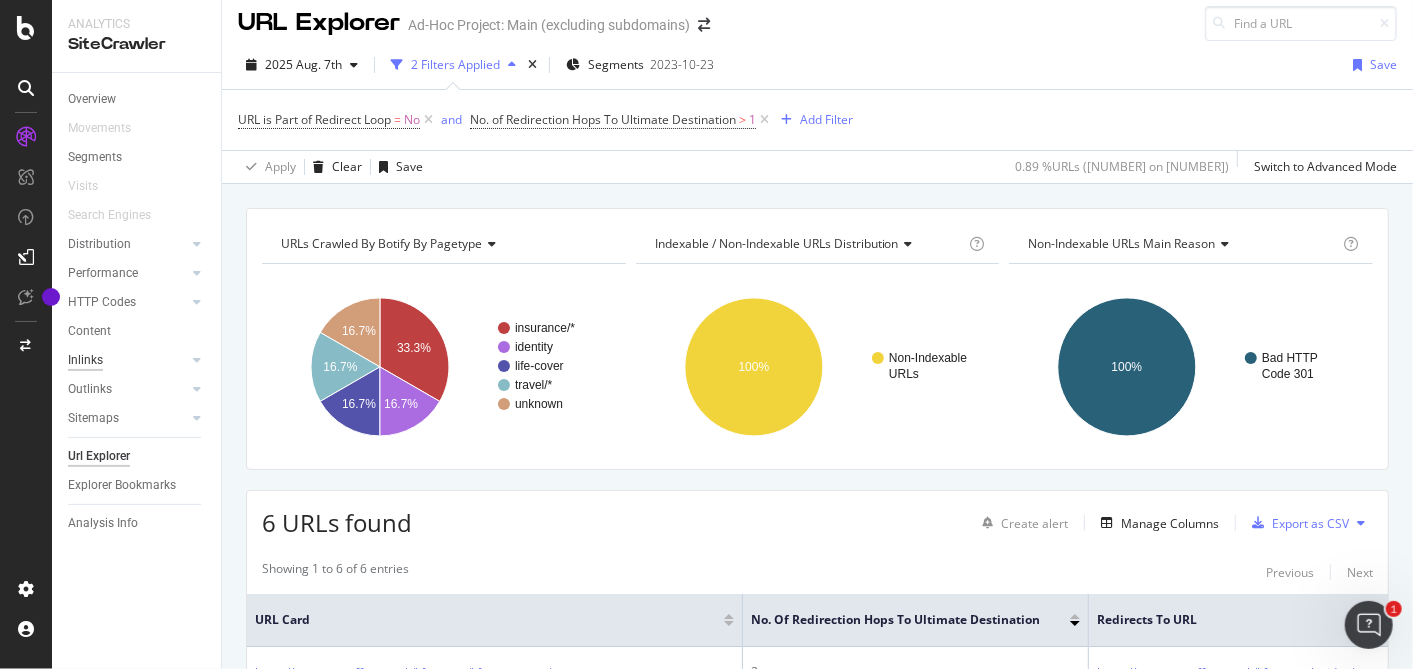 click on "Inlinks" at bounding box center (85, 360) 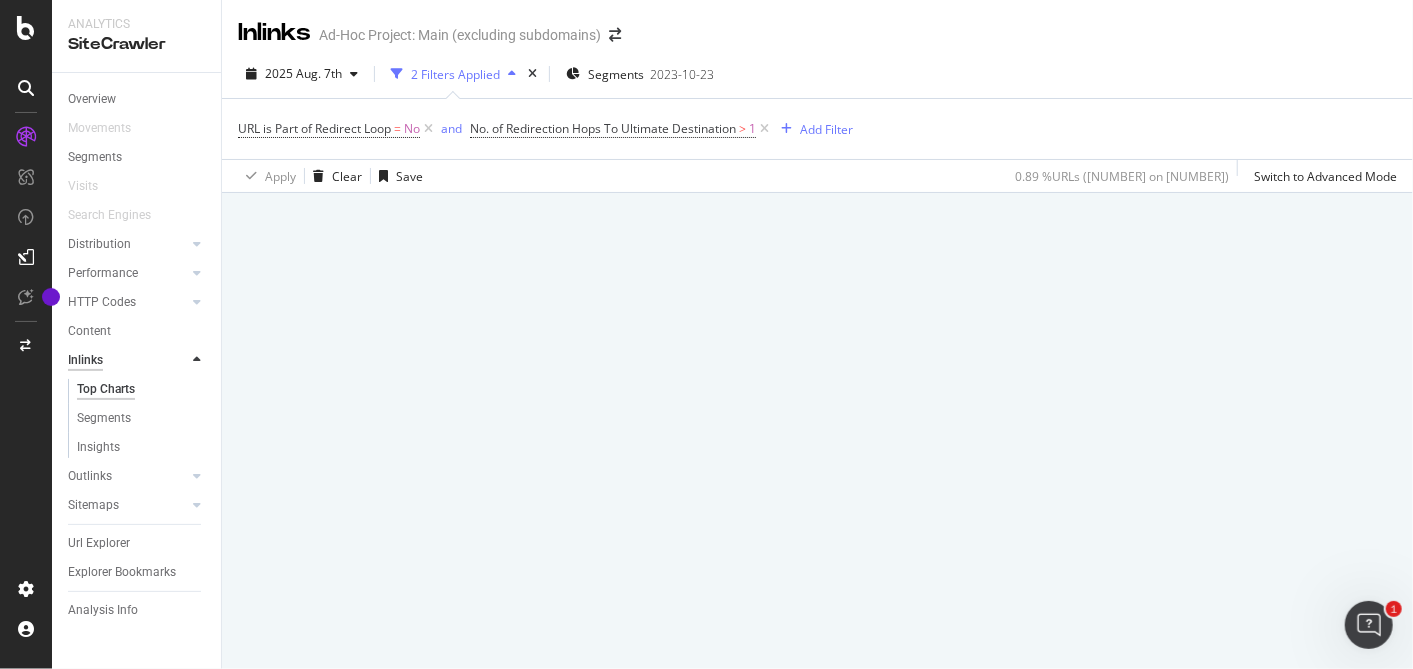 scroll, scrollTop: 0, scrollLeft: 0, axis: both 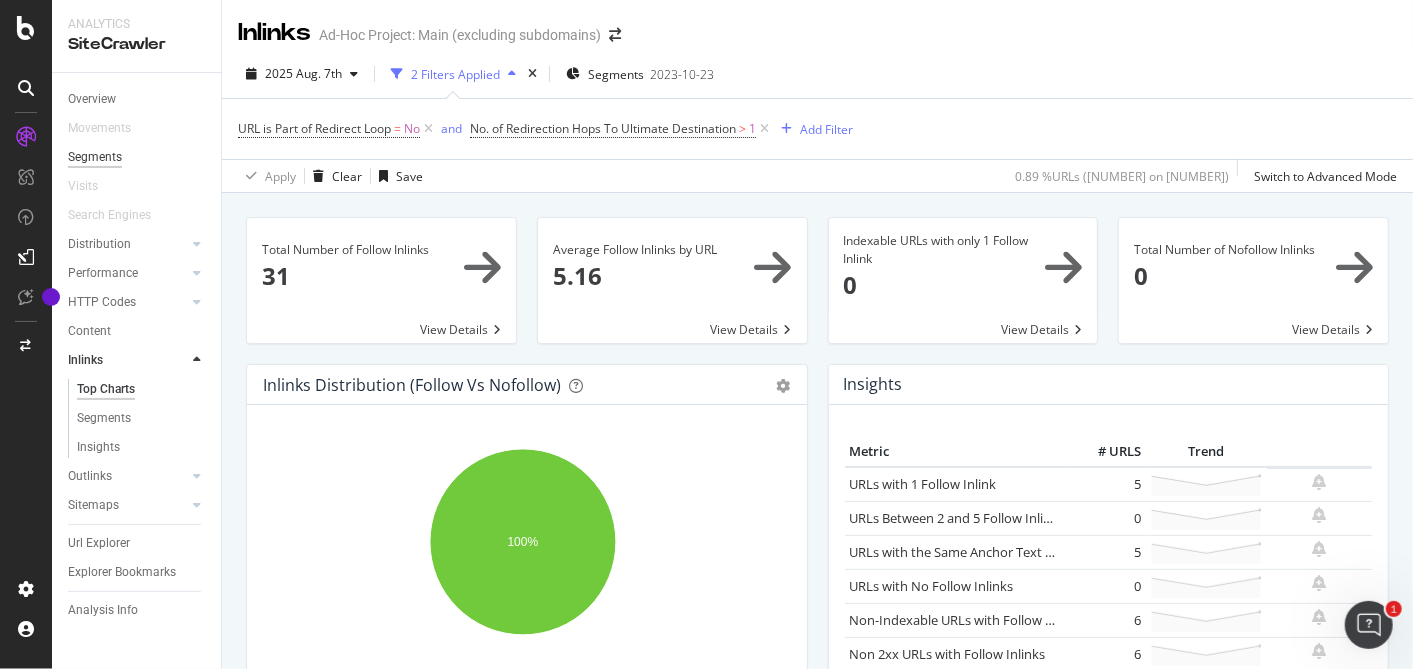 click on "Segments" at bounding box center [95, 157] 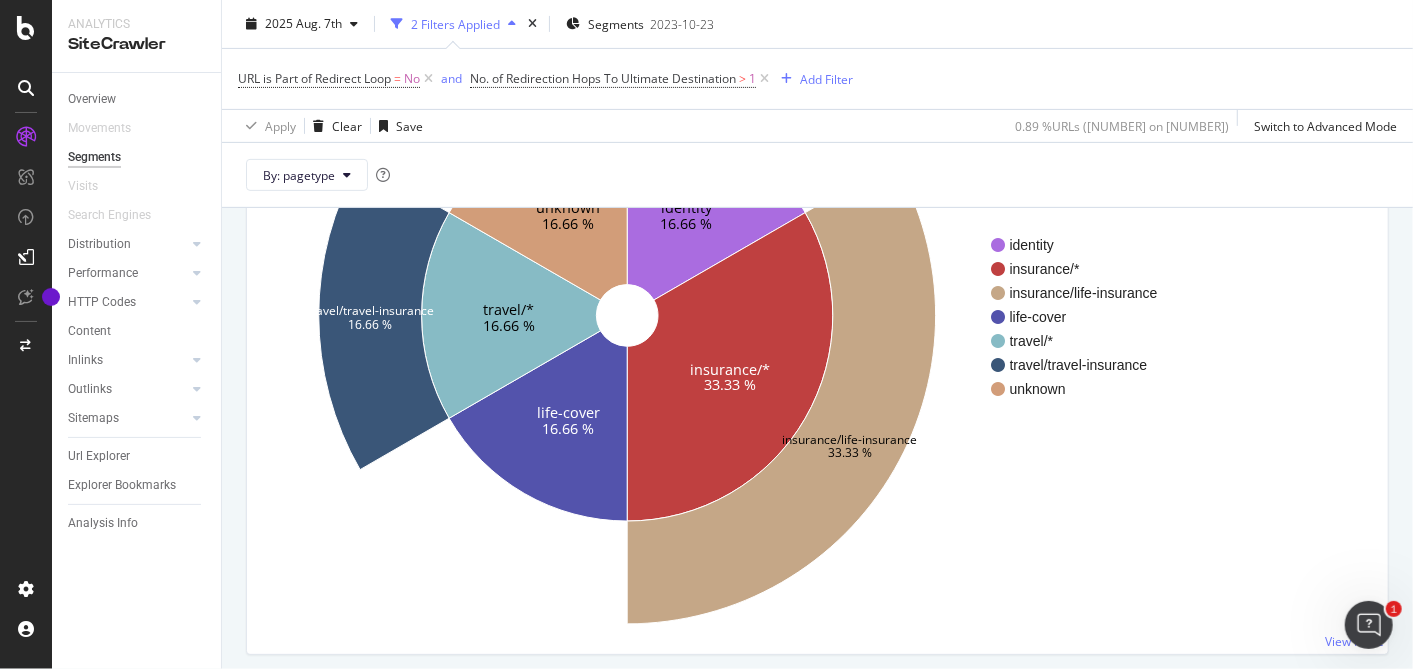 scroll, scrollTop: 357, scrollLeft: 0, axis: vertical 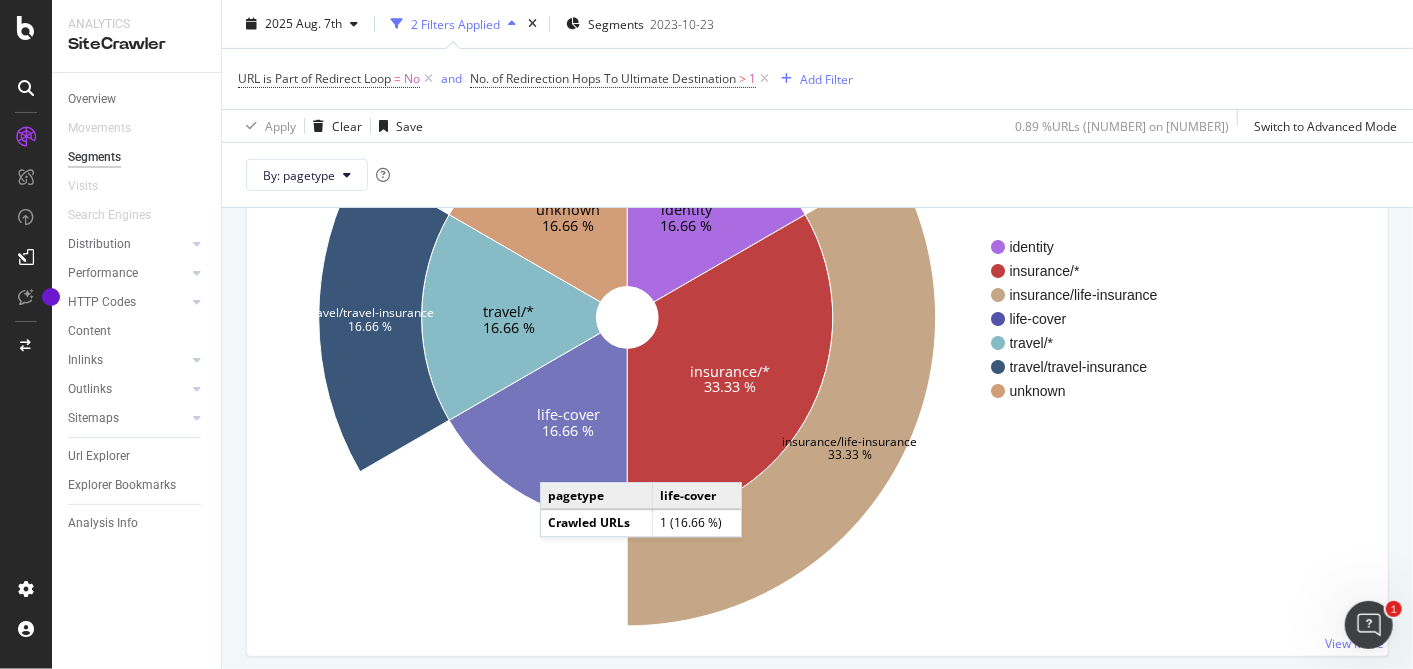 click 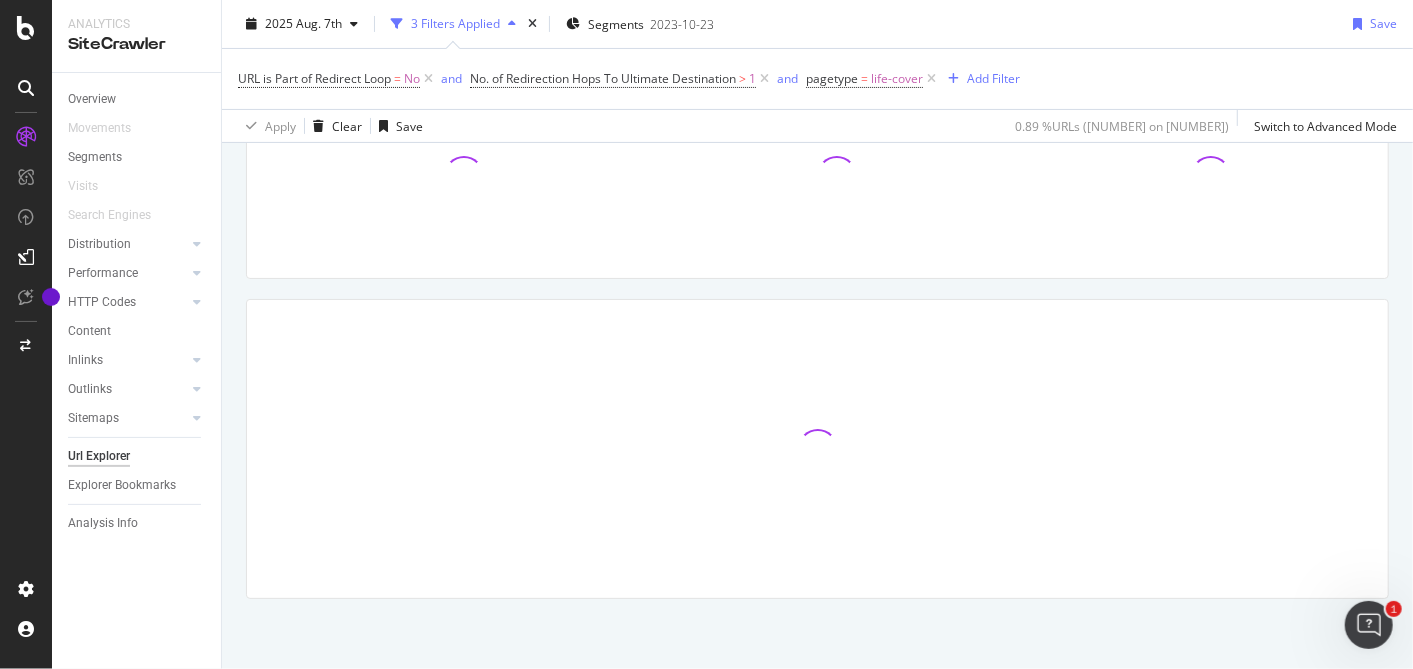 scroll, scrollTop: 0, scrollLeft: 0, axis: both 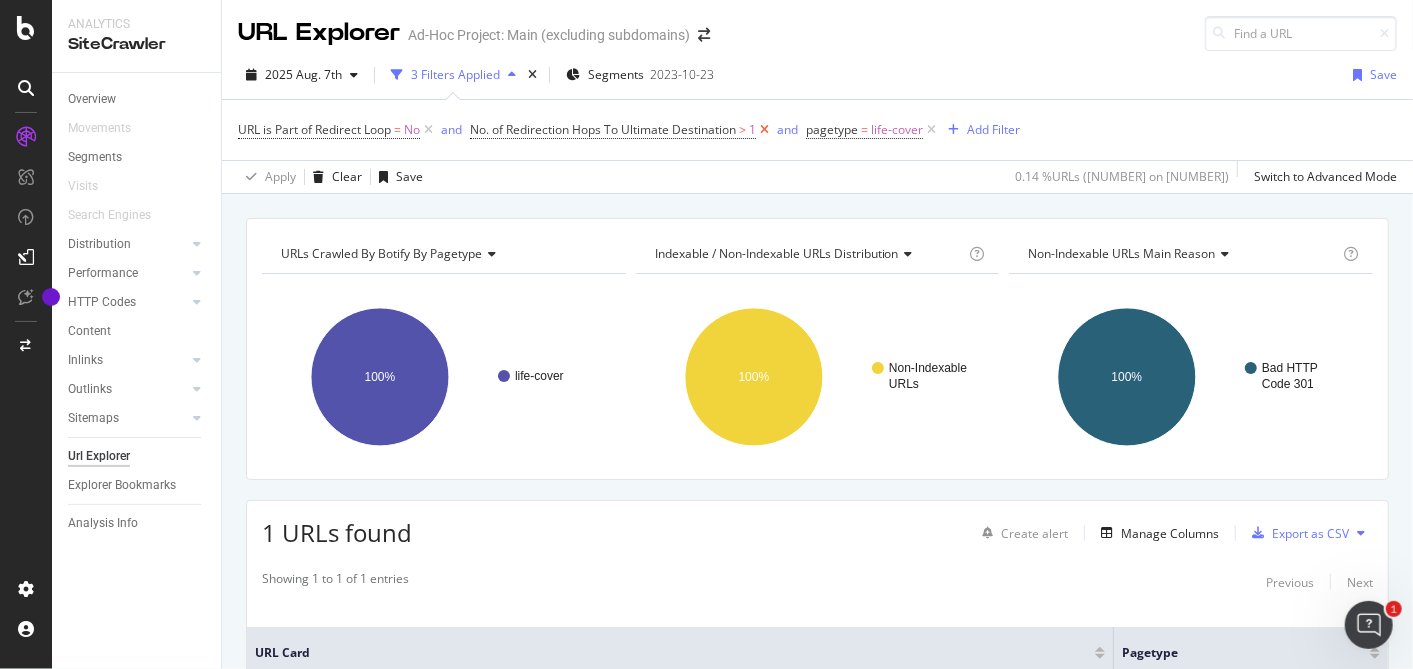 click at bounding box center (764, 130) 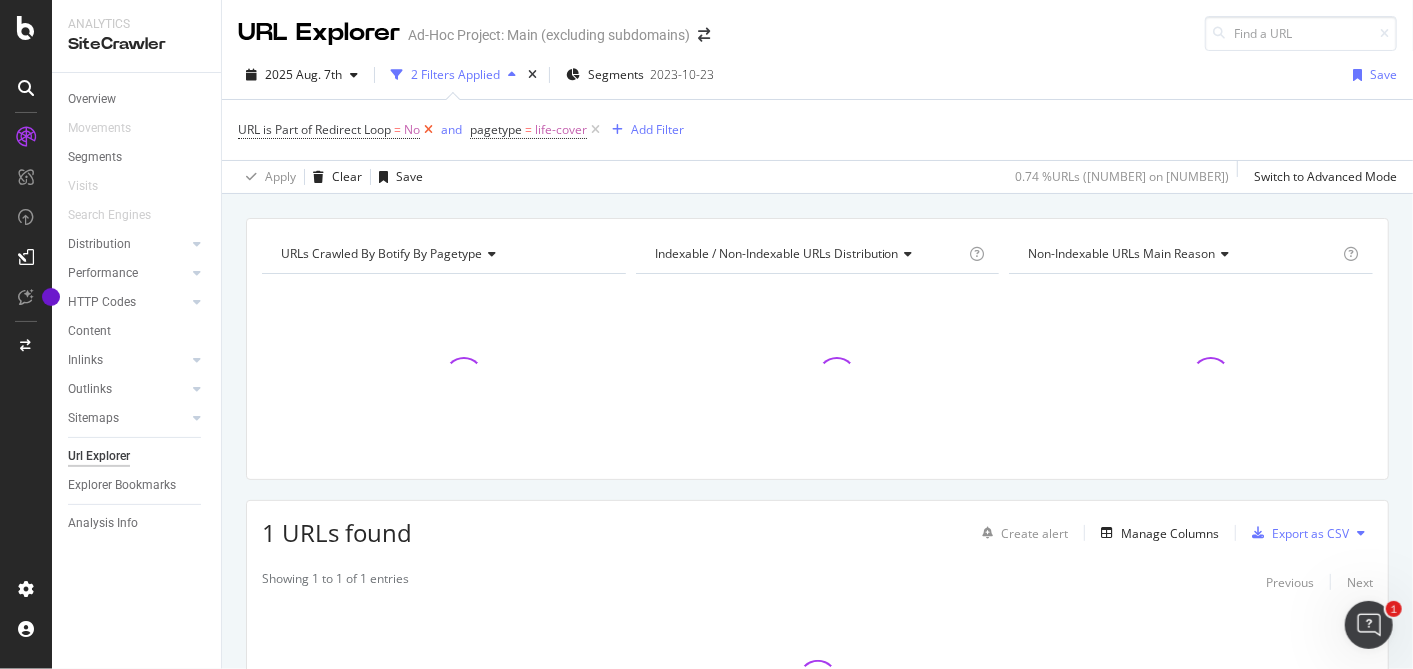 click at bounding box center (428, 130) 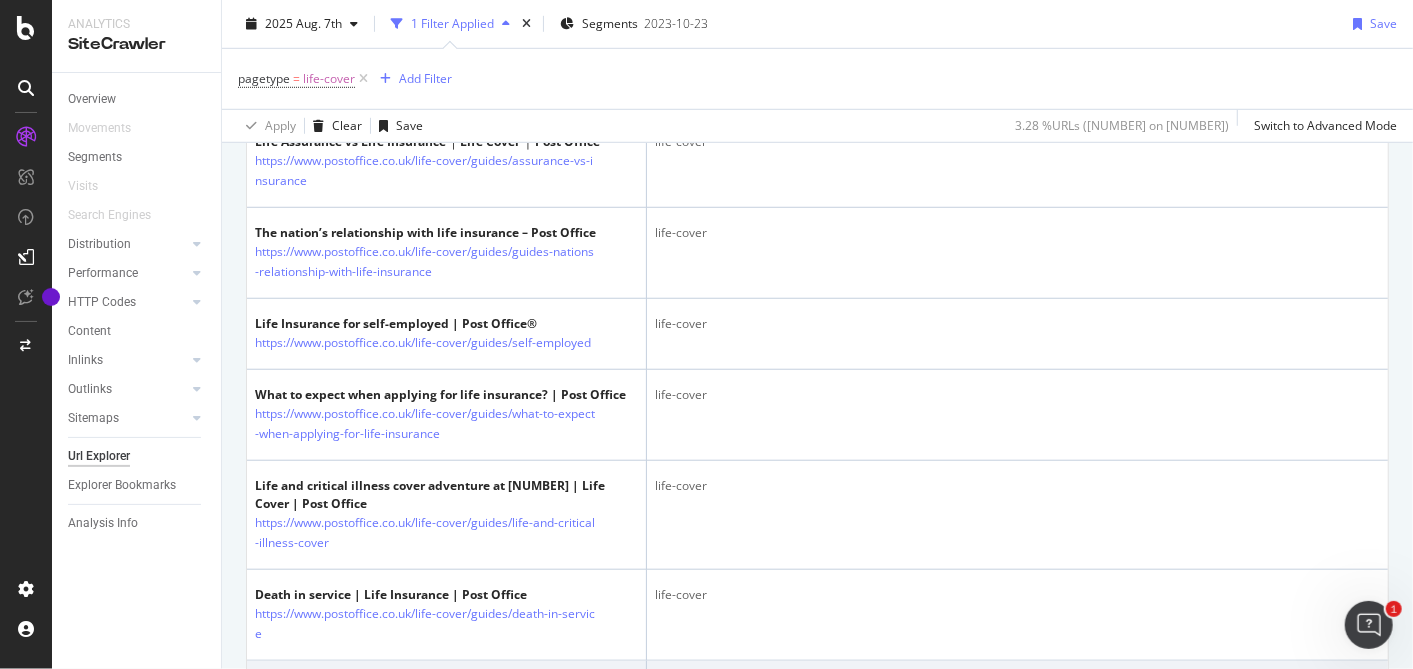scroll, scrollTop: 771, scrollLeft: 0, axis: vertical 